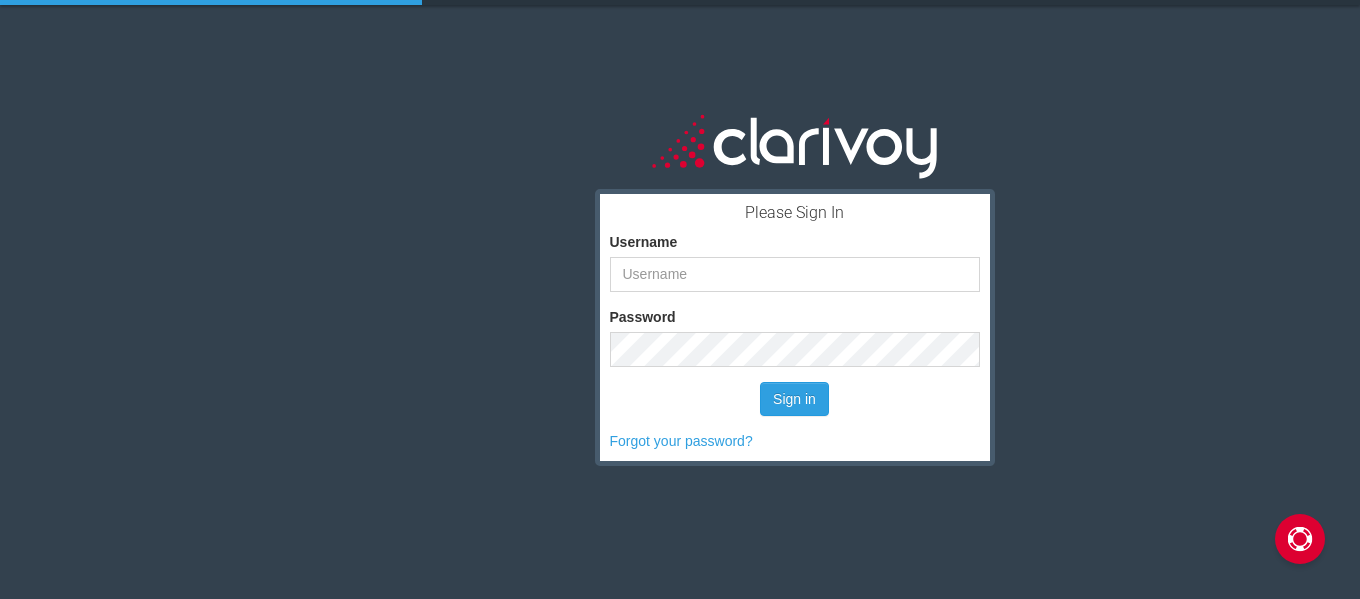 scroll, scrollTop: 0, scrollLeft: 0, axis: both 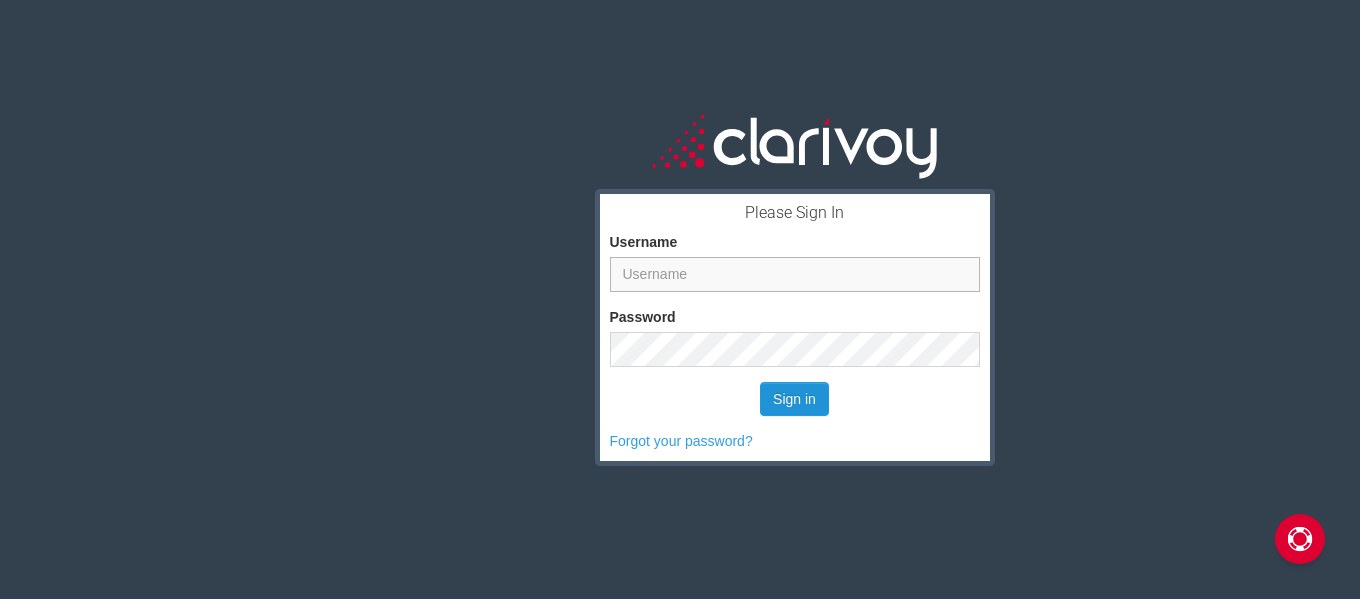 type on "[EMAIL_ADDRESS][DOMAIN_NAME]" 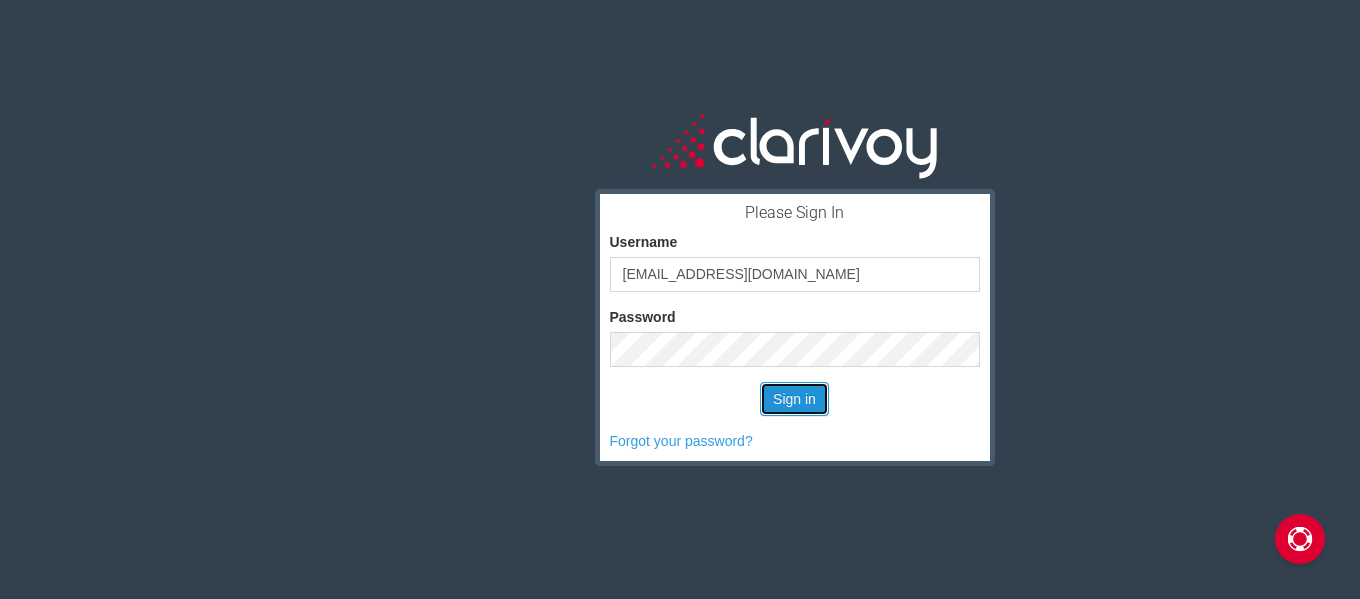 scroll, scrollTop: 0, scrollLeft: 0, axis: both 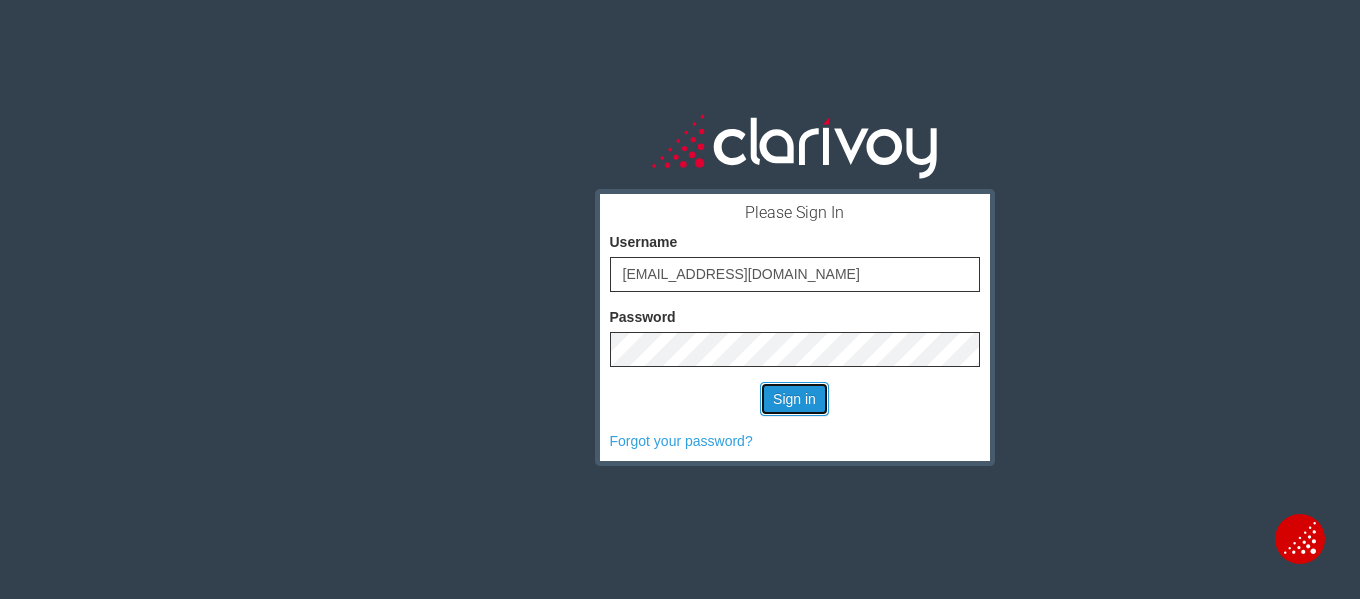 click on "Sign in" at bounding box center [794, 399] 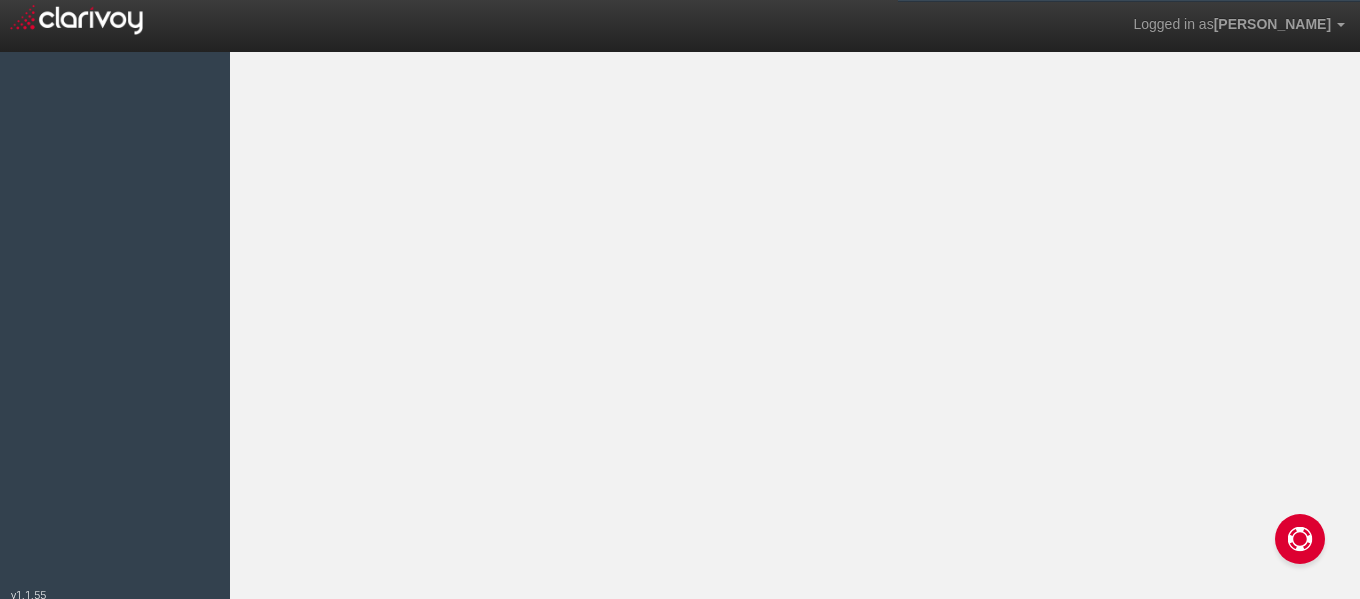 scroll, scrollTop: 0, scrollLeft: 0, axis: both 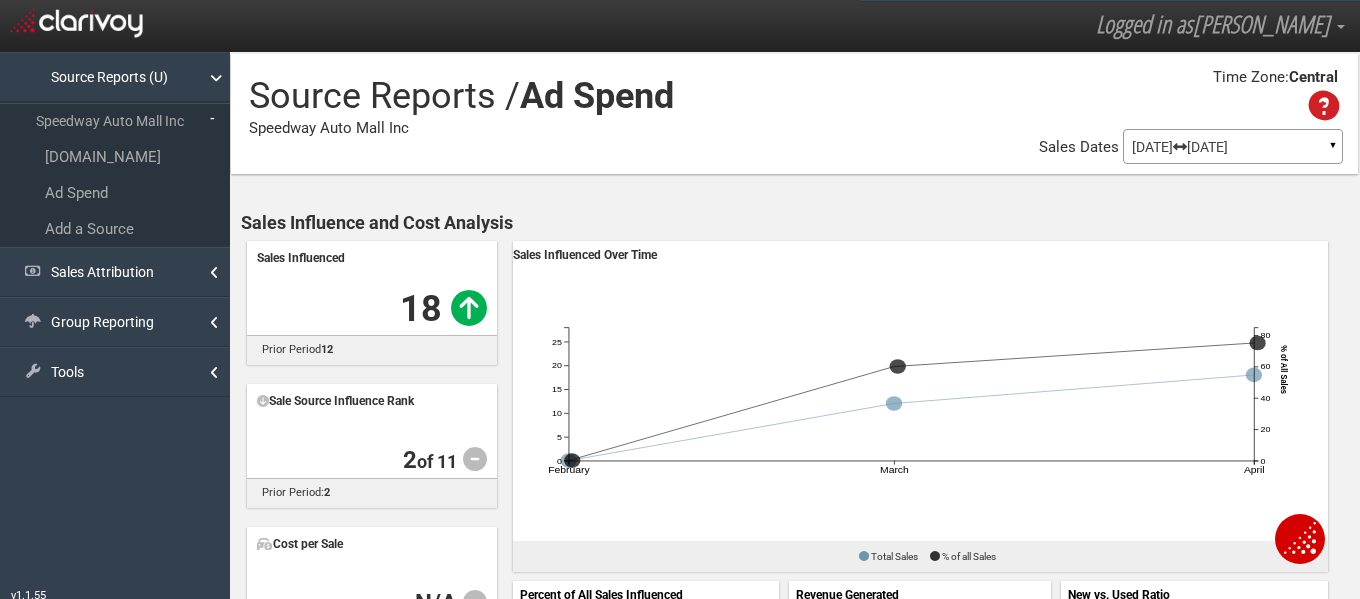 click on "▼" at bounding box center (1333, 150) 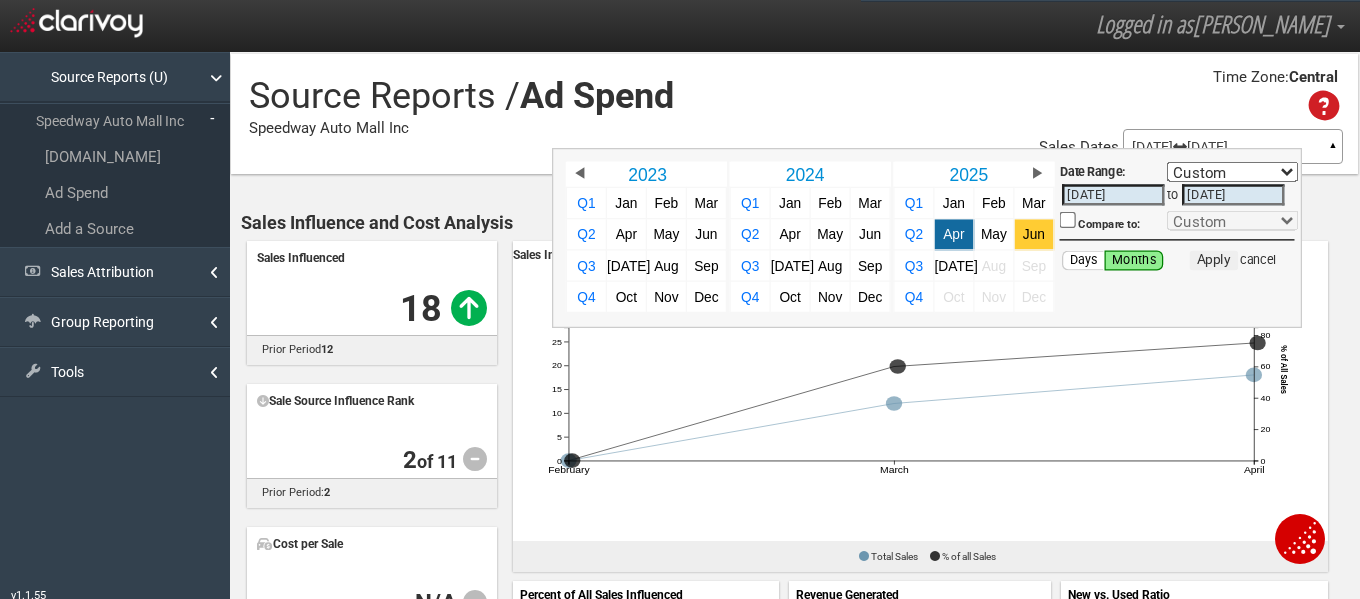 click on "Jun" at bounding box center [1034, 234] 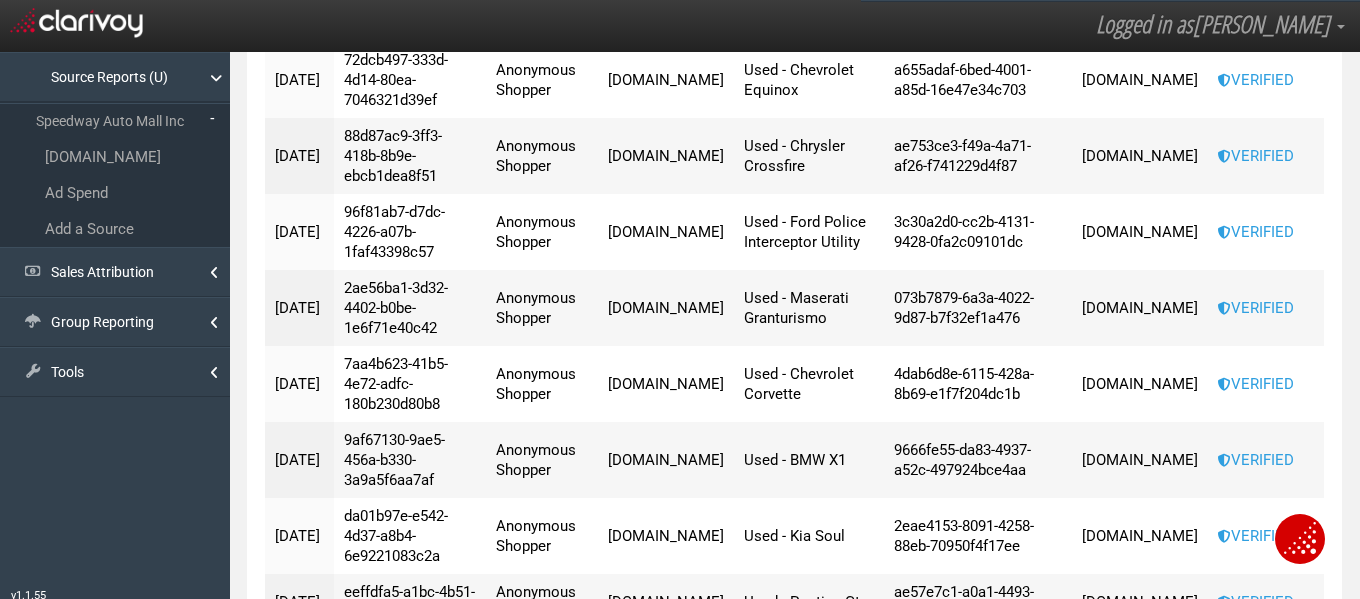 scroll, scrollTop: 1891, scrollLeft: 0, axis: vertical 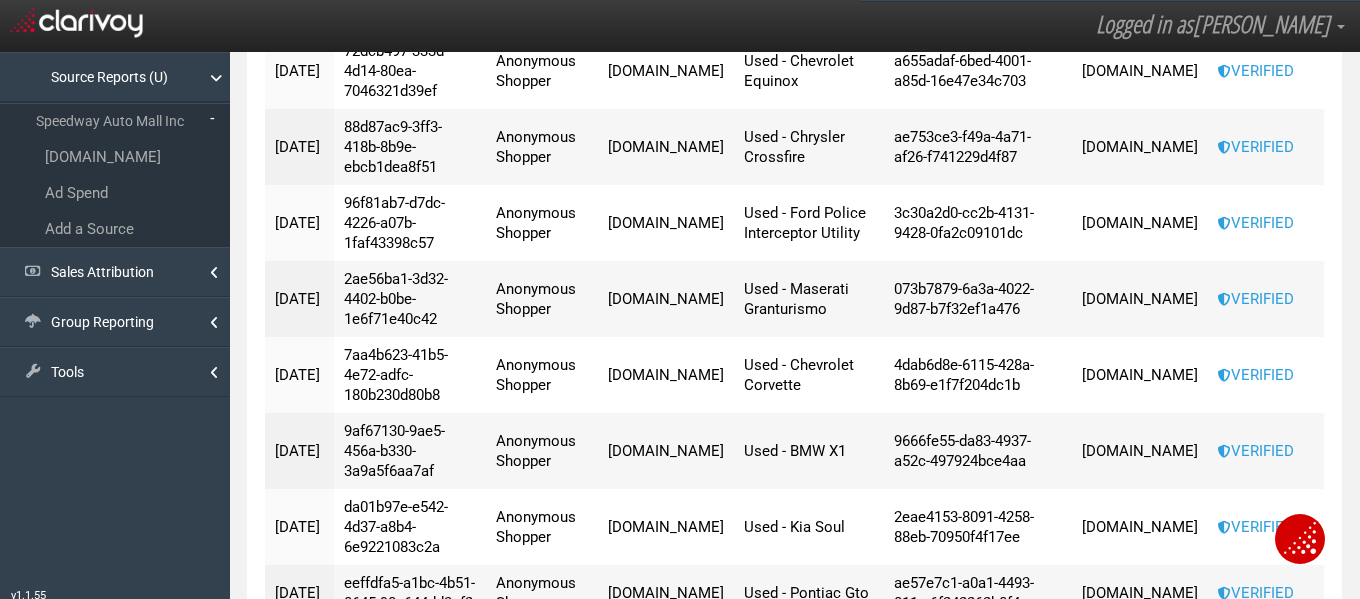 click on "2" at bounding box center [1258, 649] 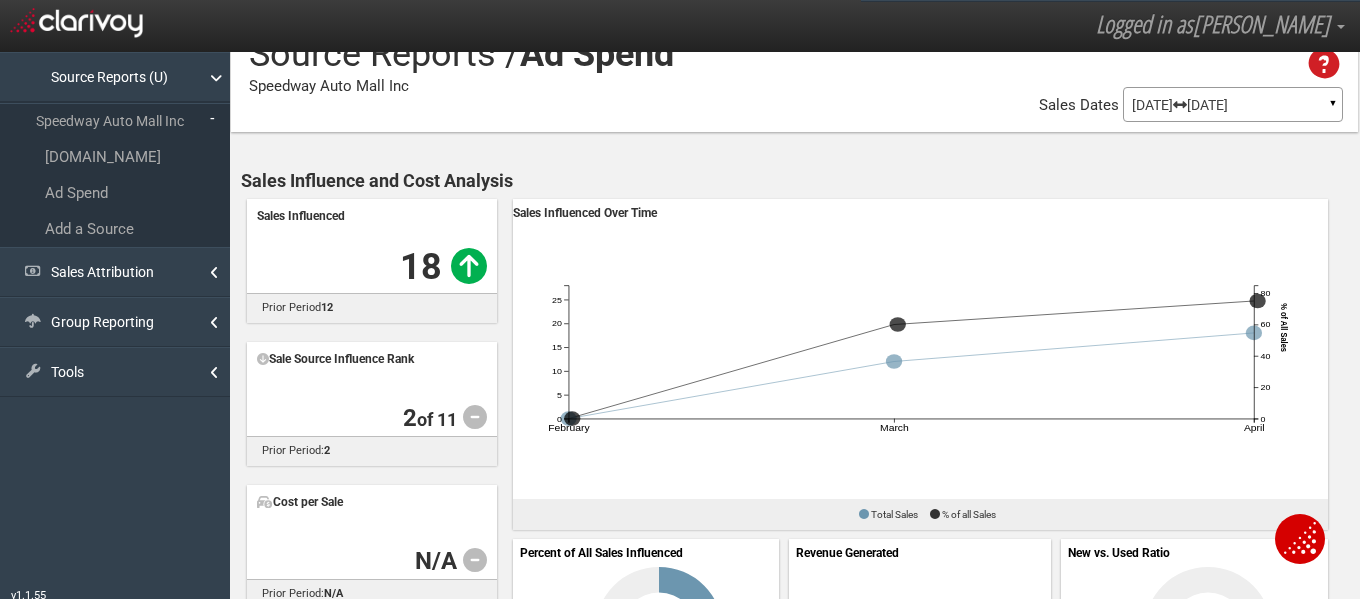 scroll, scrollTop: 0, scrollLeft: 0, axis: both 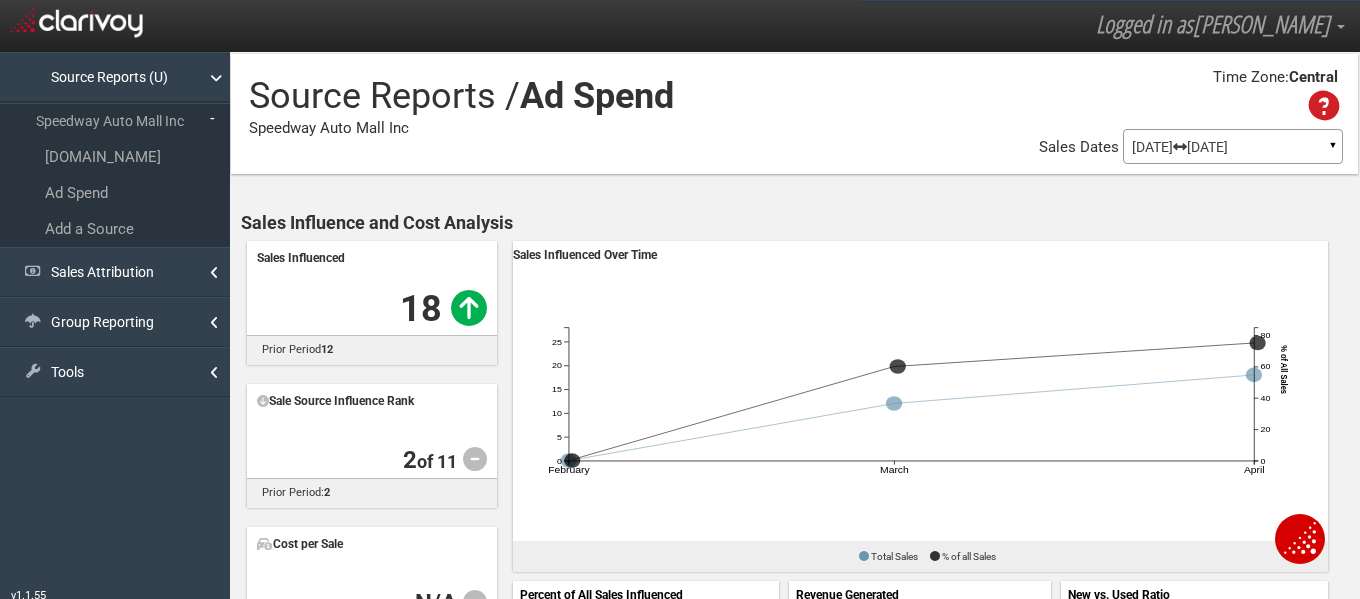 click on "▼" at bounding box center (1333, 150) 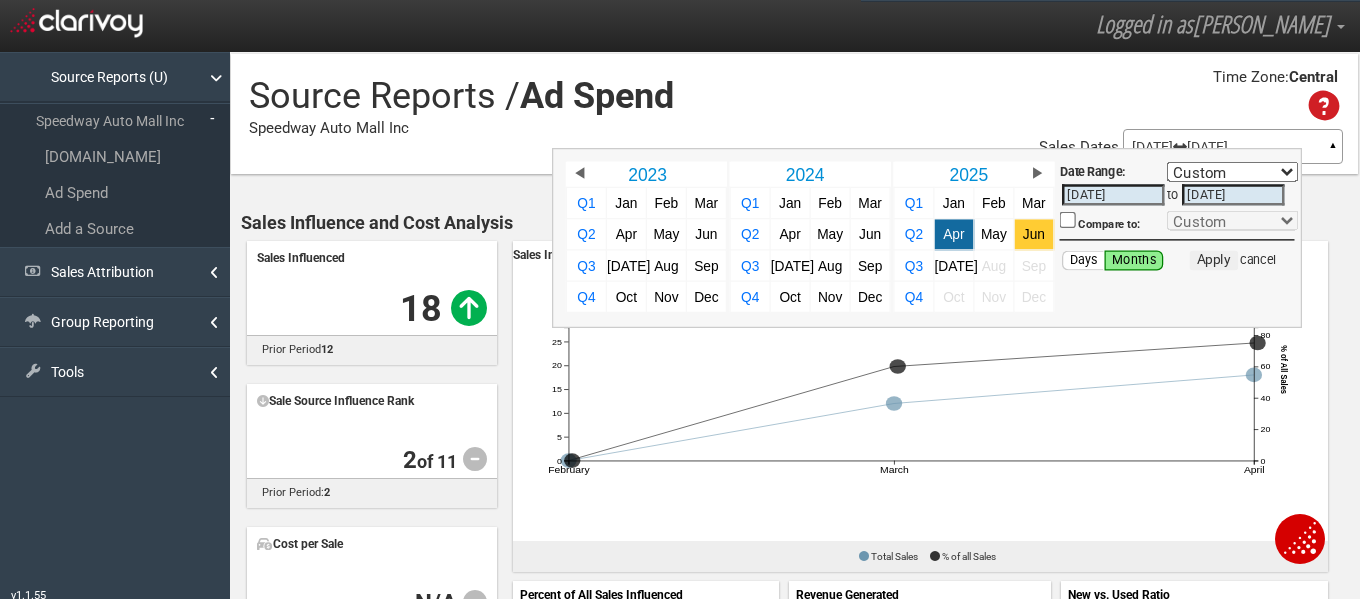 click on "Jun" at bounding box center [1034, 234] 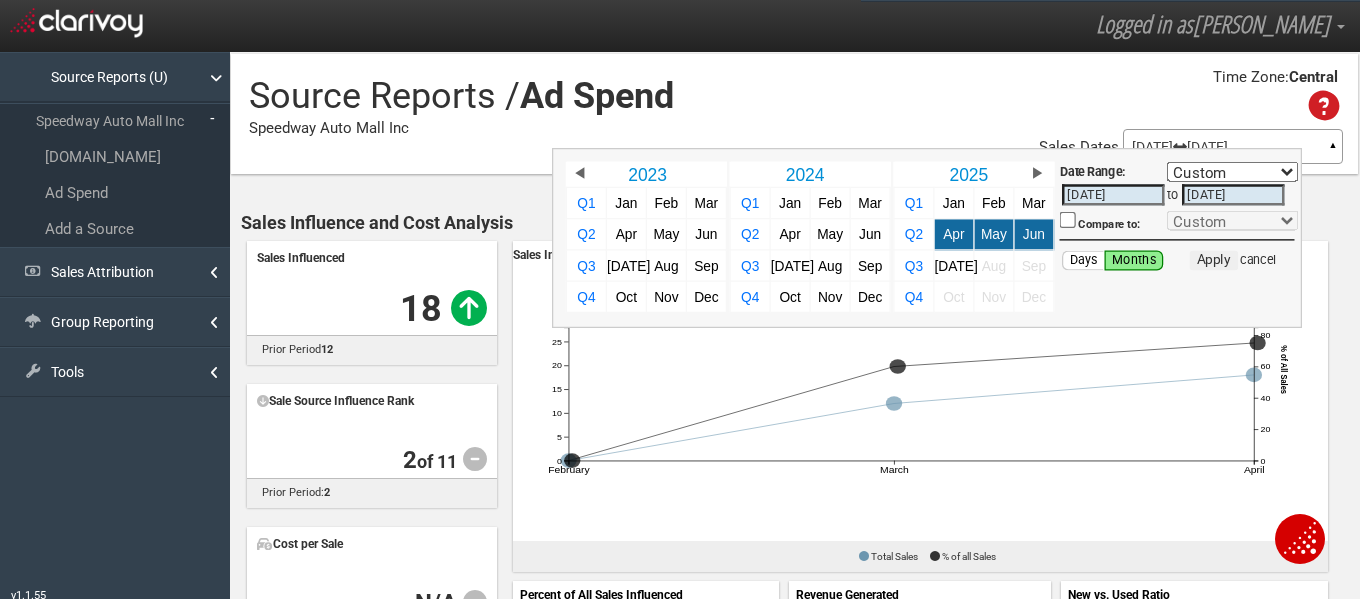click on "[DATE]" at bounding box center [1113, 194] 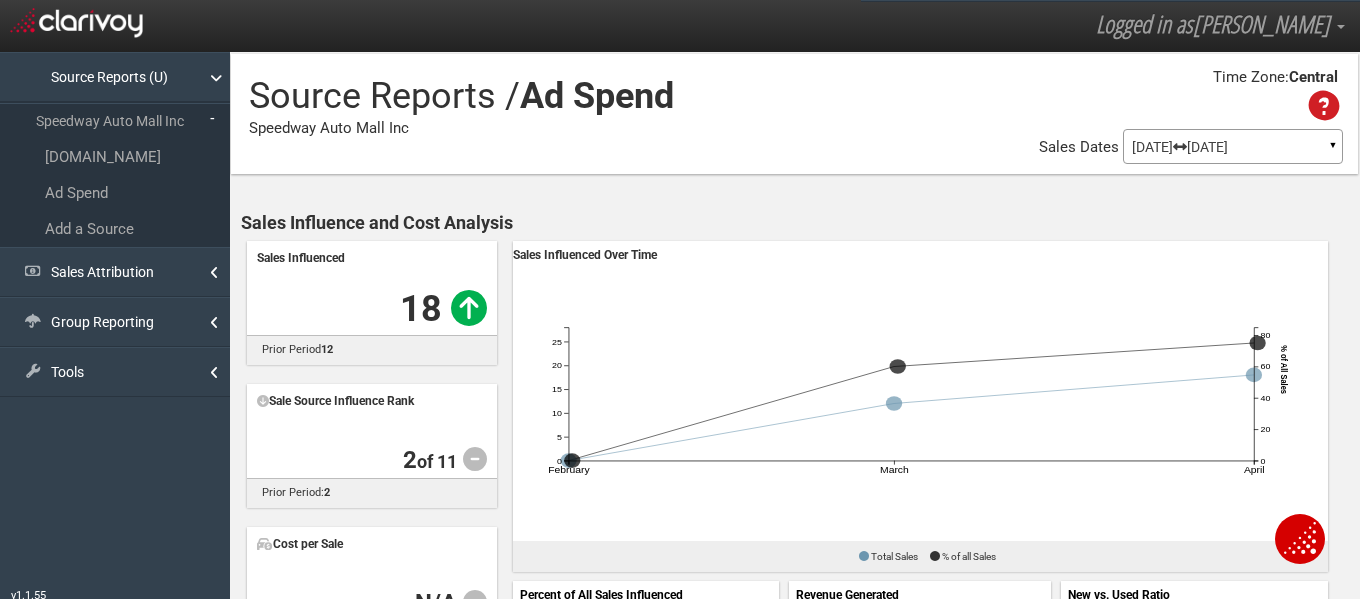 click on "▼" at bounding box center [1333, 150] 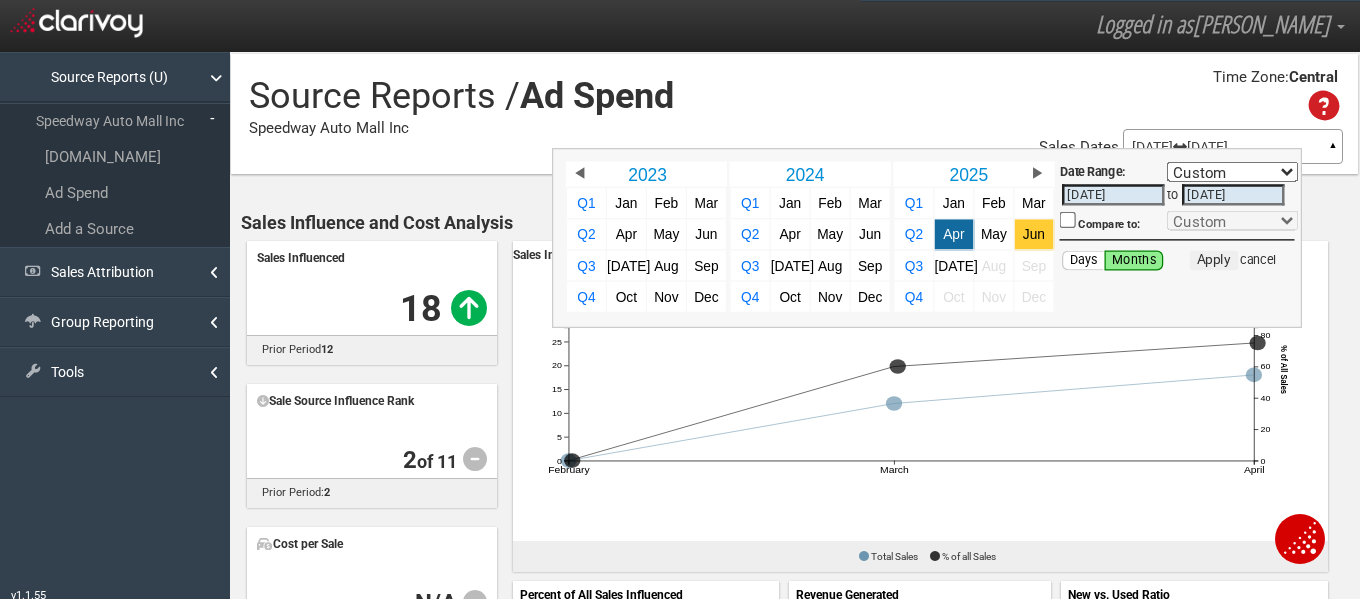 click on "Jun" at bounding box center [1034, 234] 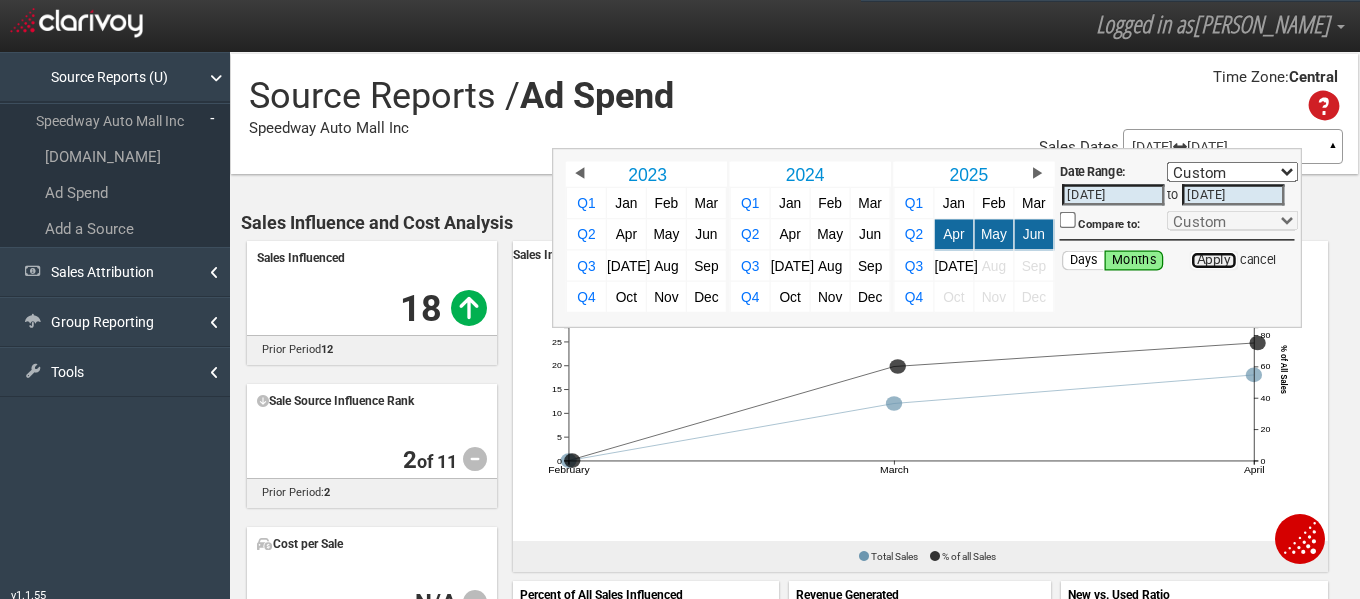 click on "Apply" at bounding box center [1213, 261] 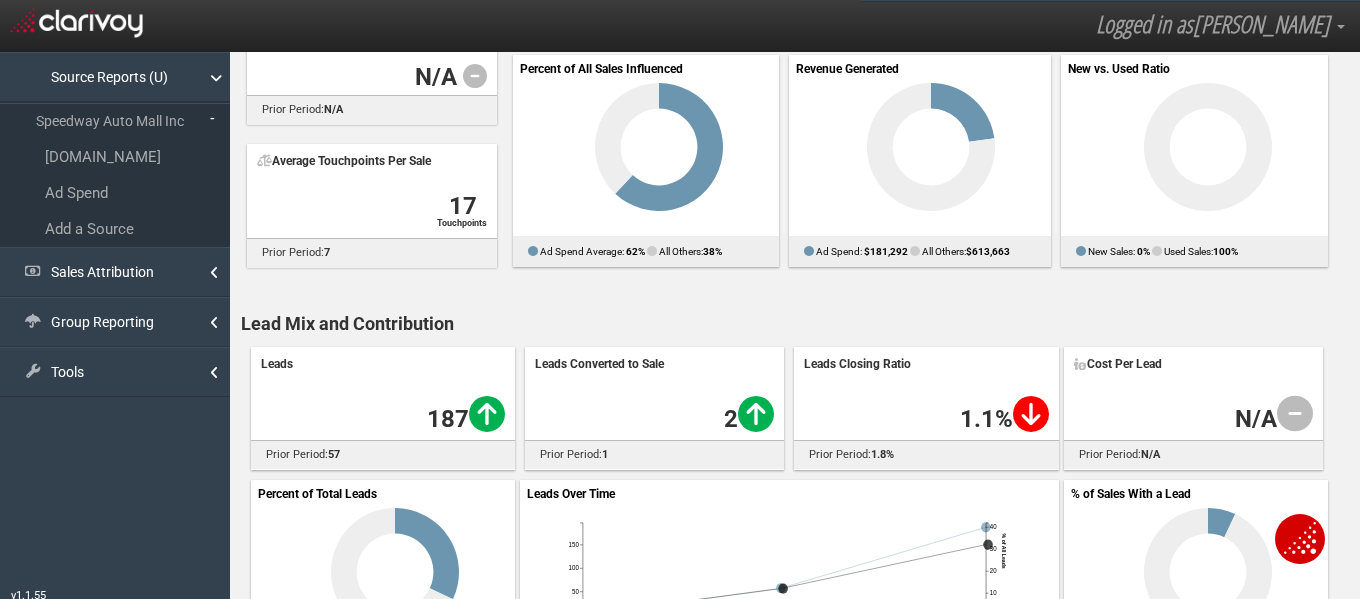 scroll, scrollTop: 393, scrollLeft: 0, axis: vertical 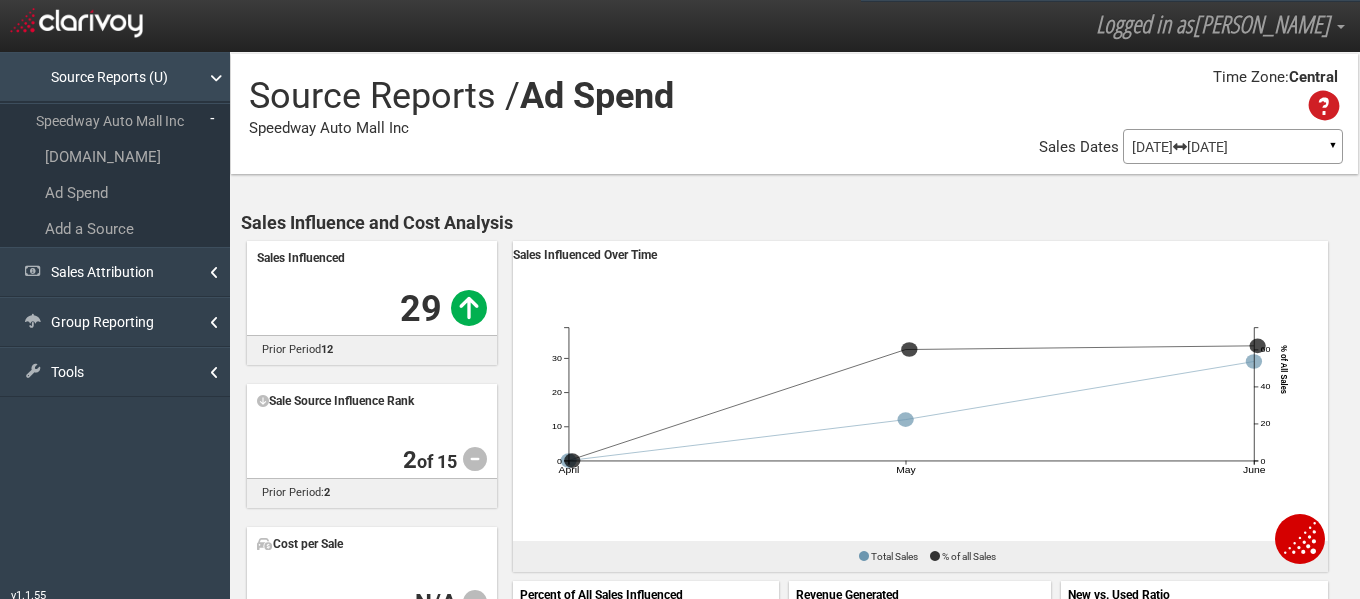 click on "Source Reports (U)" at bounding box center (115, 77) 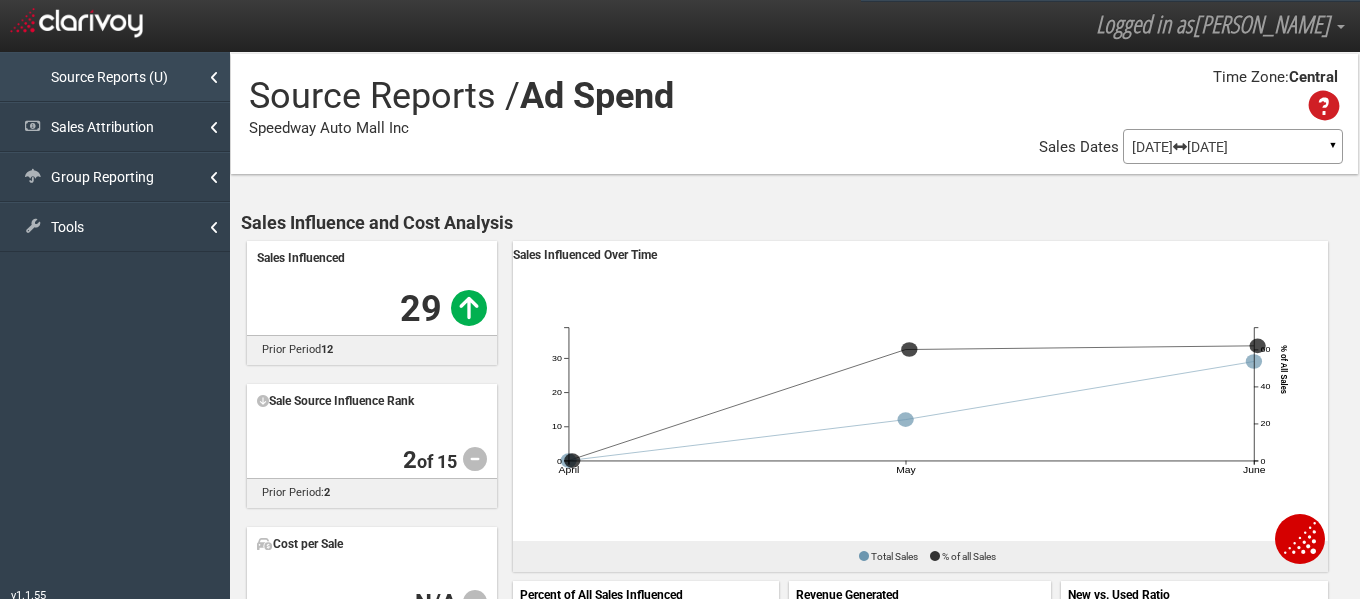 click on "Source Reports (U)" at bounding box center [115, 77] 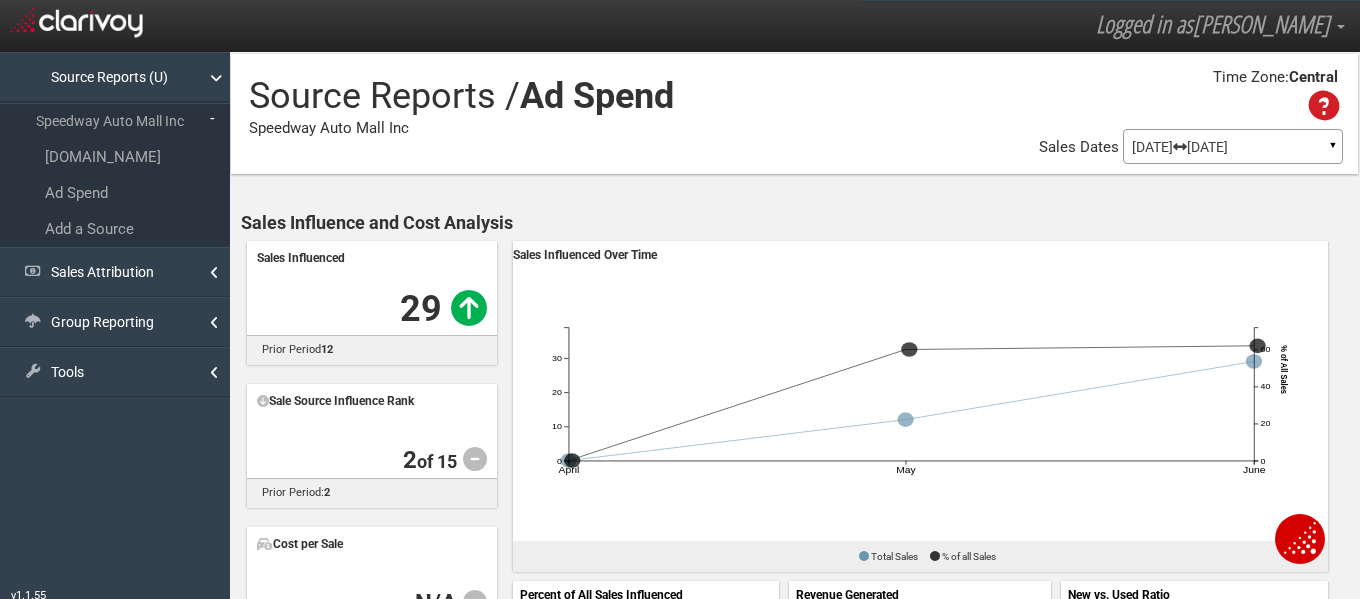 click on "Apr 01, 2025   Jun 30, 2025" at bounding box center [1233, 147] 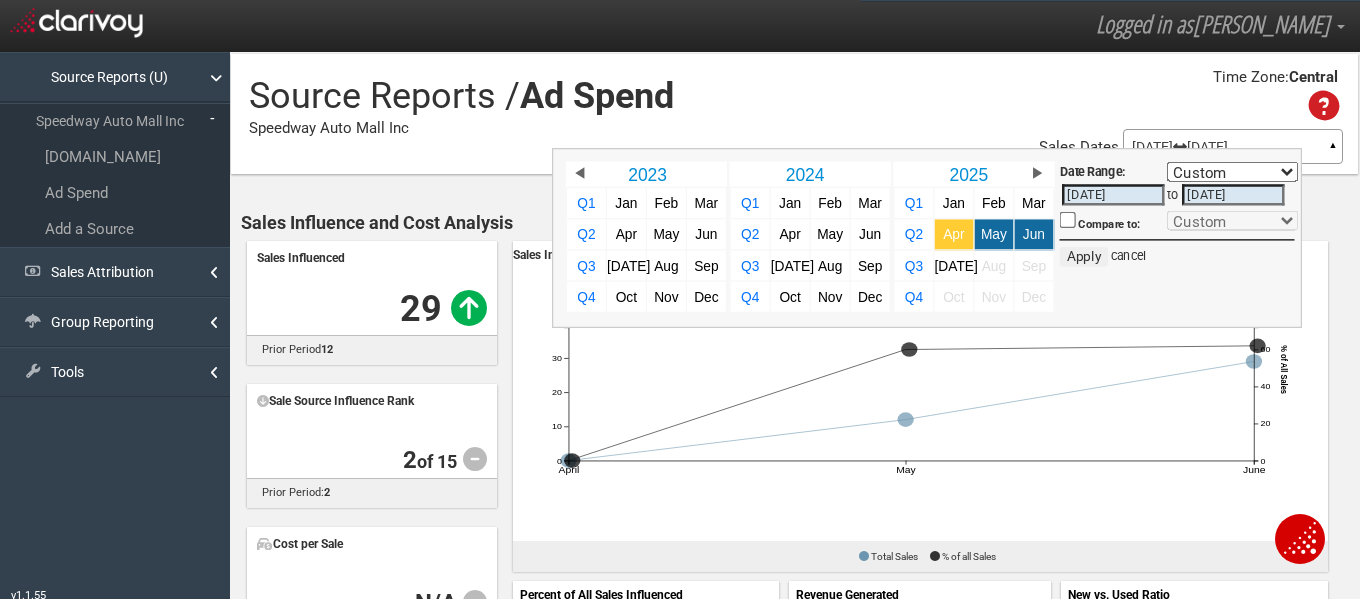 click on "Apr" at bounding box center (953, 234) 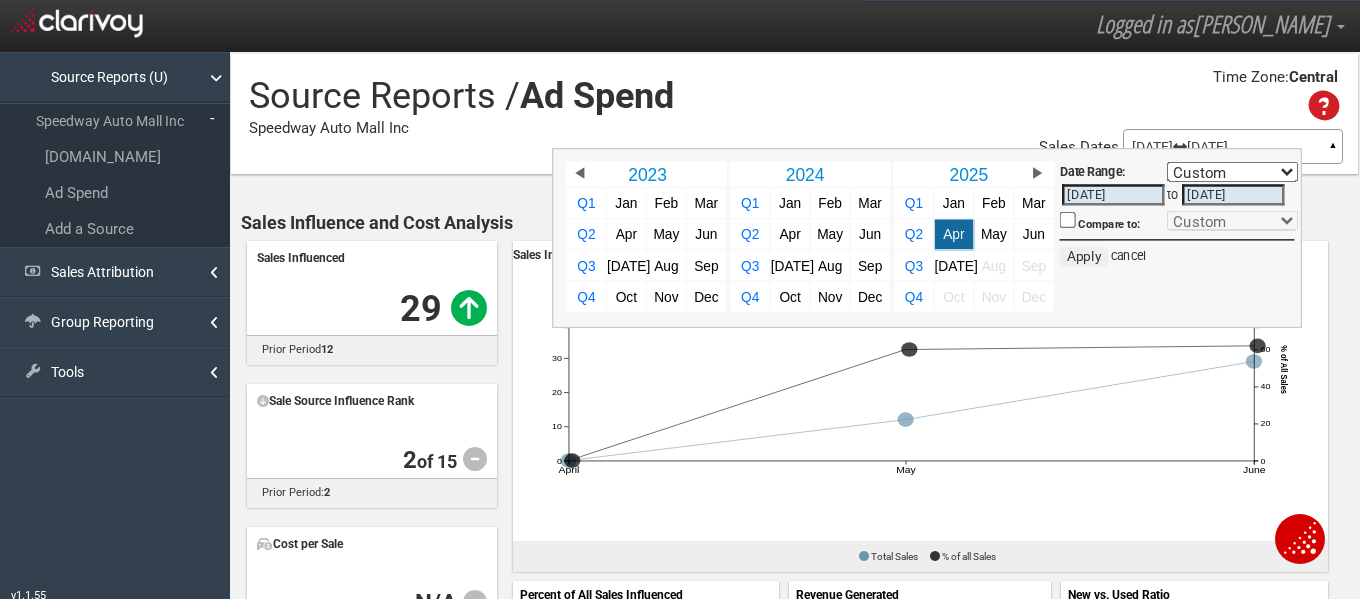 click on "Apr" at bounding box center [953, 234] 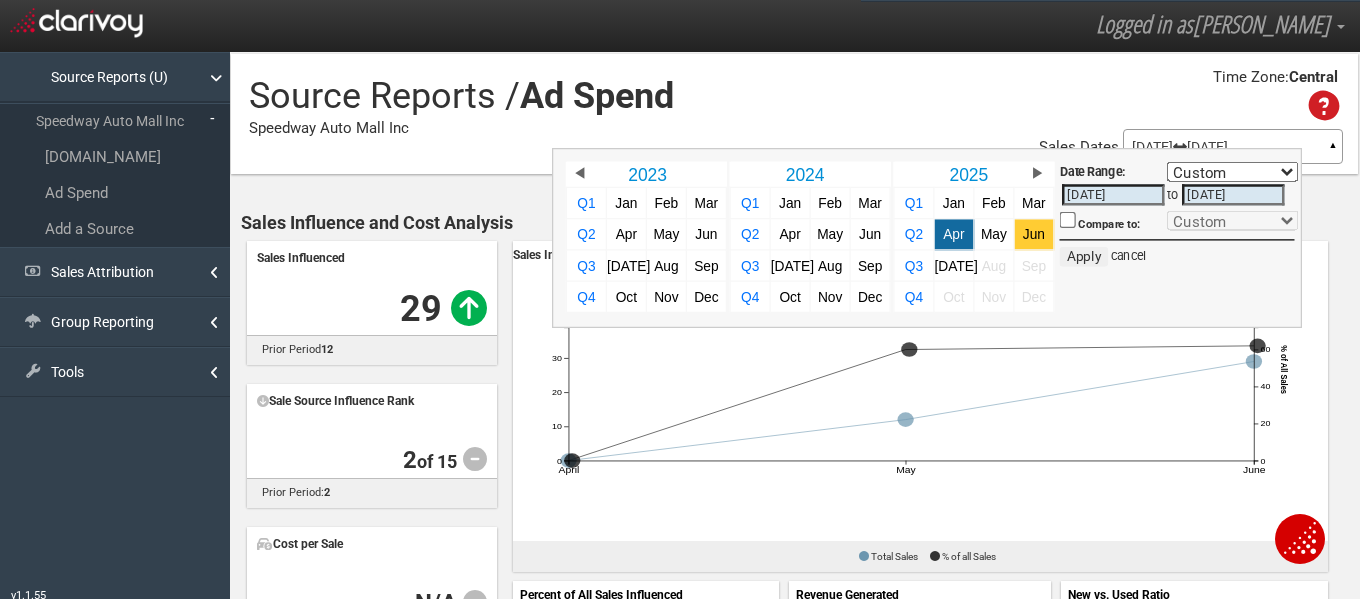 click on "Jun" at bounding box center (1034, 234) 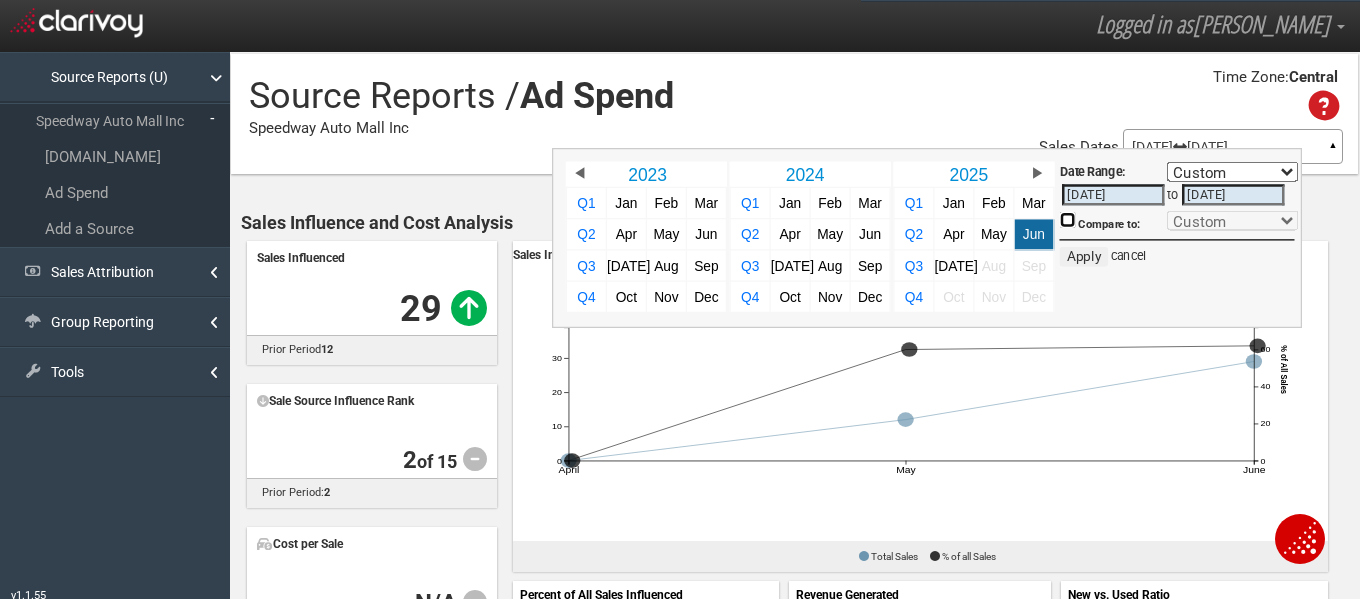 click on "Compare to:" at bounding box center (1068, 220) 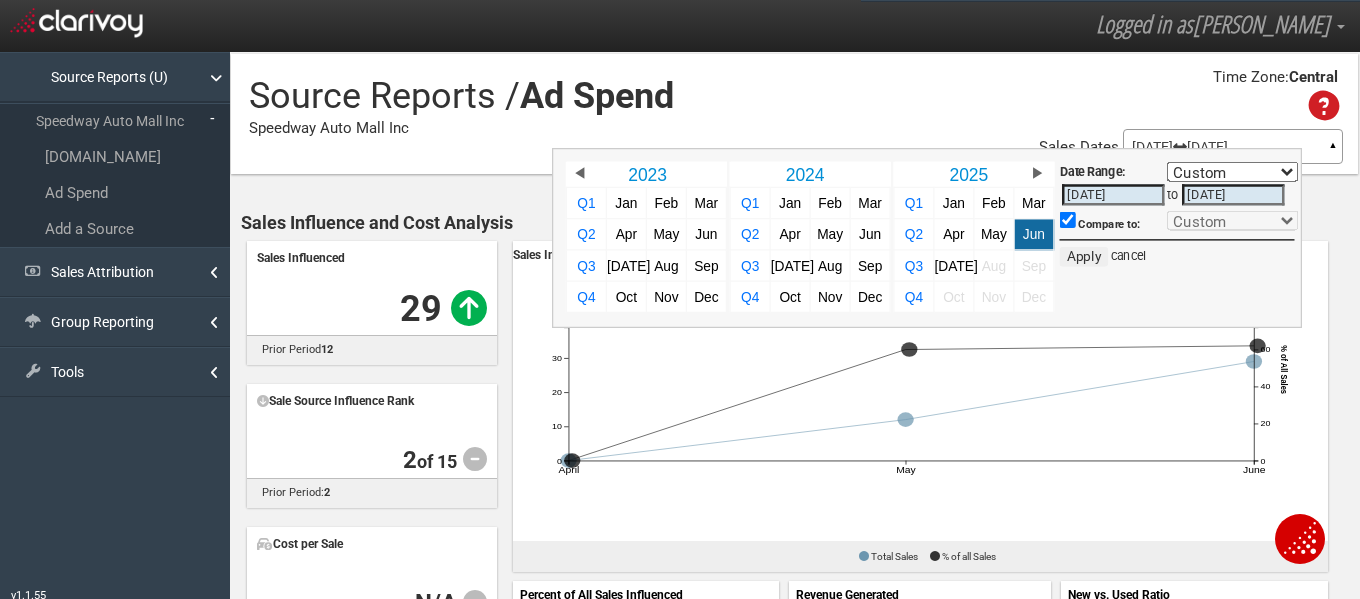 type on "05/01/2025" 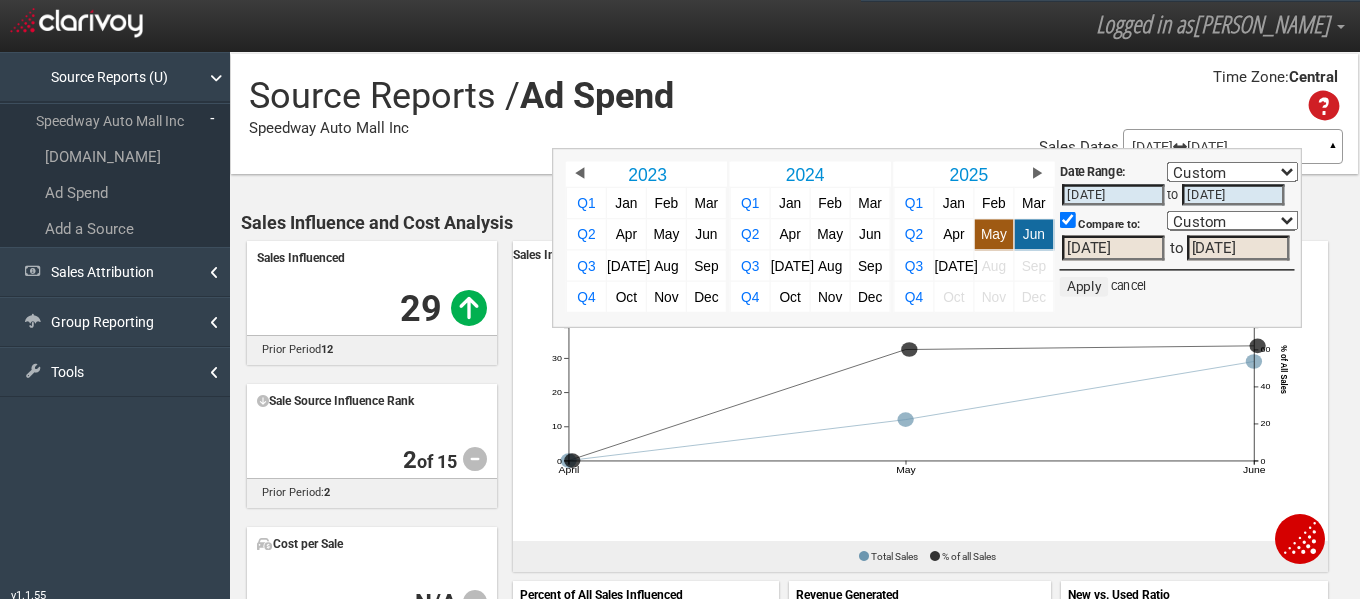 click on "Compare to:" at bounding box center [1100, 219] 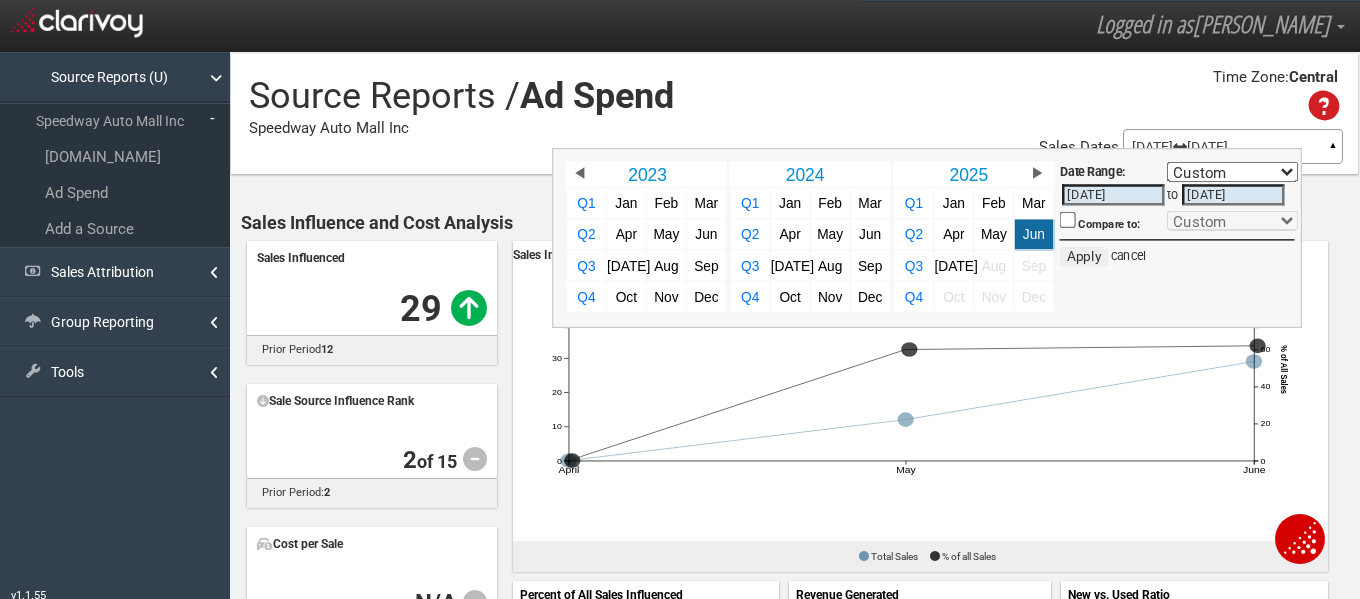 click on "Custom Yesterday This Week Last Week This Month Last Month This Quarter Last Quarter This Year All Time Last 7 Days Last 30 Days" at bounding box center (1232, 172) 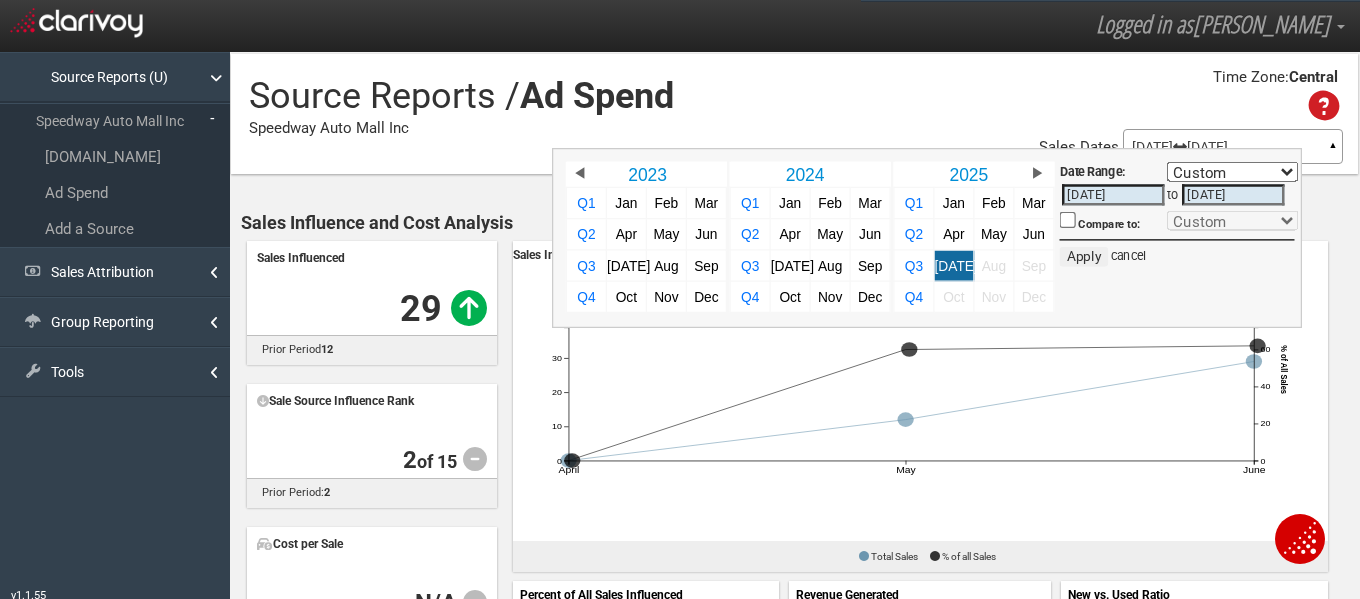 click on "Custom Yesterday This Week Last Week This Month Last Month This Quarter Last Quarter This Year All Time Last 7 Days Last 30 Days" at bounding box center (1232, 172) 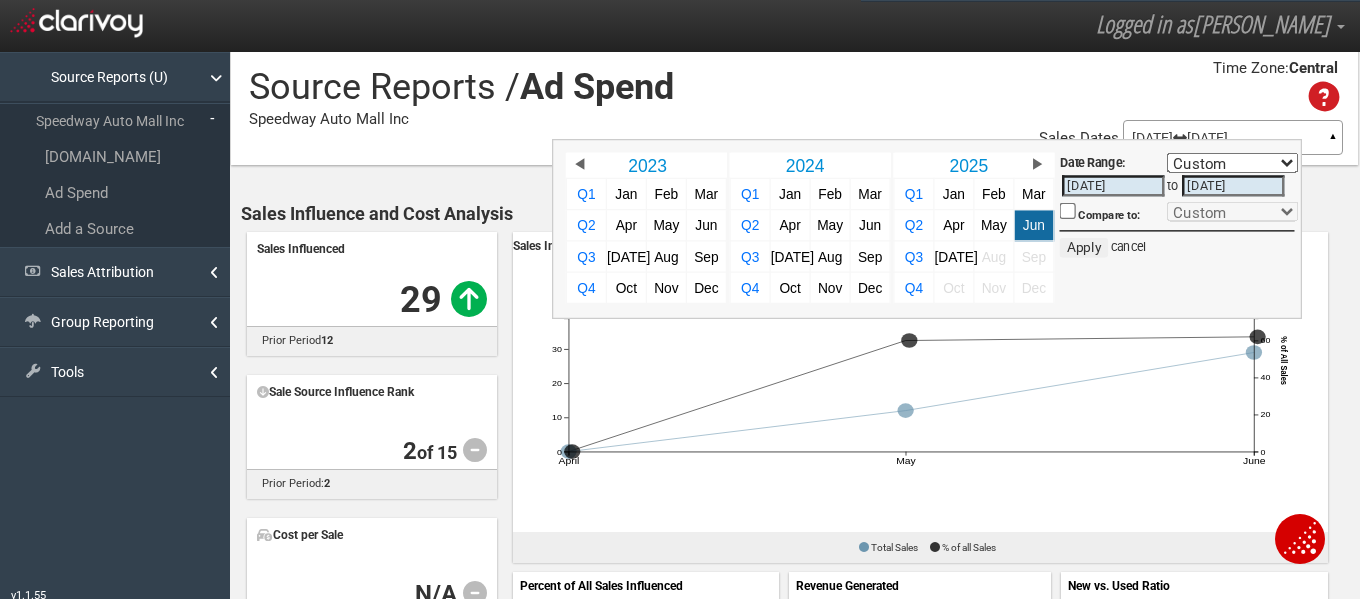 scroll, scrollTop: 0, scrollLeft: 0, axis: both 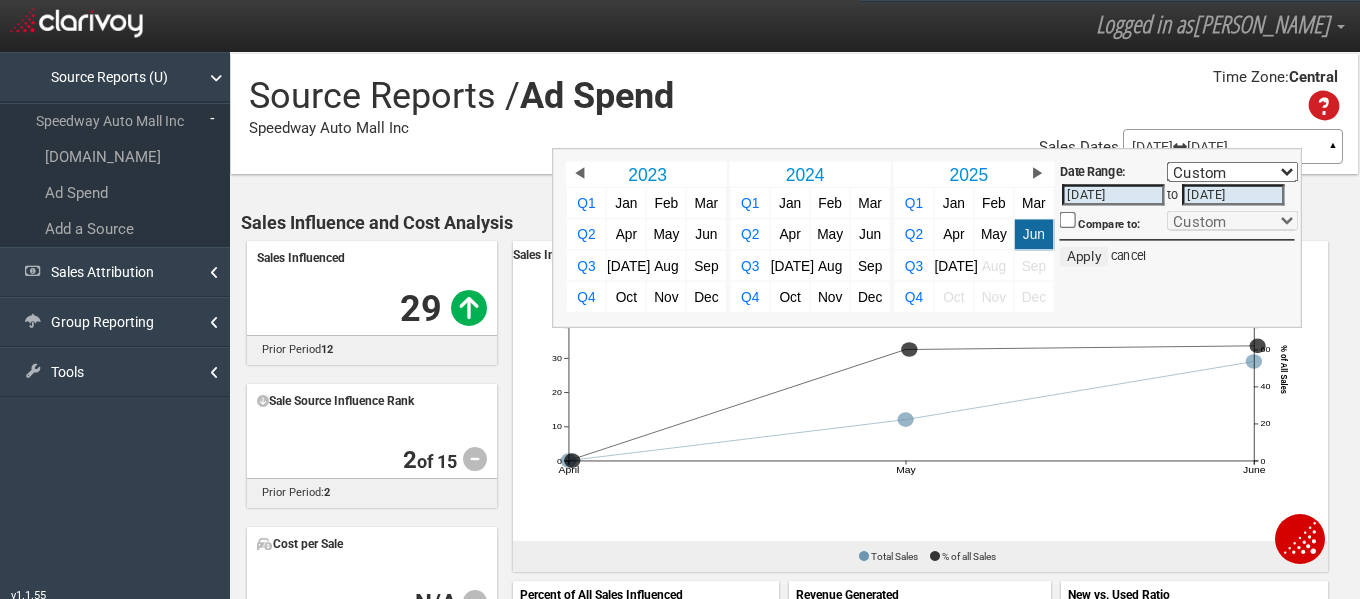 click on "Source Reports (U)
Speedway Auto Mall Inc
Cars.com
Ad Spend
Add a Source" at bounding box center [115, 149] 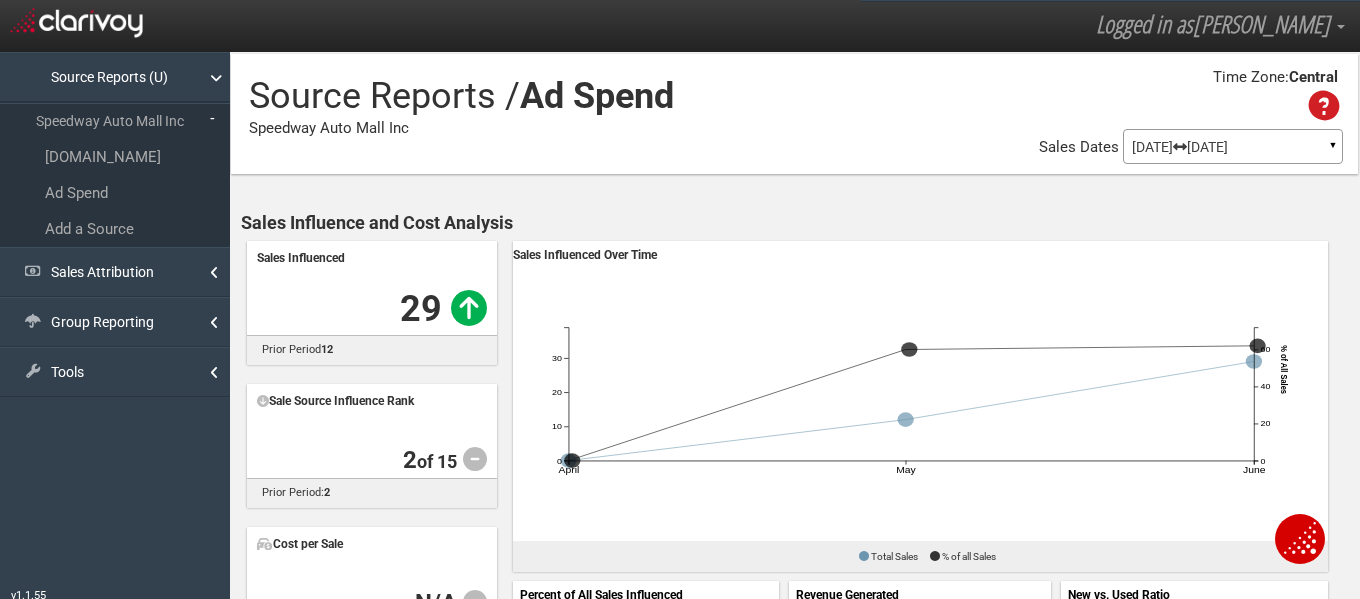 click on "Source Reports (U)
Speedway Auto Mall Inc
Cars.com
Ad Spend
Add a Source" at bounding box center [115, 149] 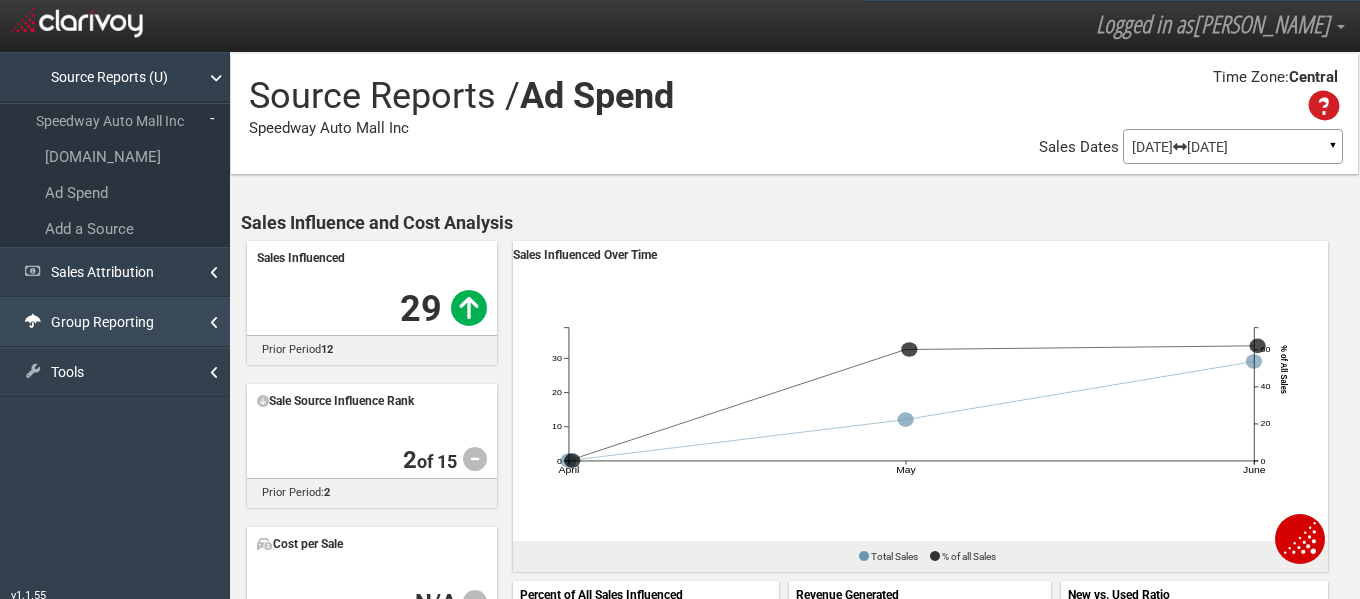 click on "Group Reporting" at bounding box center [115, 322] 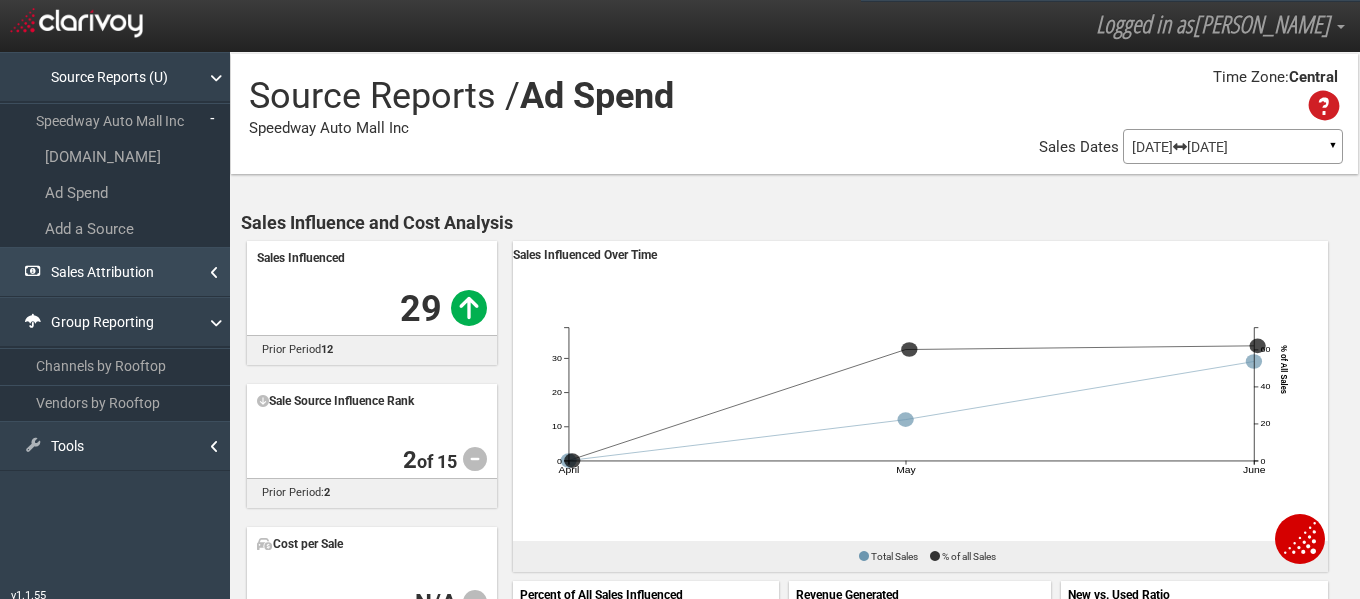 click on "Sales Attribution" at bounding box center (115, 272) 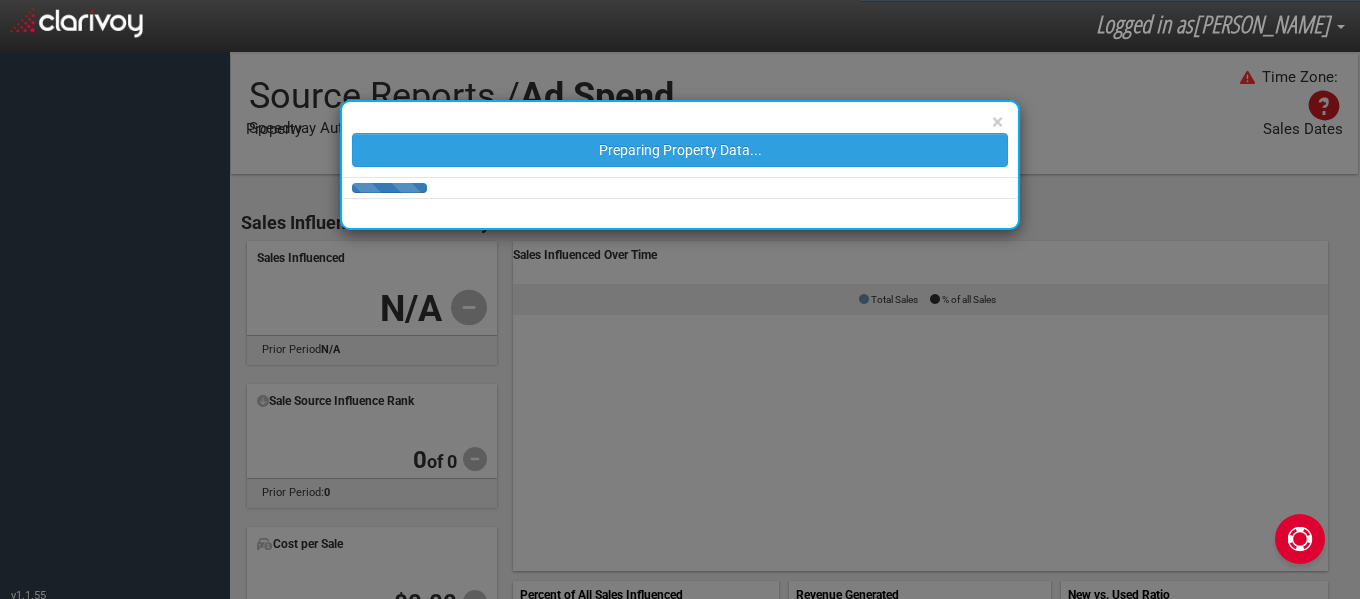 scroll, scrollTop: 0, scrollLeft: 0, axis: both 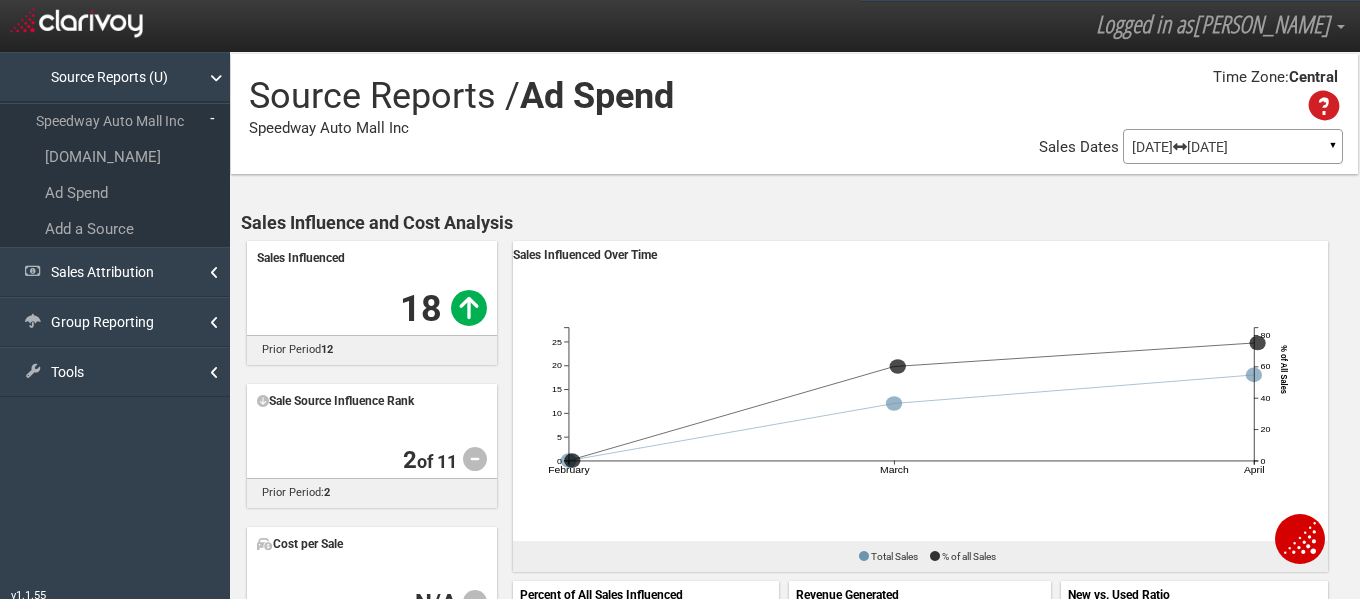 click on "▼" at bounding box center (1333, 150) 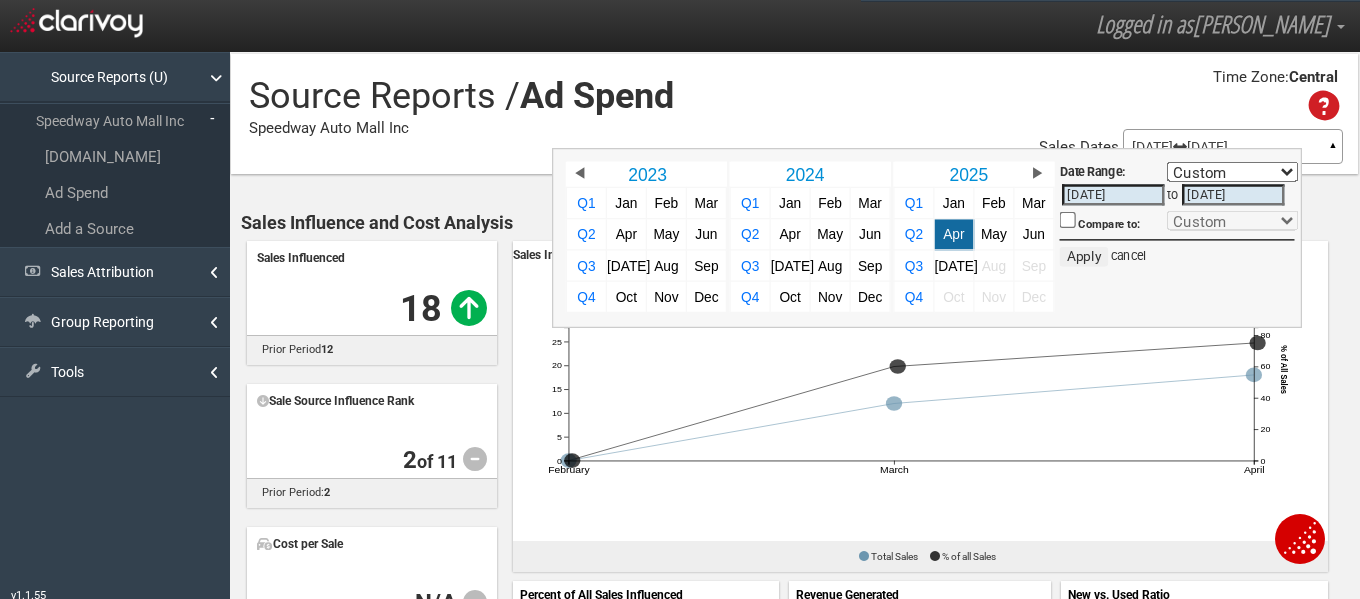 click on "04/01/2025" at bounding box center [1113, 194] 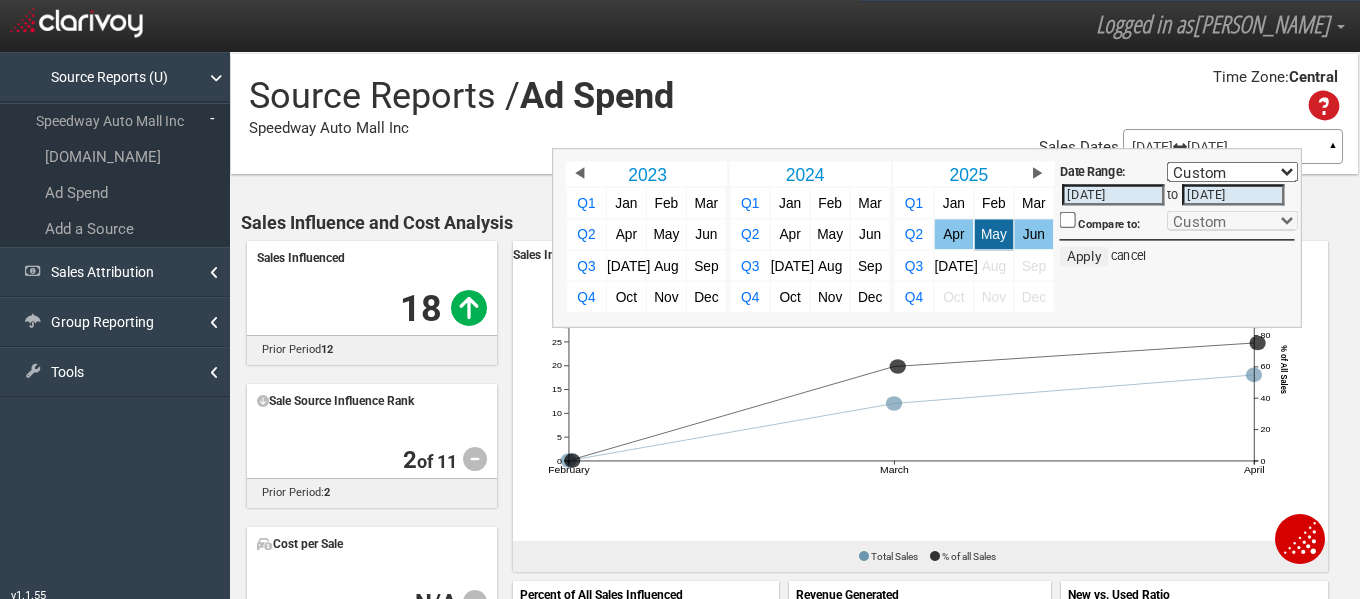click on "[DATE]" at bounding box center (1233, 194) 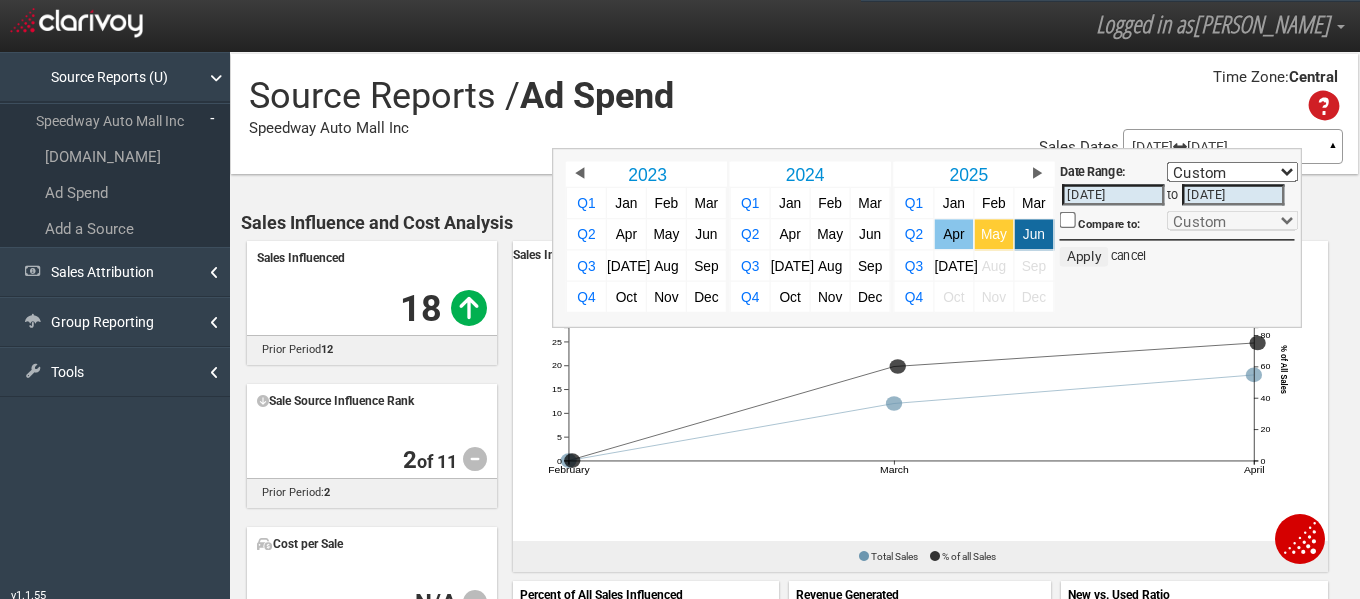click on "May" at bounding box center (994, 234) 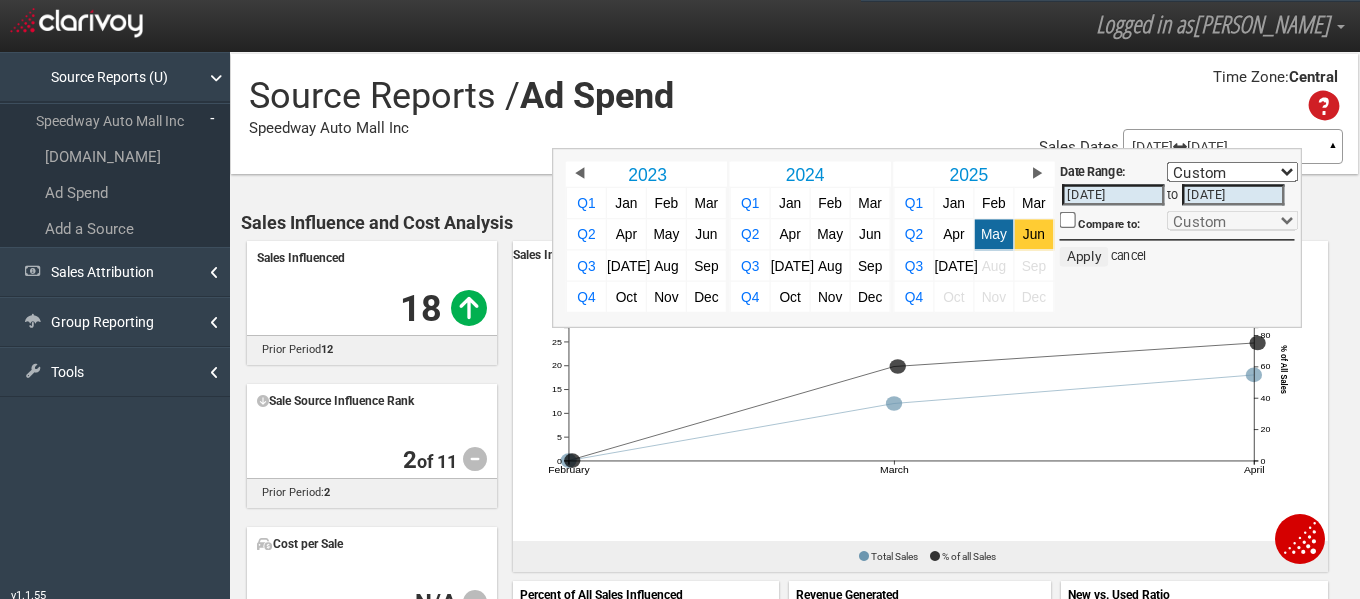 click on "Jun" at bounding box center (1034, 234) 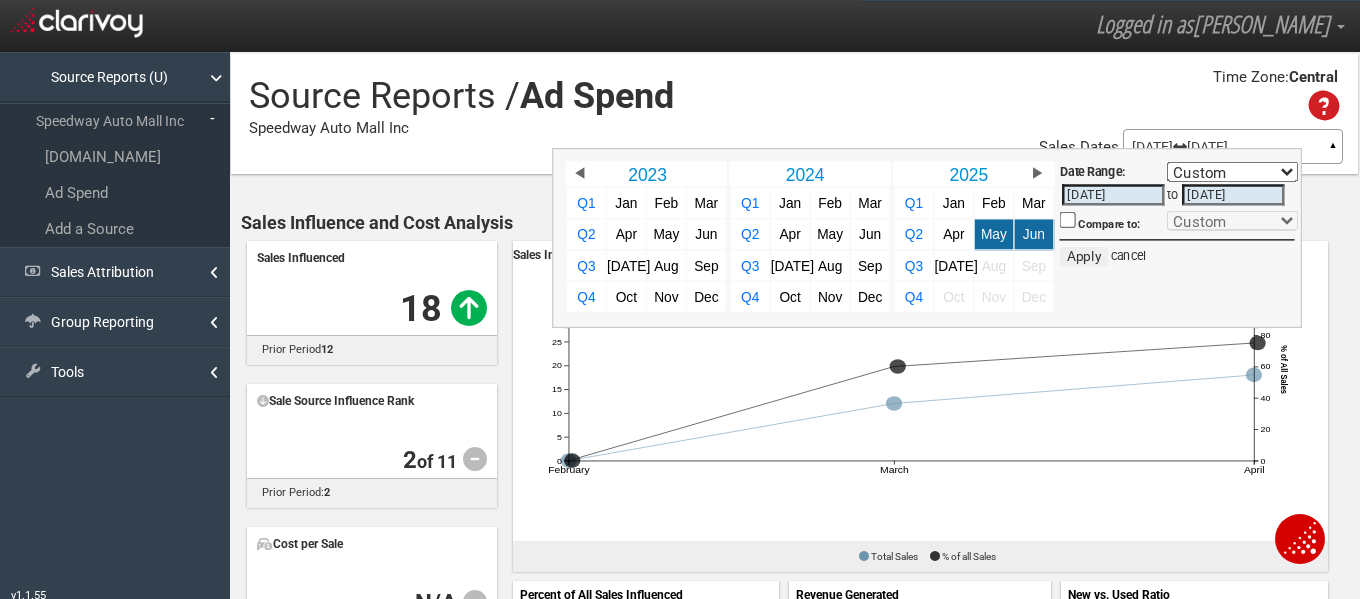 click on "Jun" at bounding box center [1034, 234] 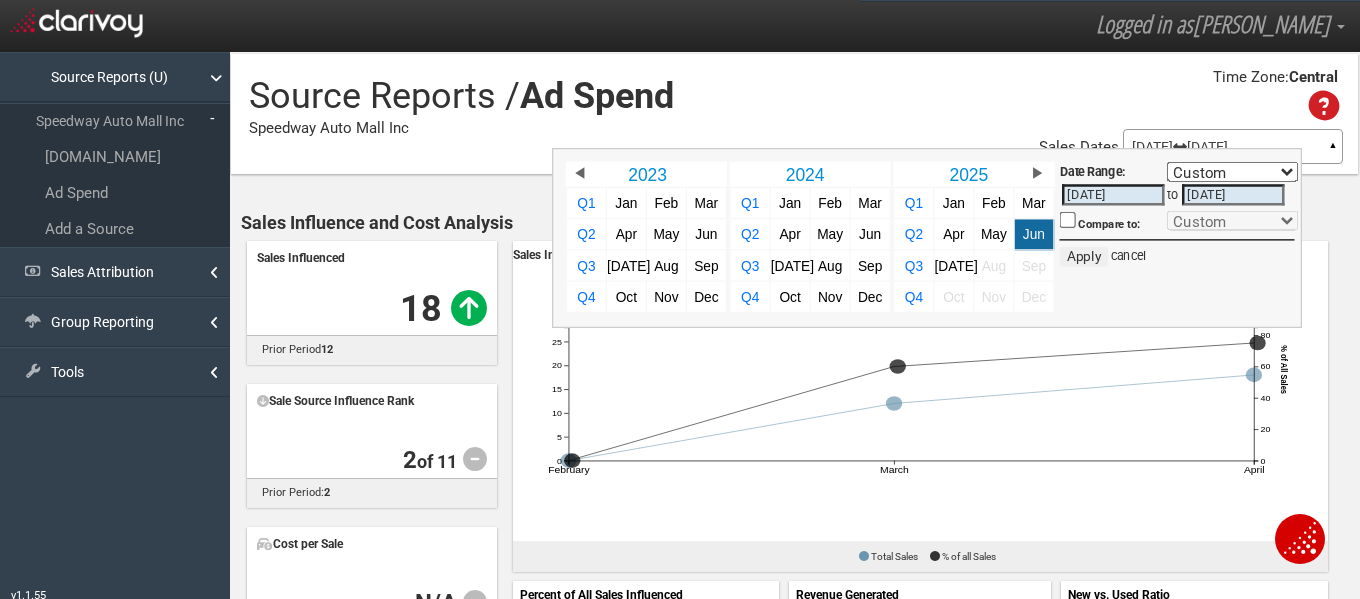 click on "Jun" at bounding box center [1034, 234] 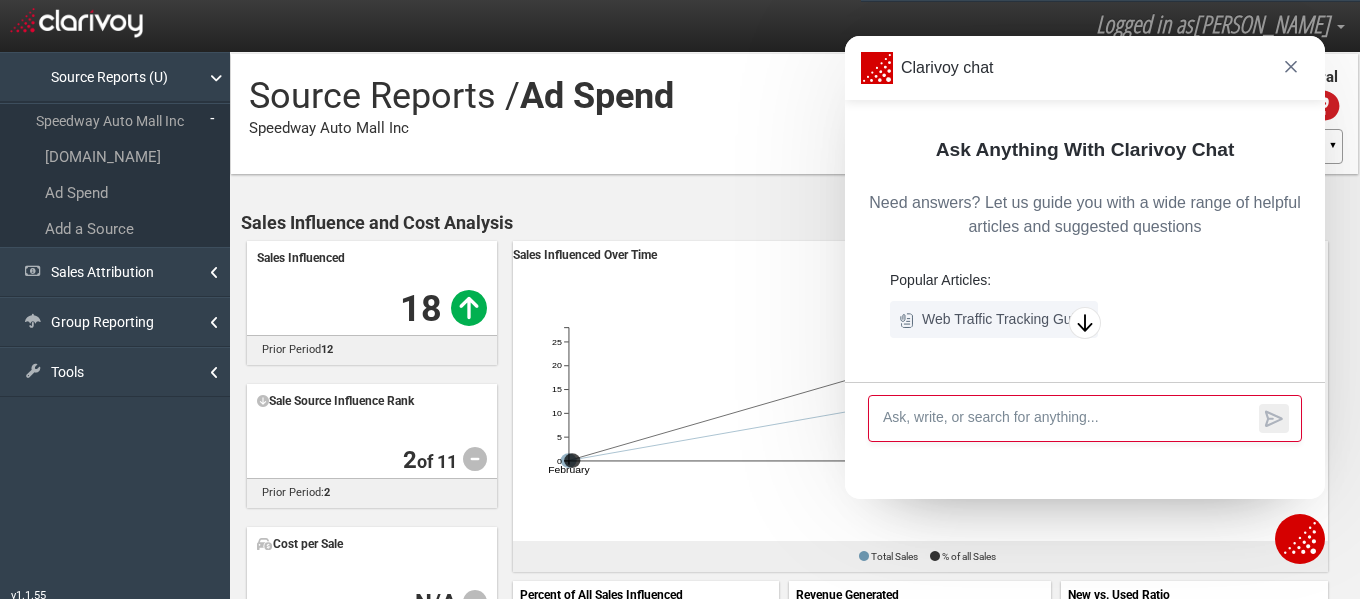 scroll, scrollTop: 34, scrollLeft: 0, axis: vertical 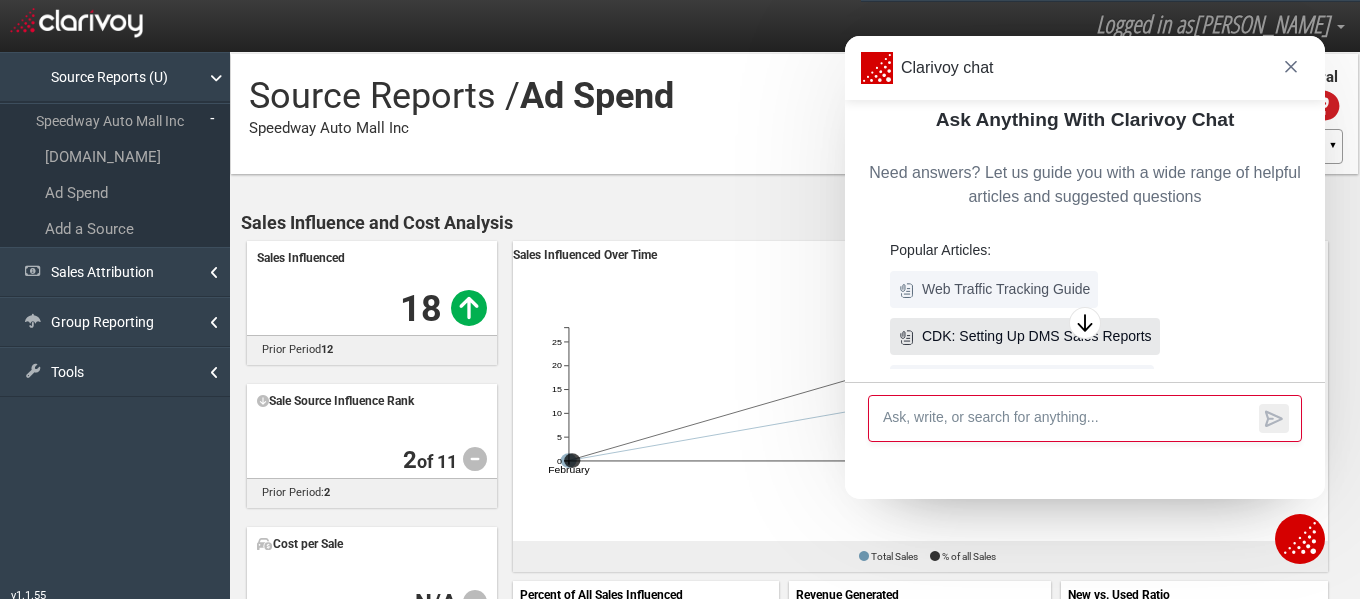 click on "CDK: Setting Up DMS Sales Reports" at bounding box center [1037, 336] 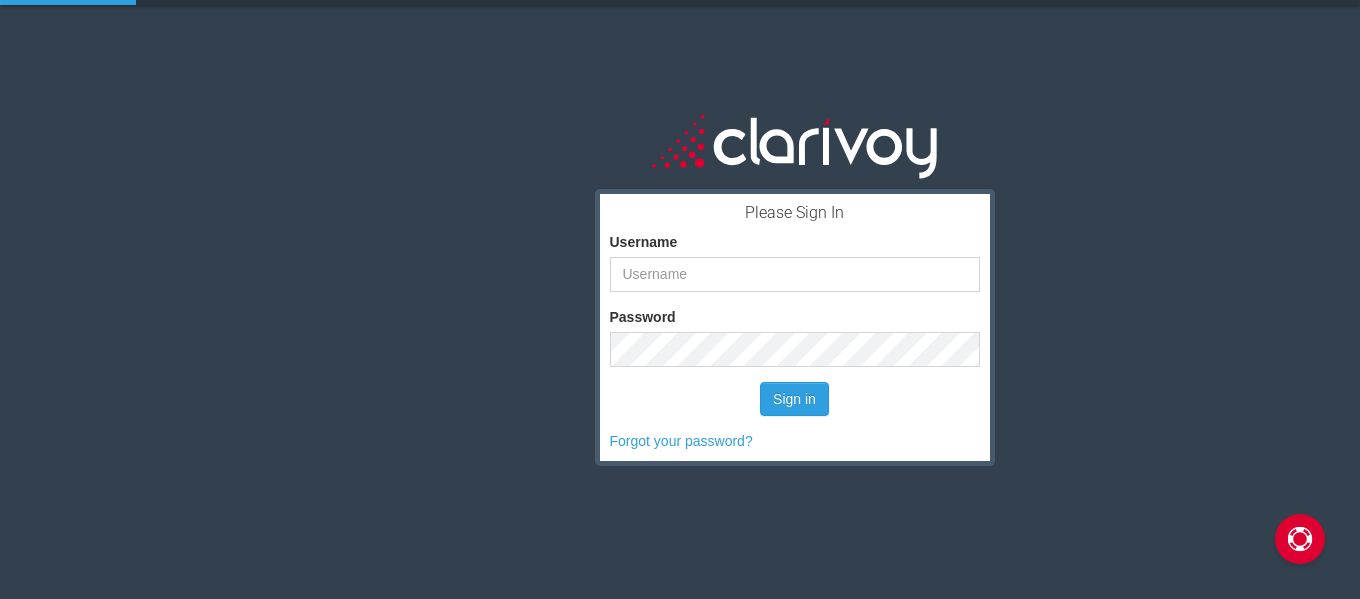 scroll, scrollTop: 0, scrollLeft: 0, axis: both 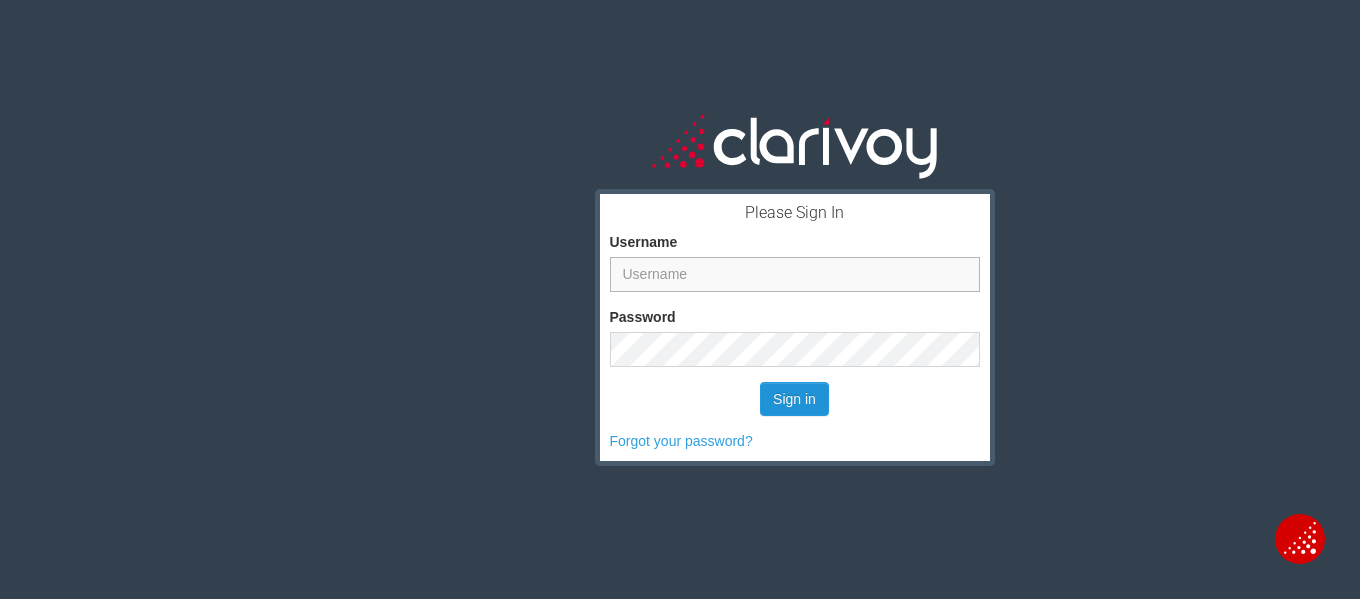 type on "[EMAIL_ADDRESS][DOMAIN_NAME]" 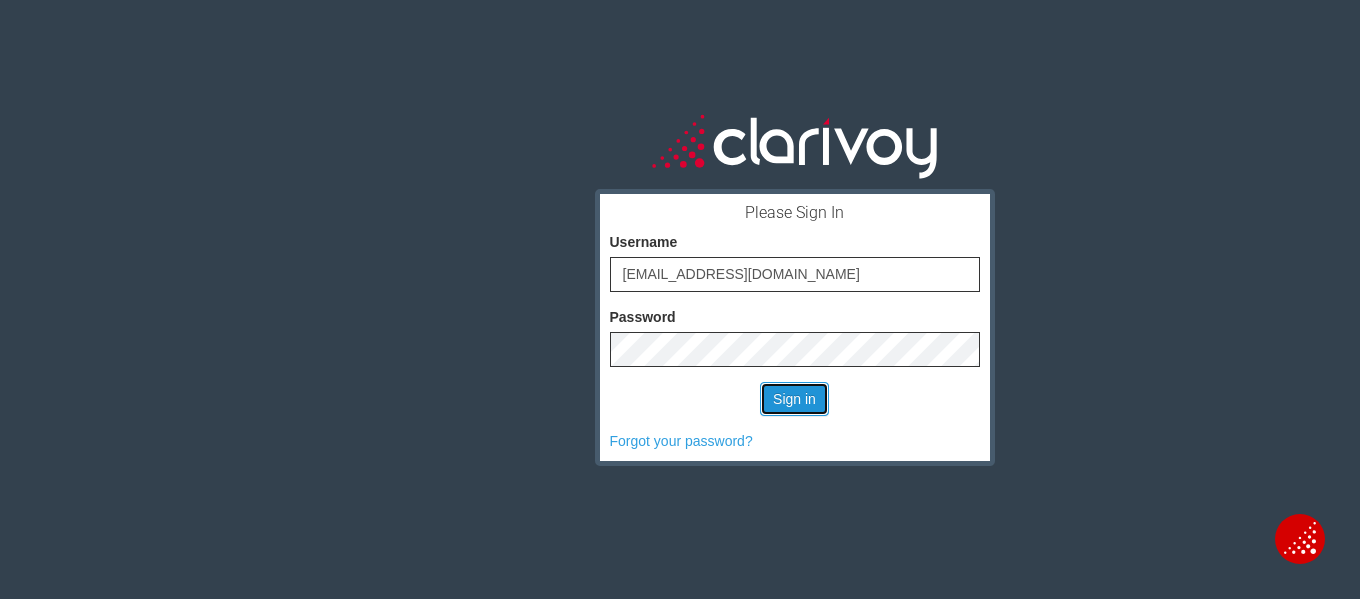 click on "Sign in" at bounding box center (794, 399) 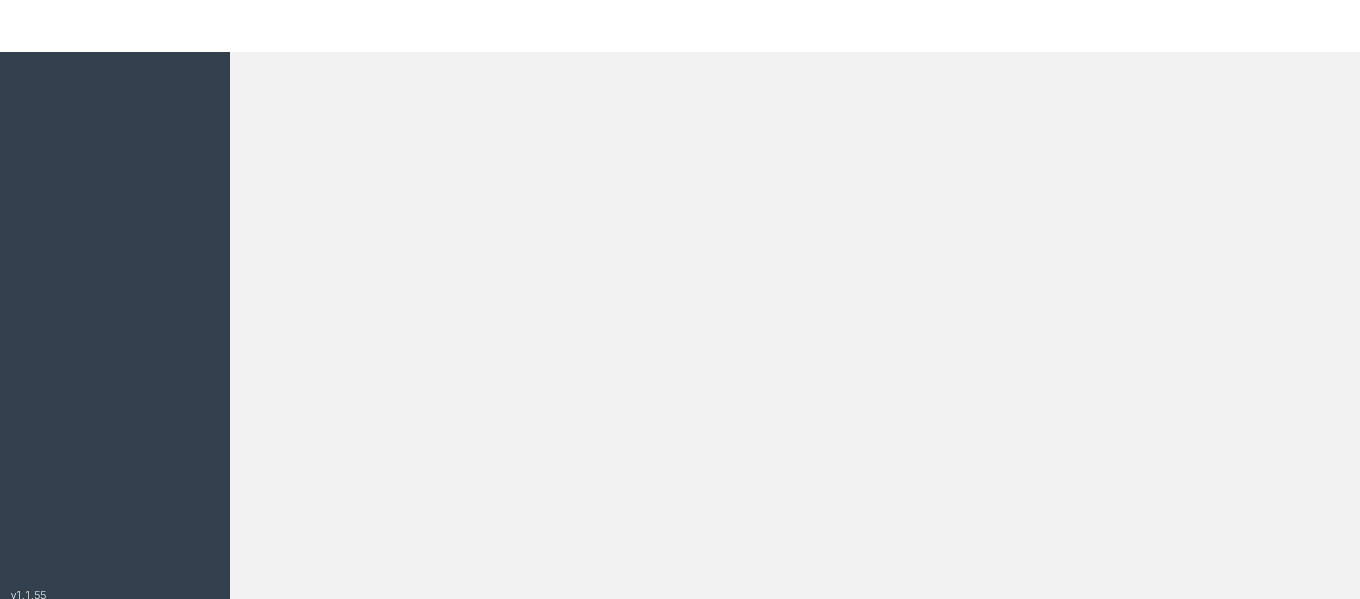 scroll, scrollTop: 0, scrollLeft: 0, axis: both 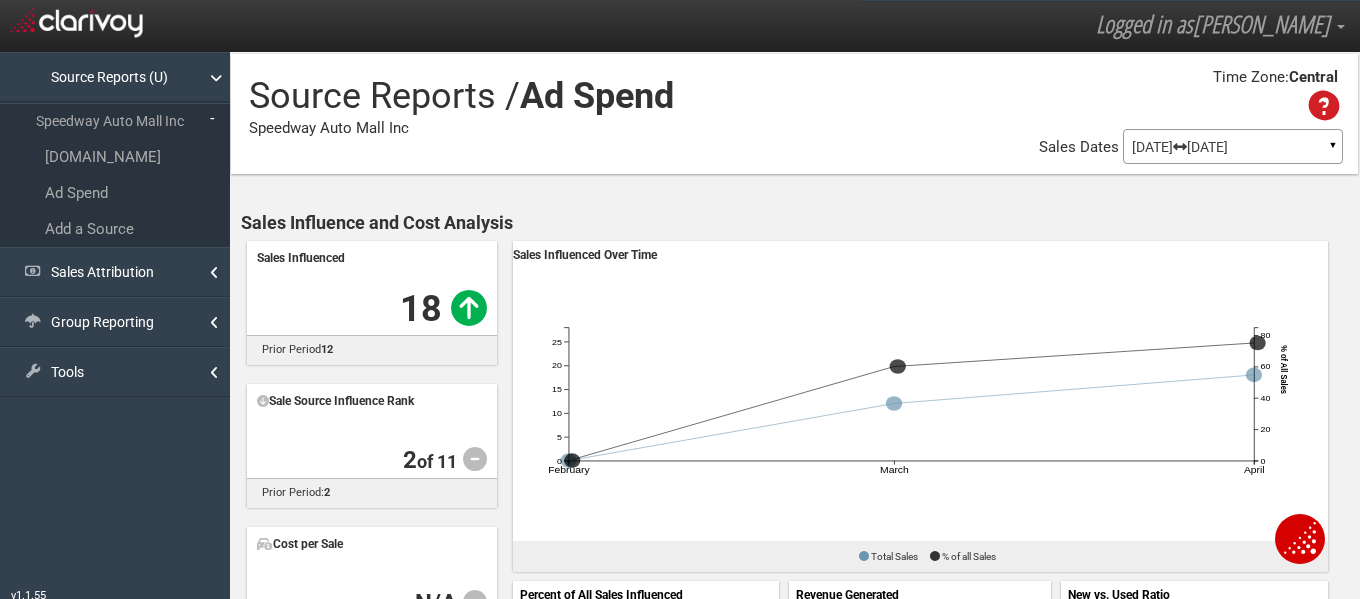 click on "▼" at bounding box center (1333, 150) 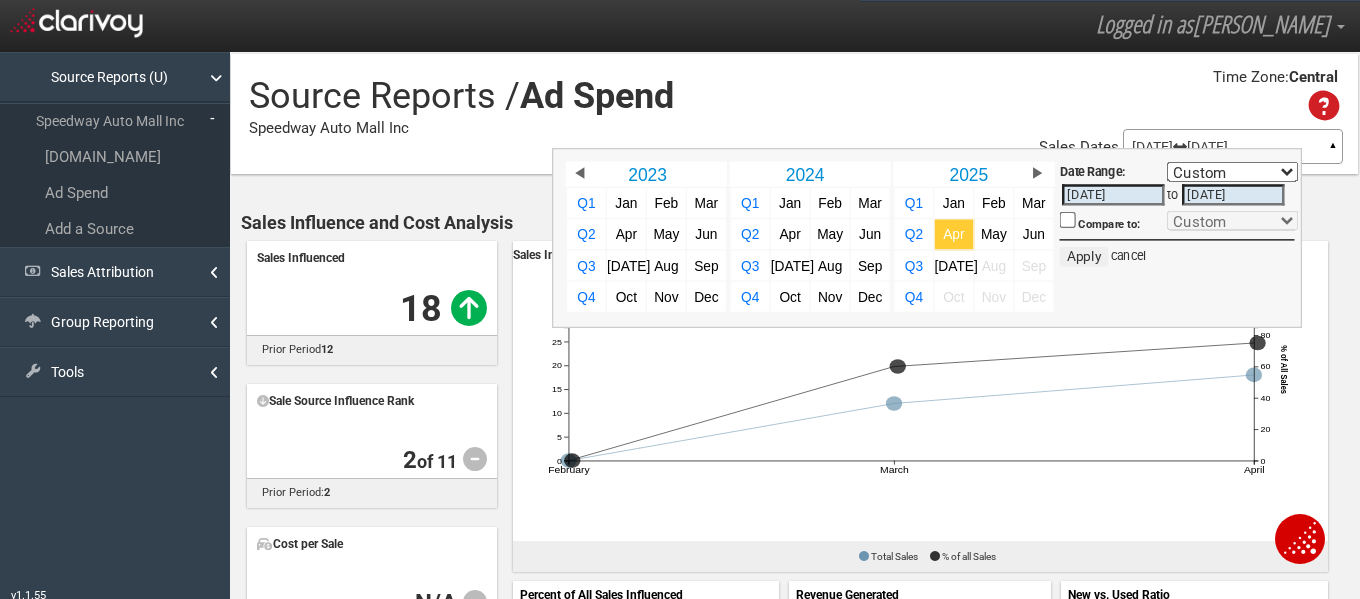 click on "Apr" at bounding box center (953, 234) 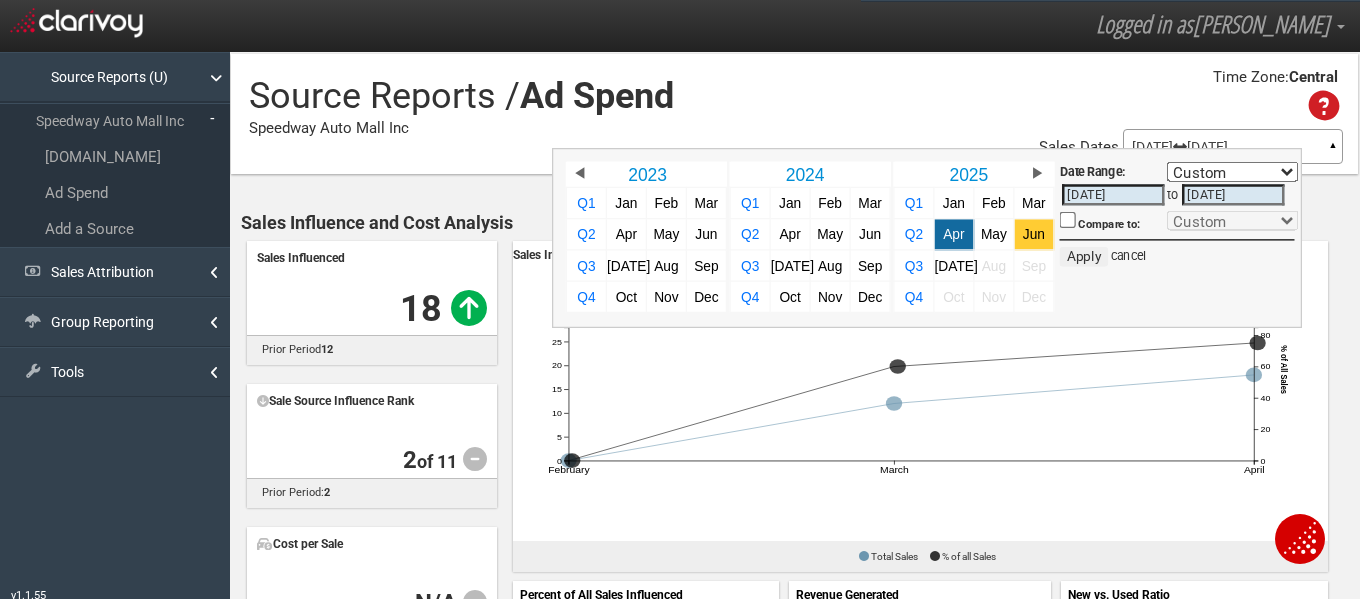 click on "Jun" at bounding box center (1034, 234) 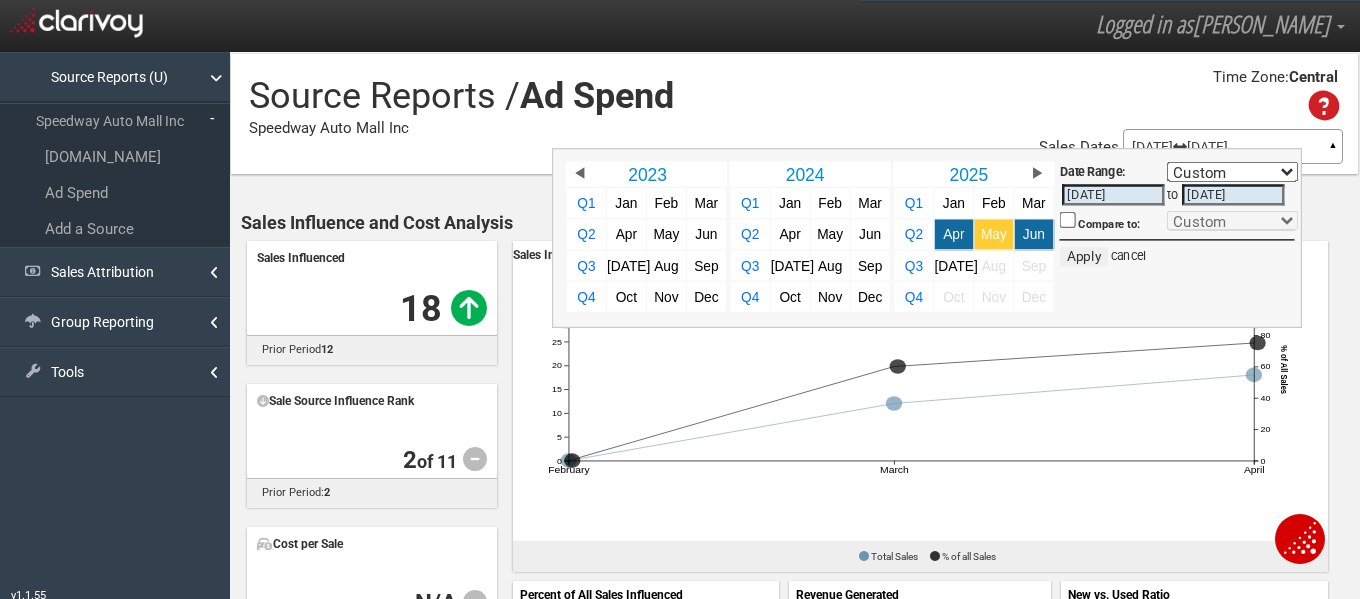 click on "May" at bounding box center (994, 234) 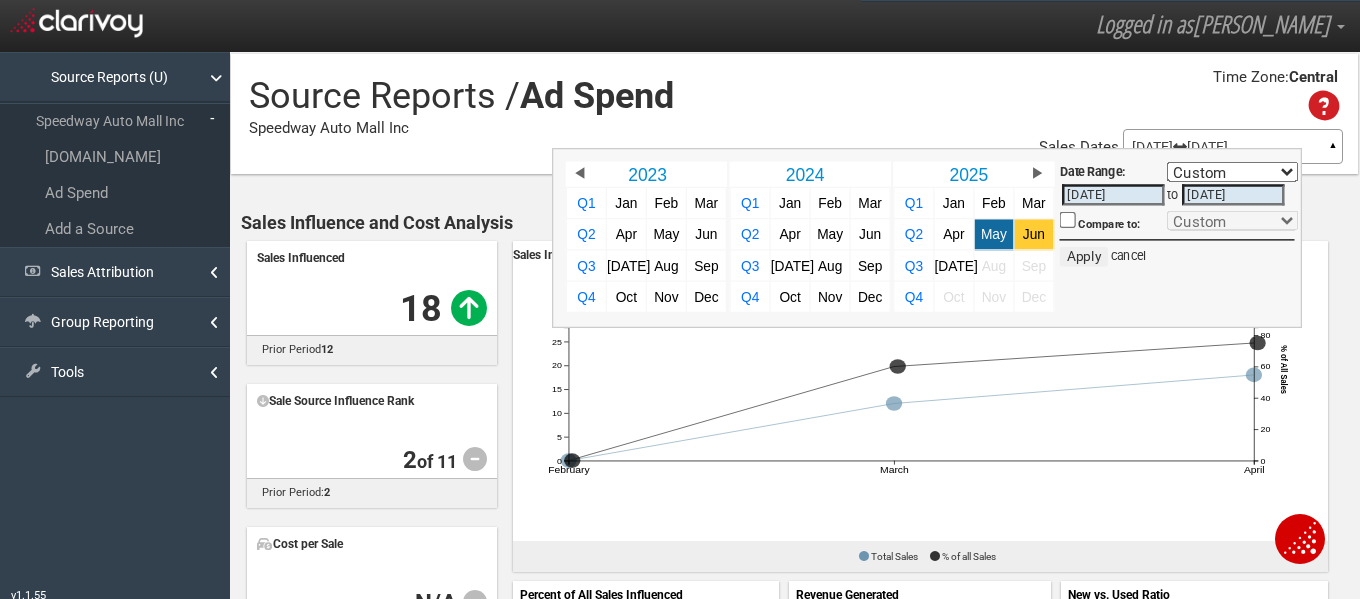 click on "Jun" at bounding box center (1034, 234) 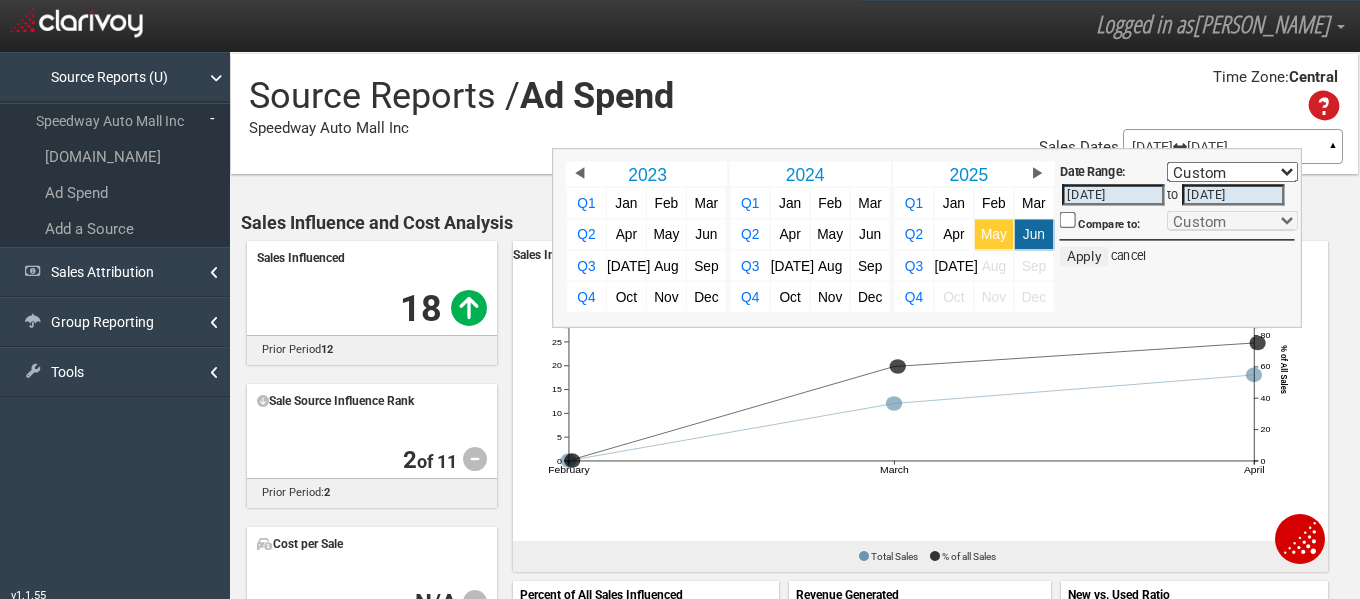 click on "May" at bounding box center (994, 234) 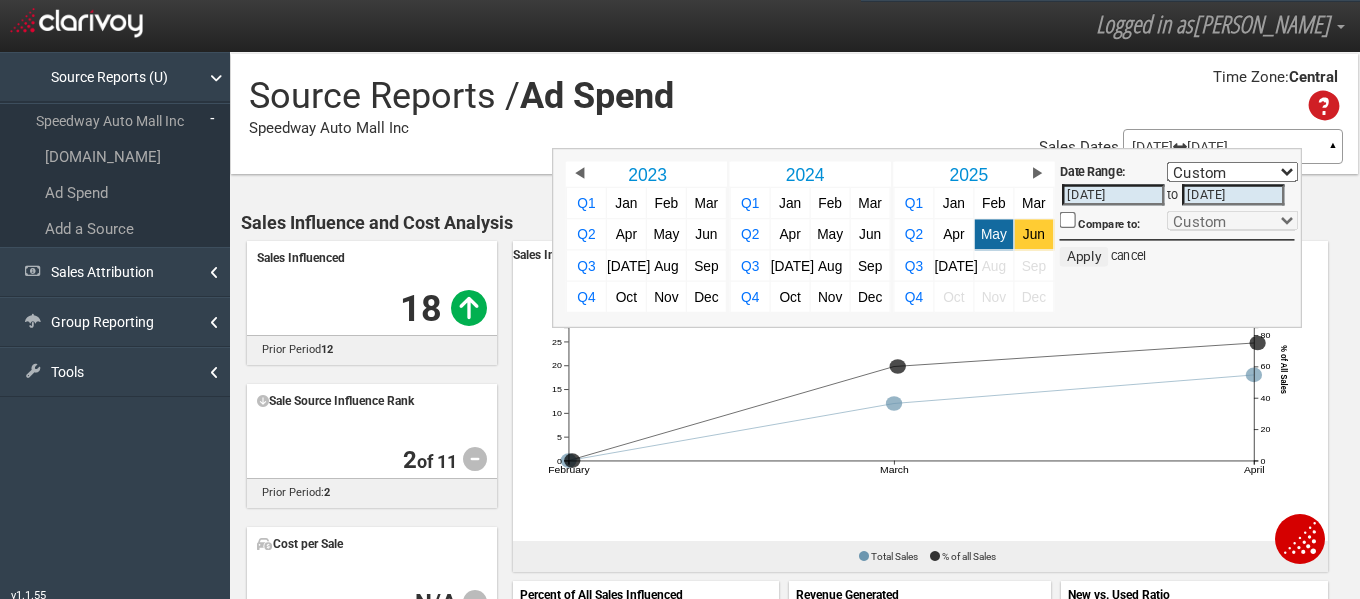click on "Jun" at bounding box center [1034, 234] 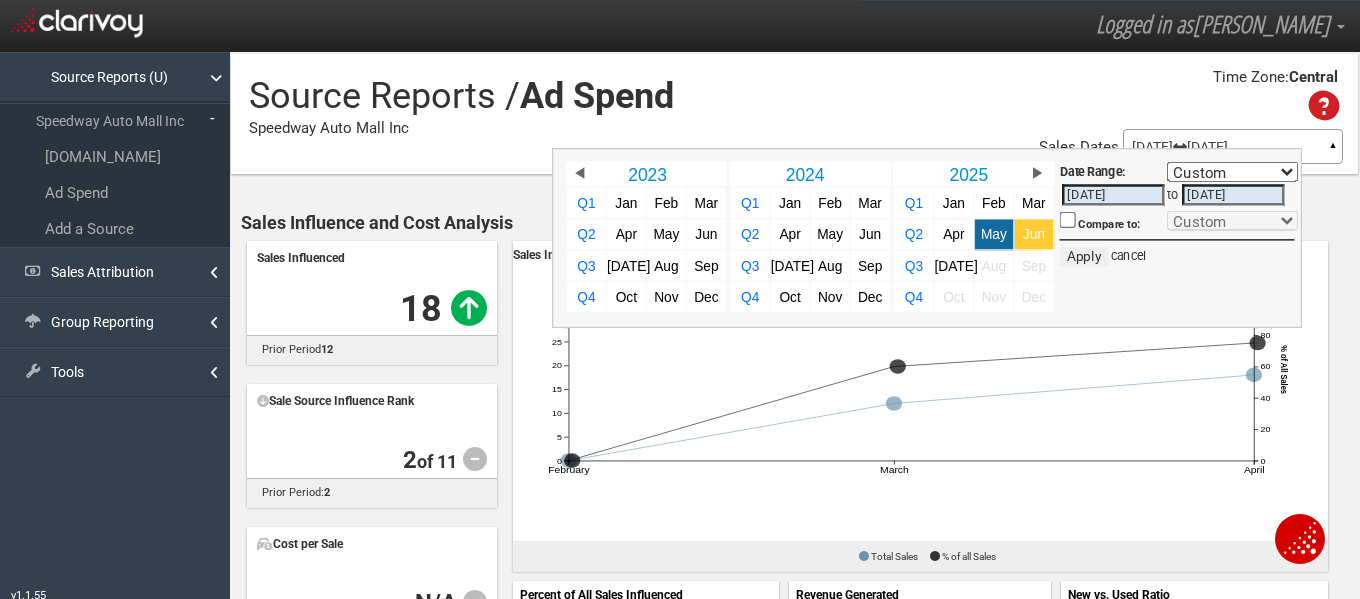 click on "Jun" at bounding box center (1034, 234) 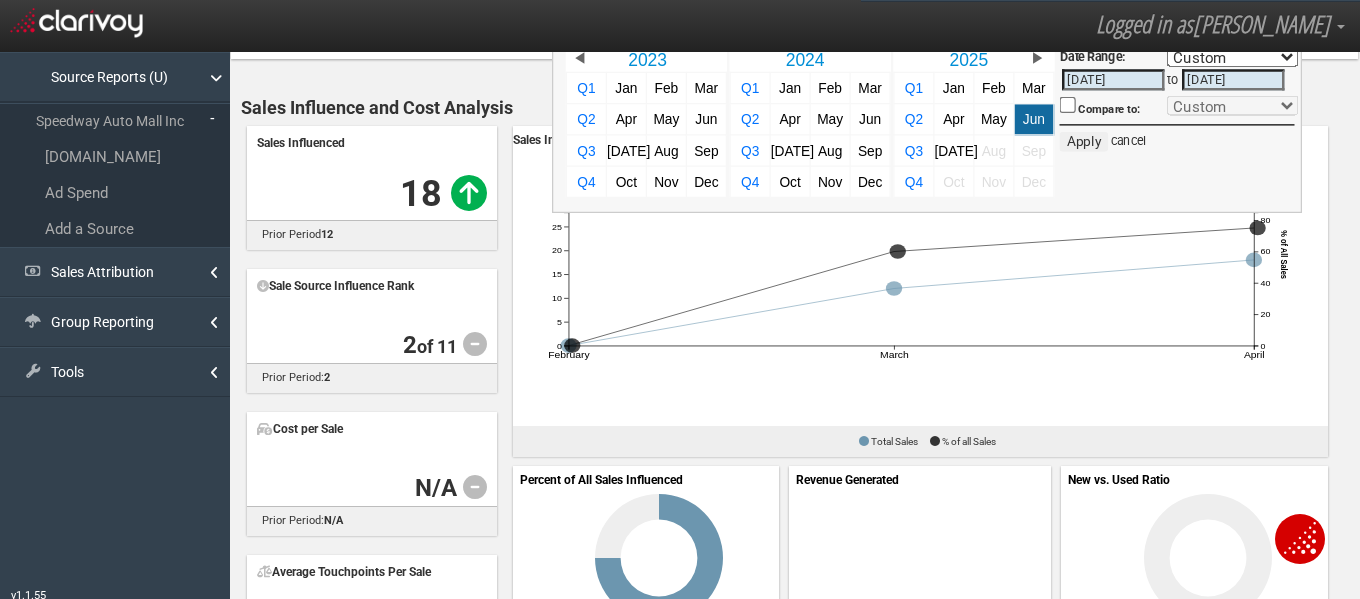 scroll, scrollTop: 49, scrollLeft: 0, axis: vertical 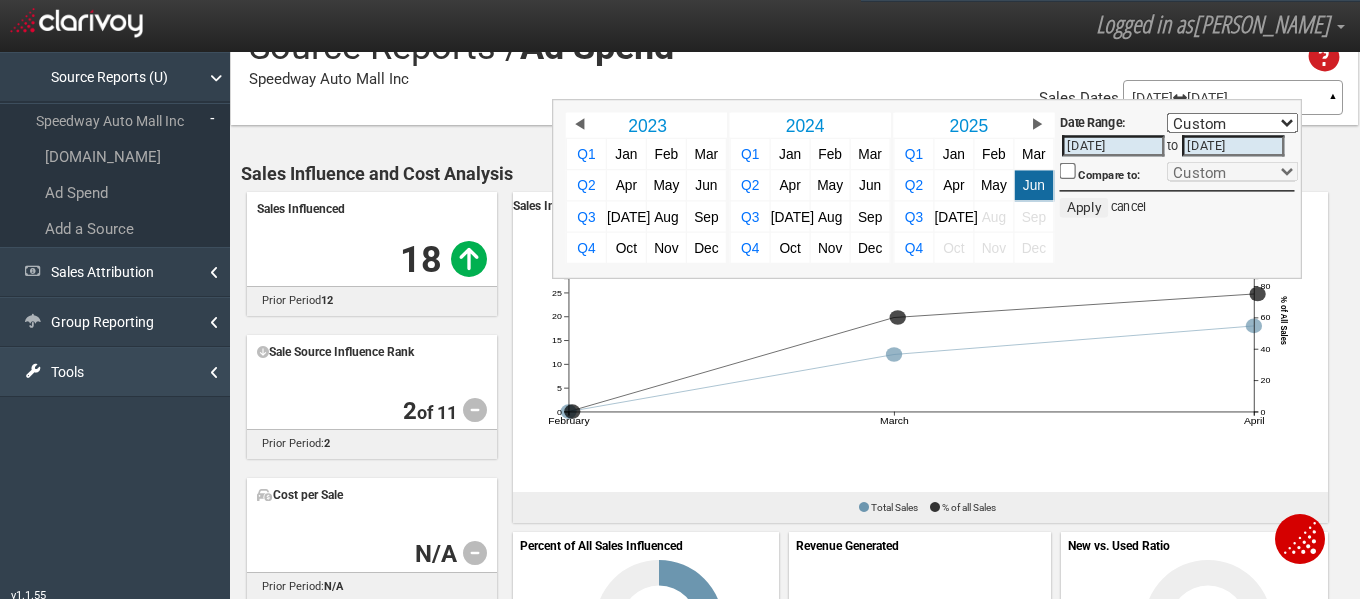 click on "Tools" at bounding box center [115, 372] 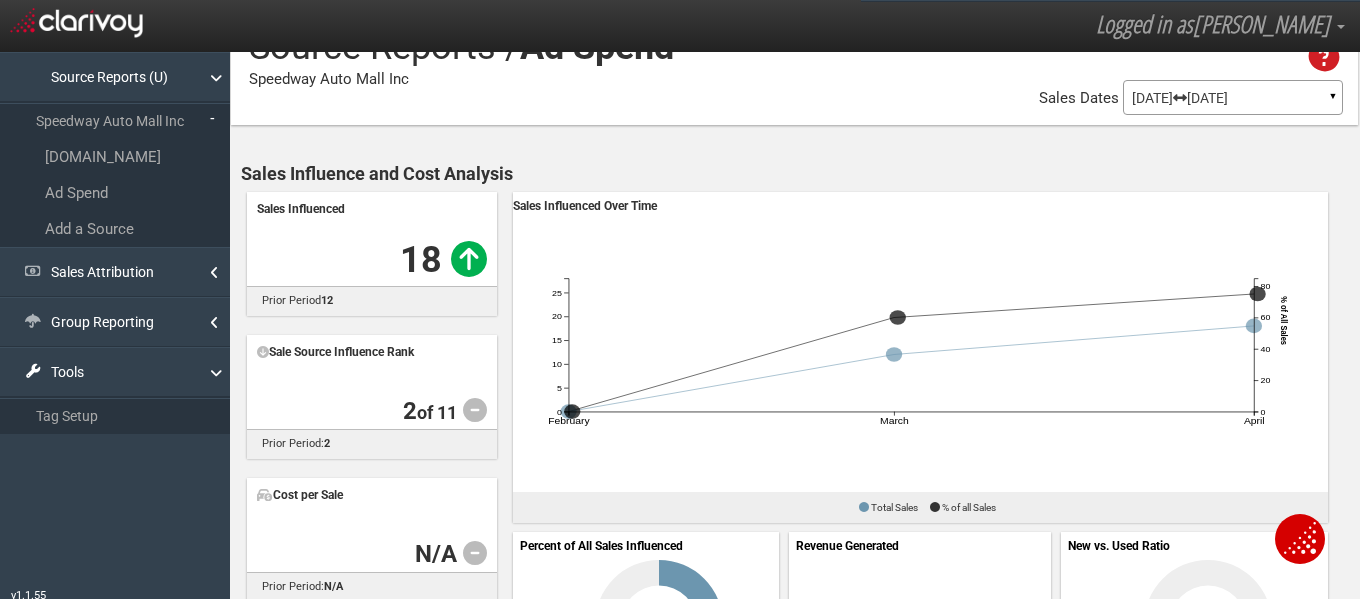 click on "Source Reports (U)
Speedway Auto Mall Inc
Cars.com
Ad Spend
Add a Source" at bounding box center (115, 149) 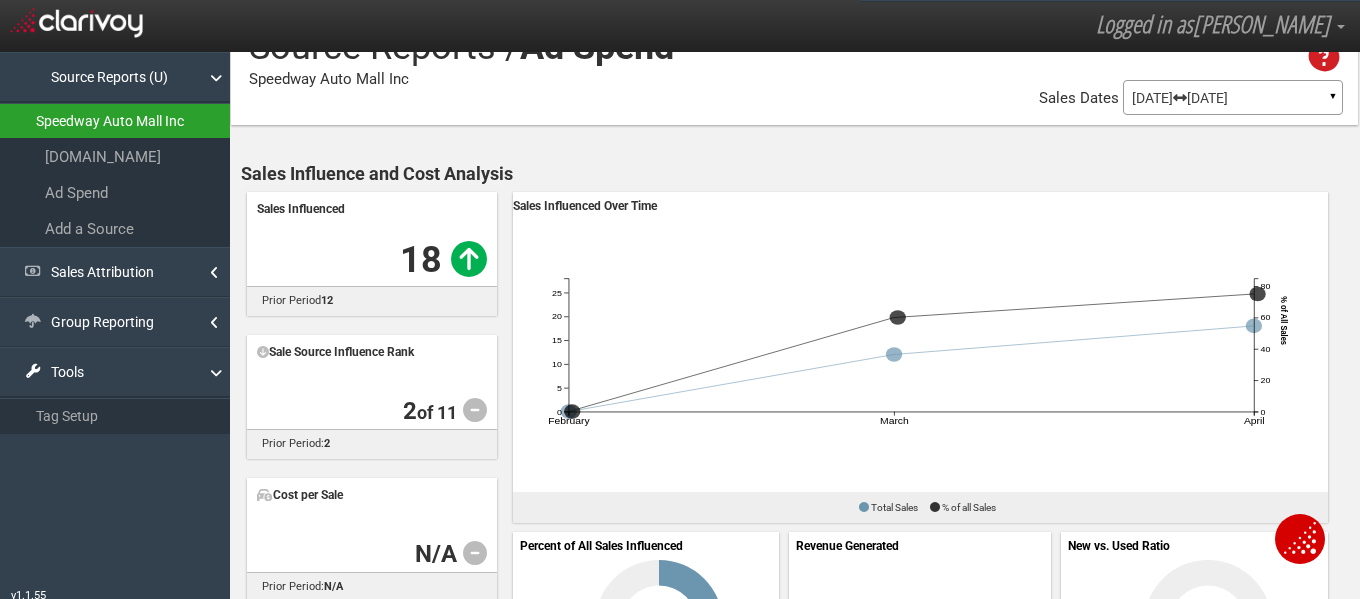 click on "Speedway Auto Mall Inc" at bounding box center (115, 121) 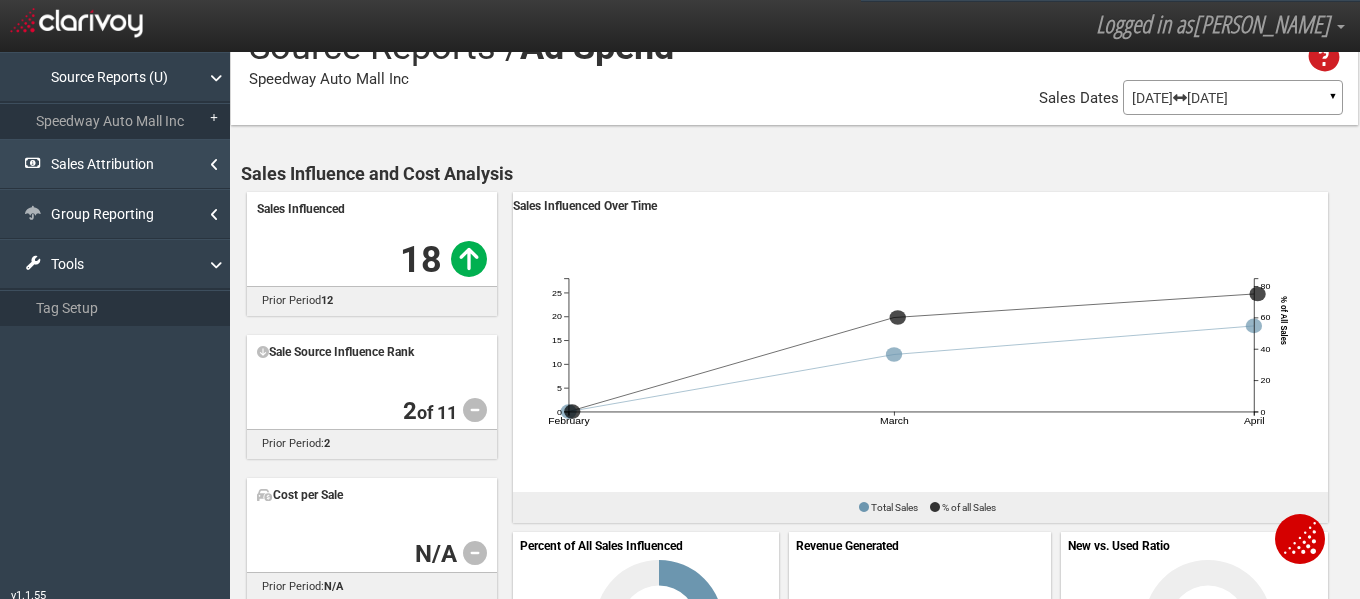 click on "Sales Attribution" at bounding box center [115, 164] 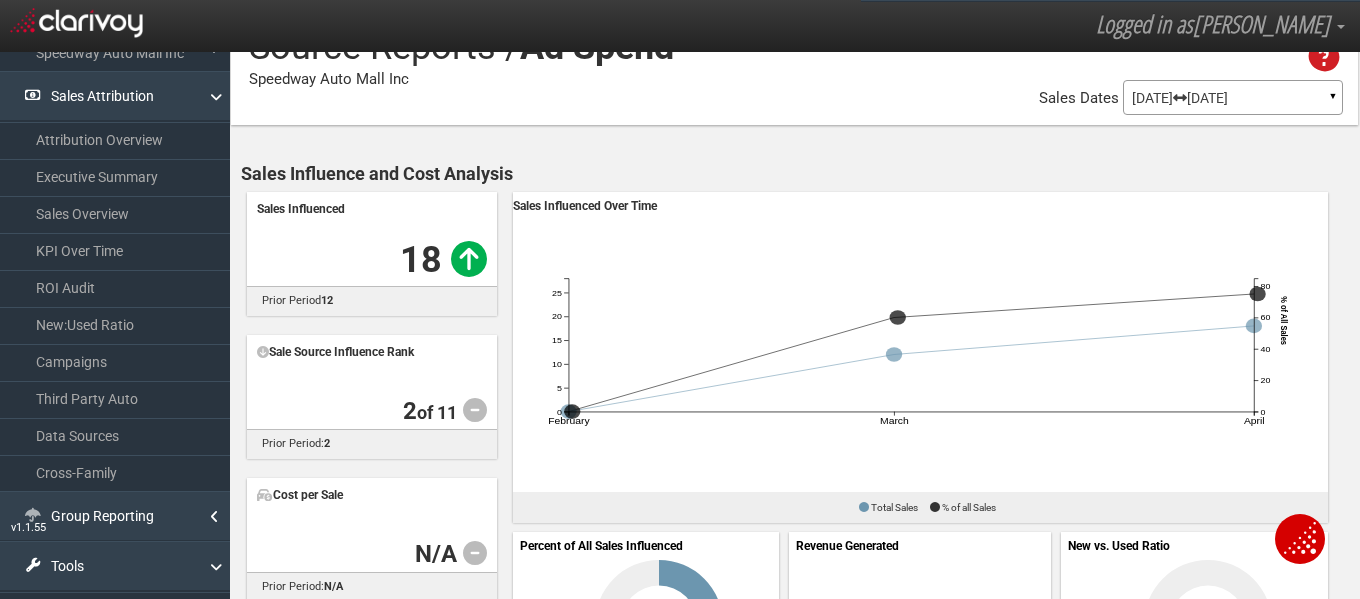 scroll, scrollTop: 81, scrollLeft: 0, axis: vertical 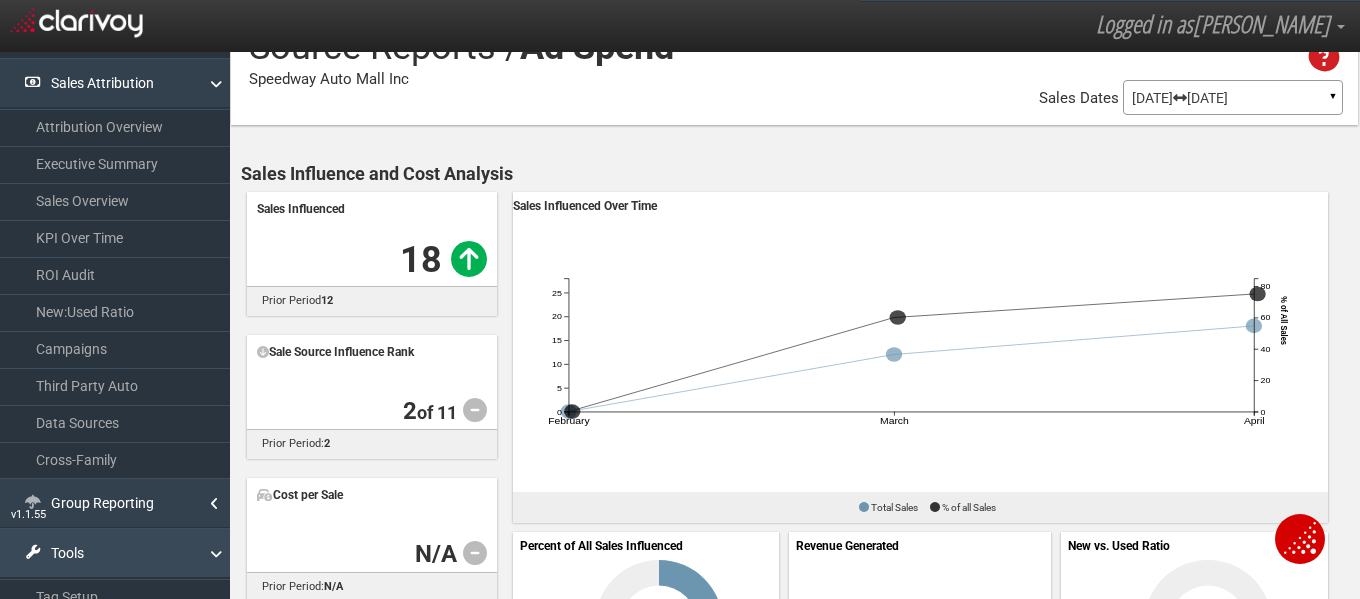 click on "Tools" at bounding box center [115, 553] 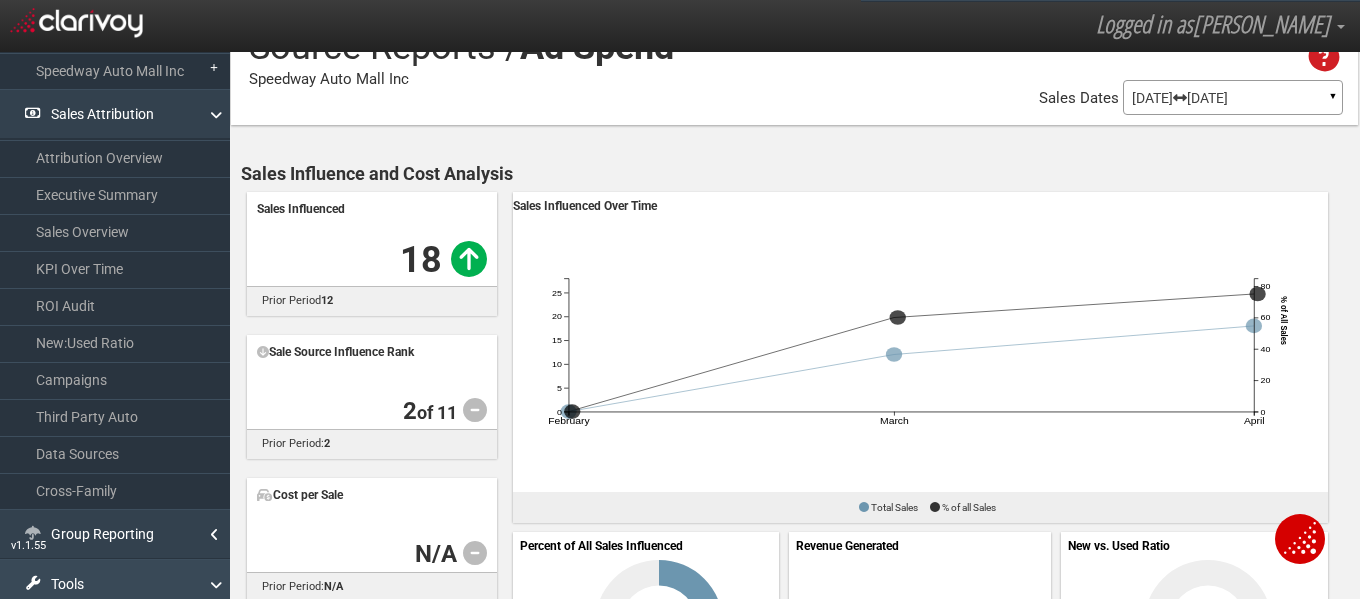 scroll, scrollTop: 44, scrollLeft: 0, axis: vertical 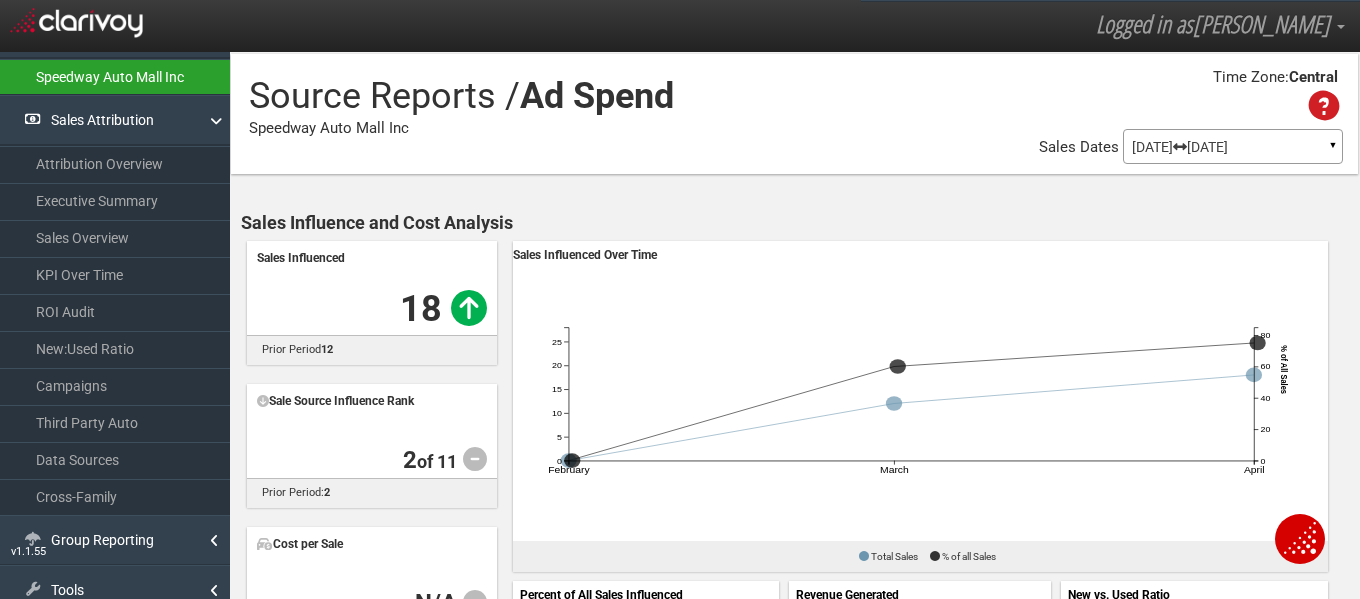 click on "Speedway Auto Mall Inc" at bounding box center [115, 77] 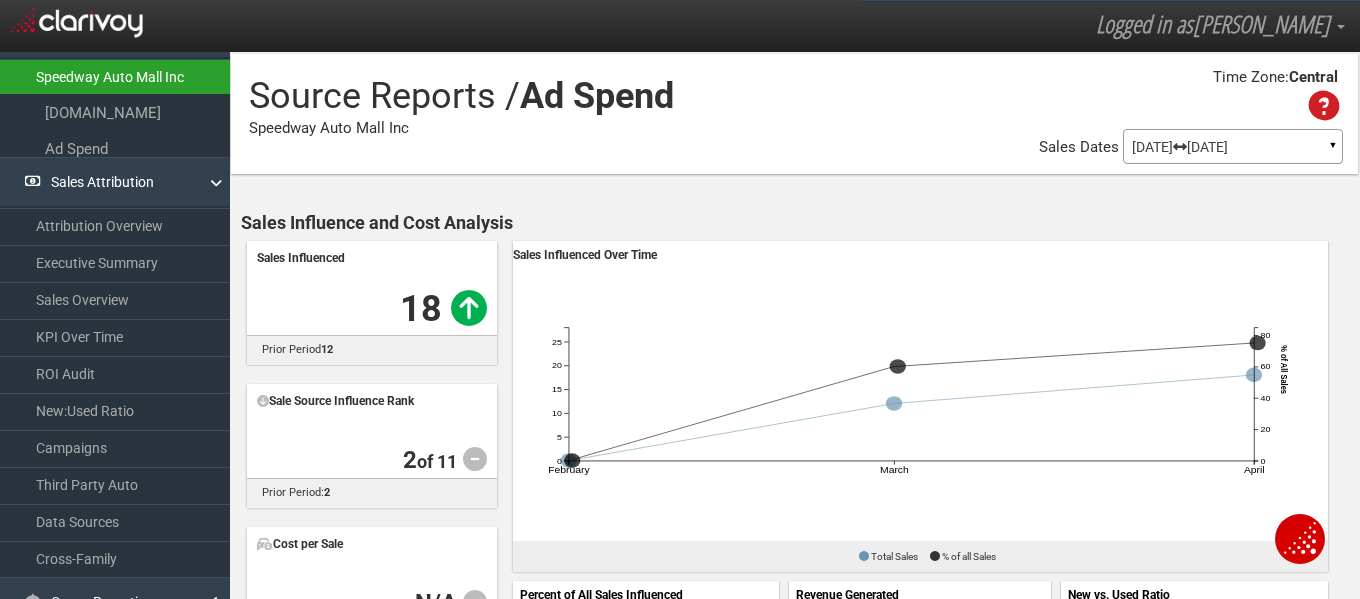 scroll, scrollTop: 81, scrollLeft: 0, axis: vertical 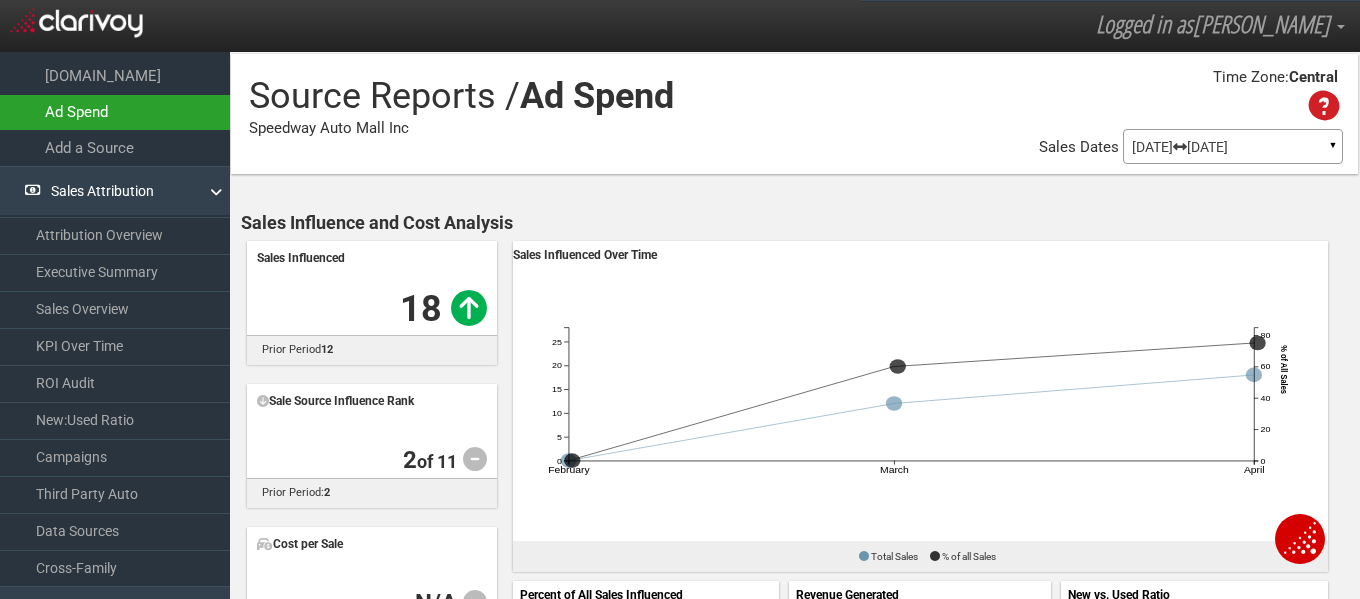 click on "Ad Spend" at bounding box center [115, 112] 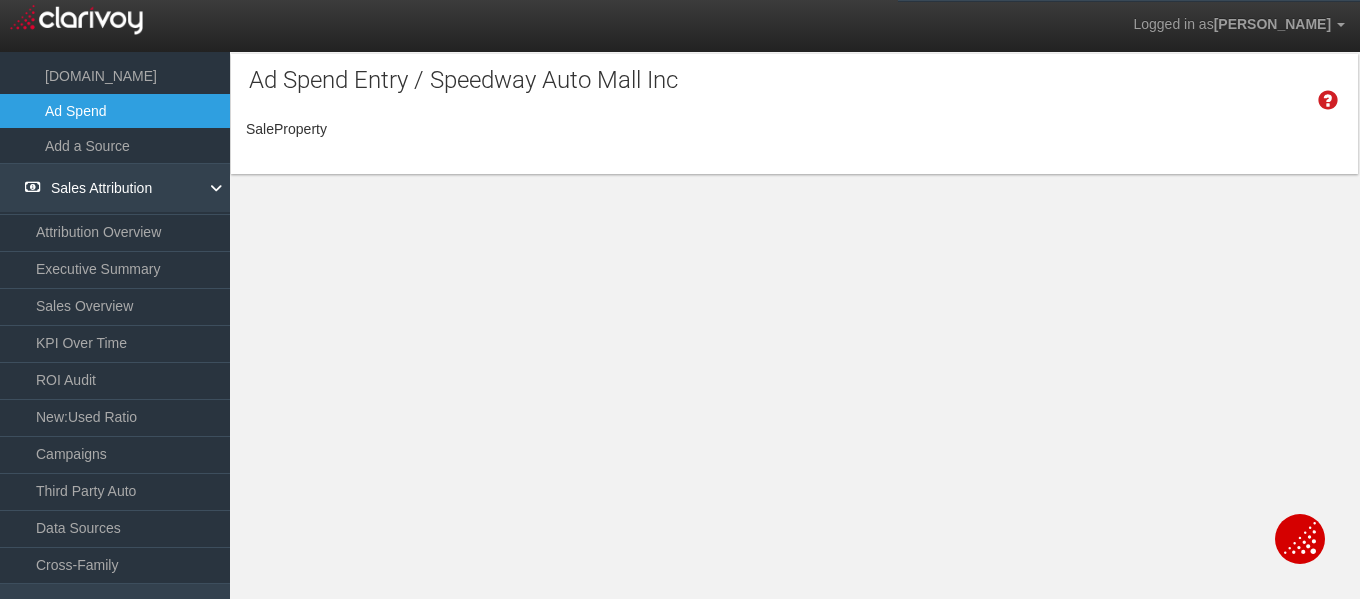 scroll, scrollTop: 0, scrollLeft: 0, axis: both 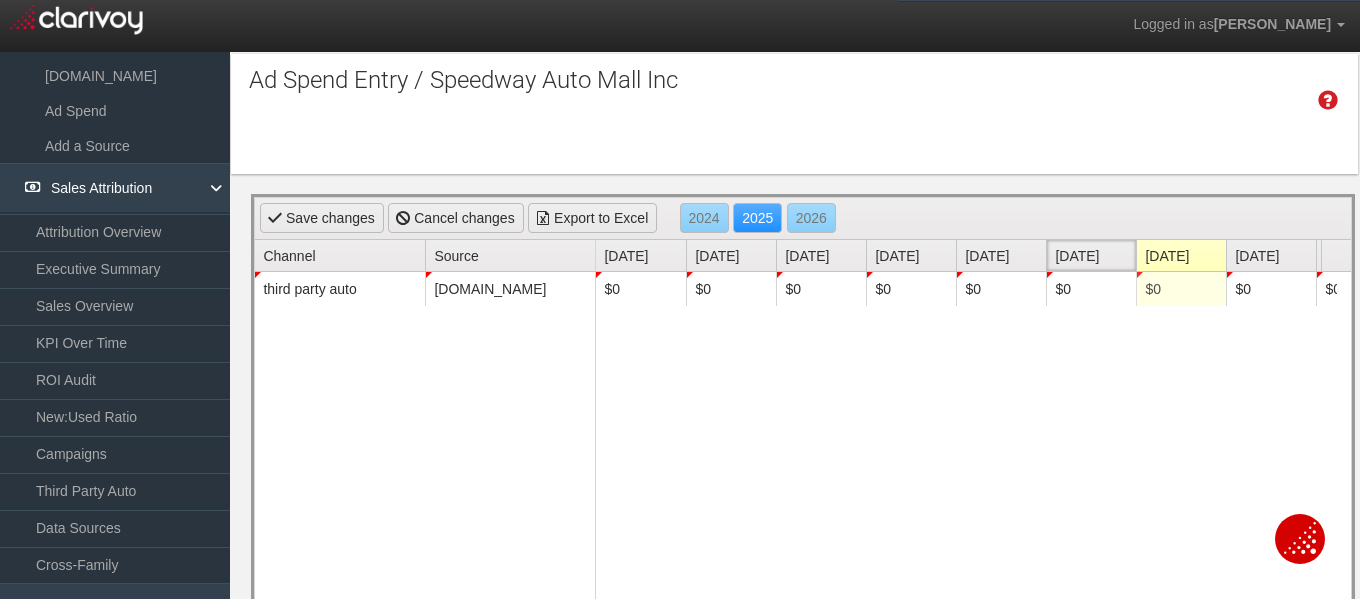 click on "Jun 2025" at bounding box center [1095, 255] 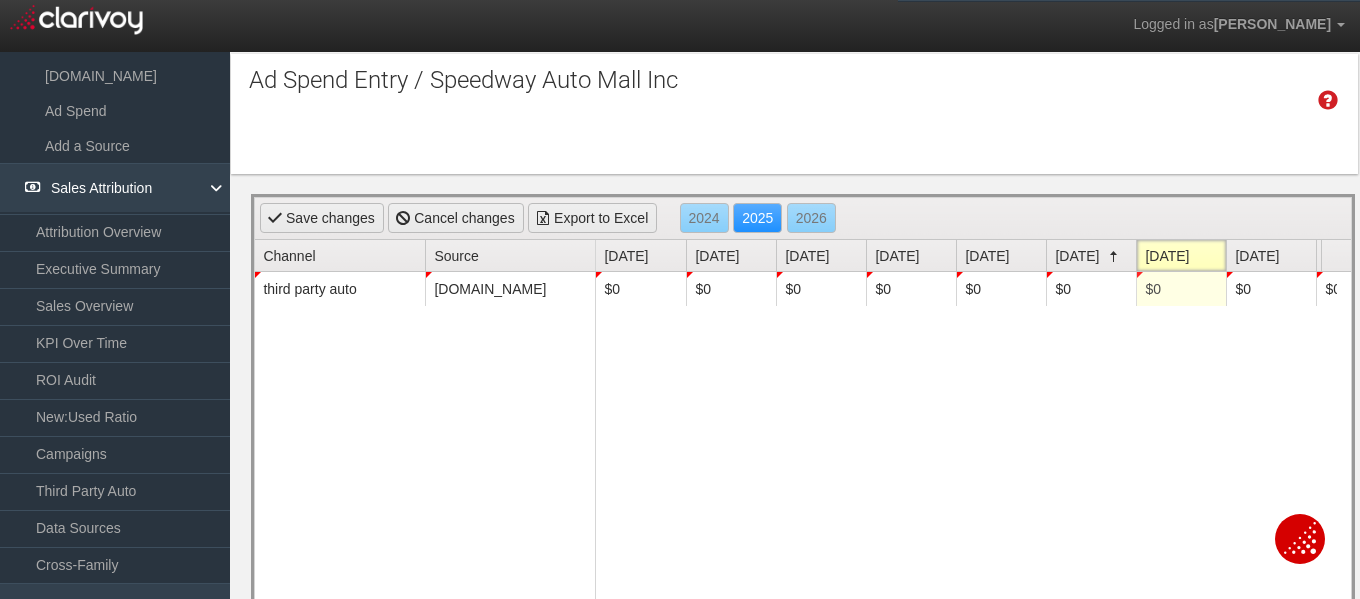 click on "Jul 2025" at bounding box center [1185, 255] 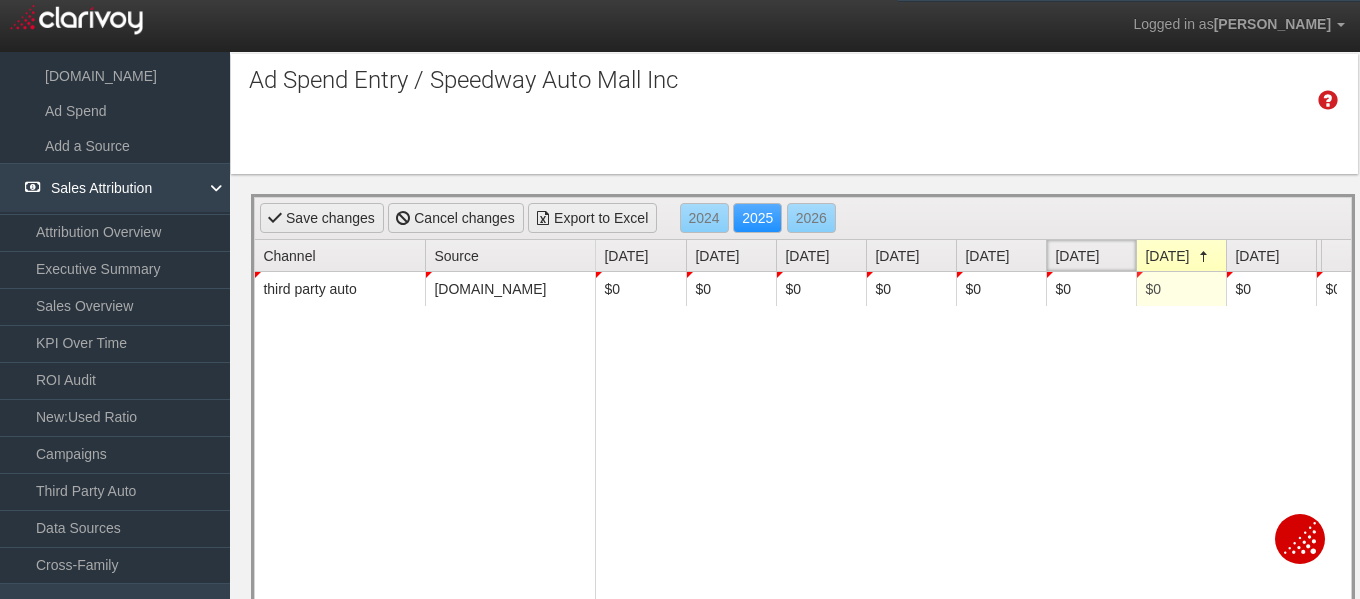 click on "Jun 2025" at bounding box center [1095, 255] 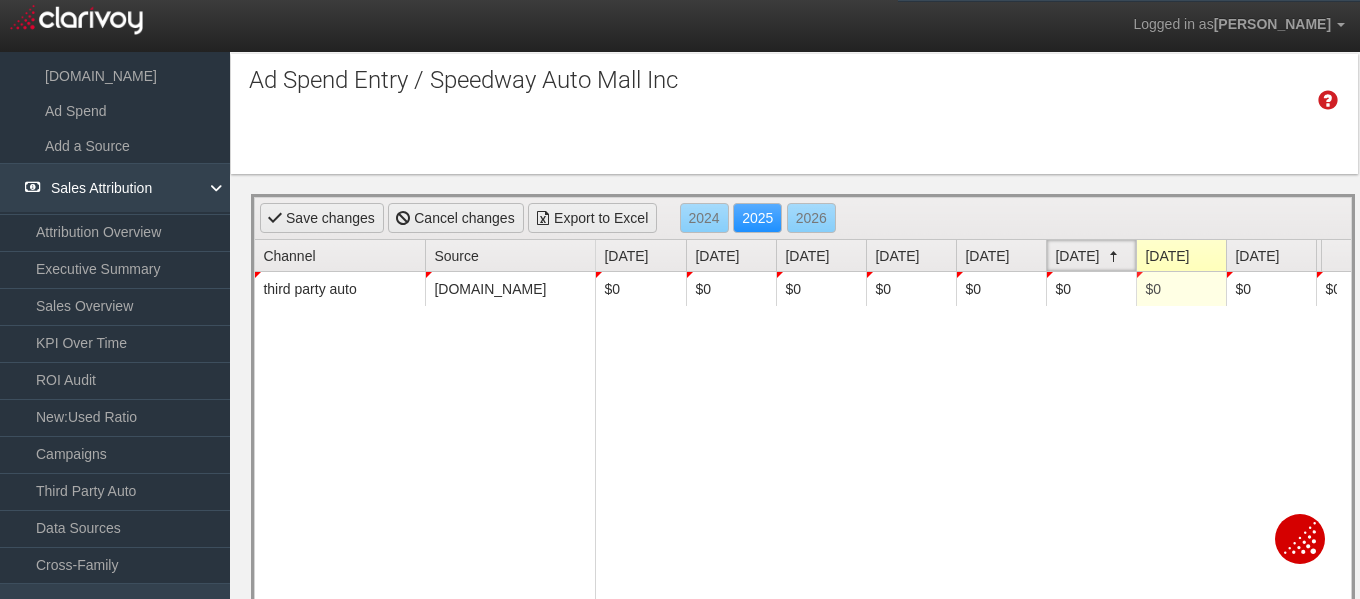 click on "Jun 2025" at bounding box center (1095, 255) 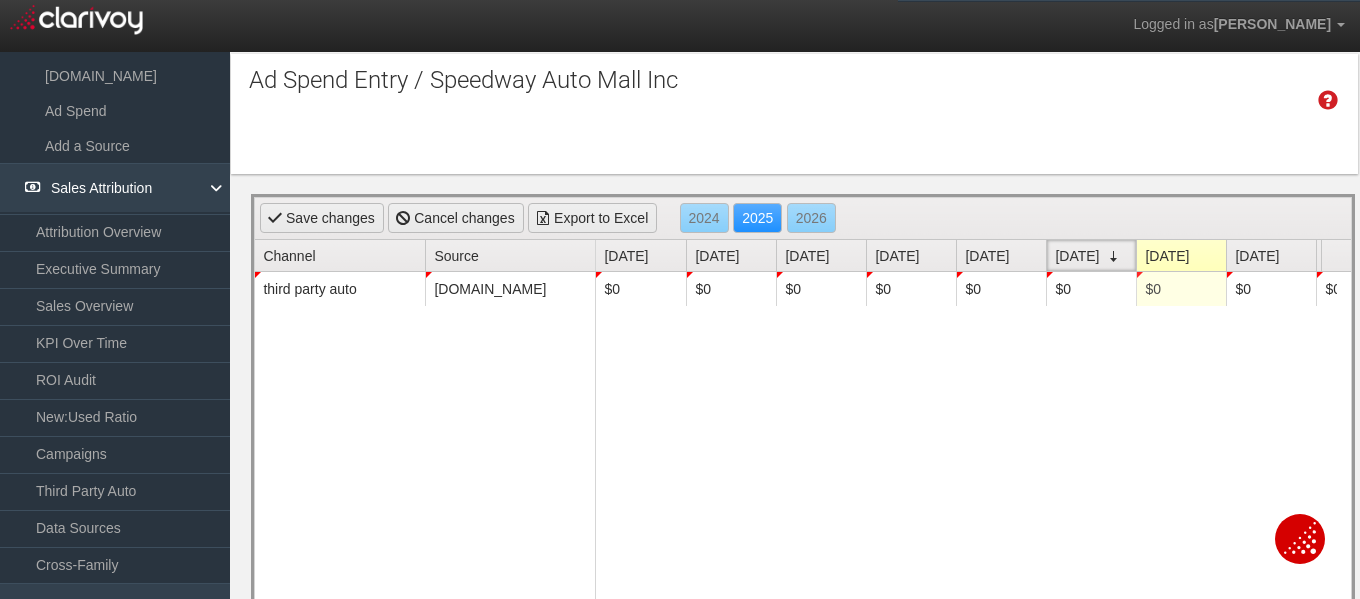 click on "Jun 2025" at bounding box center [1095, 255] 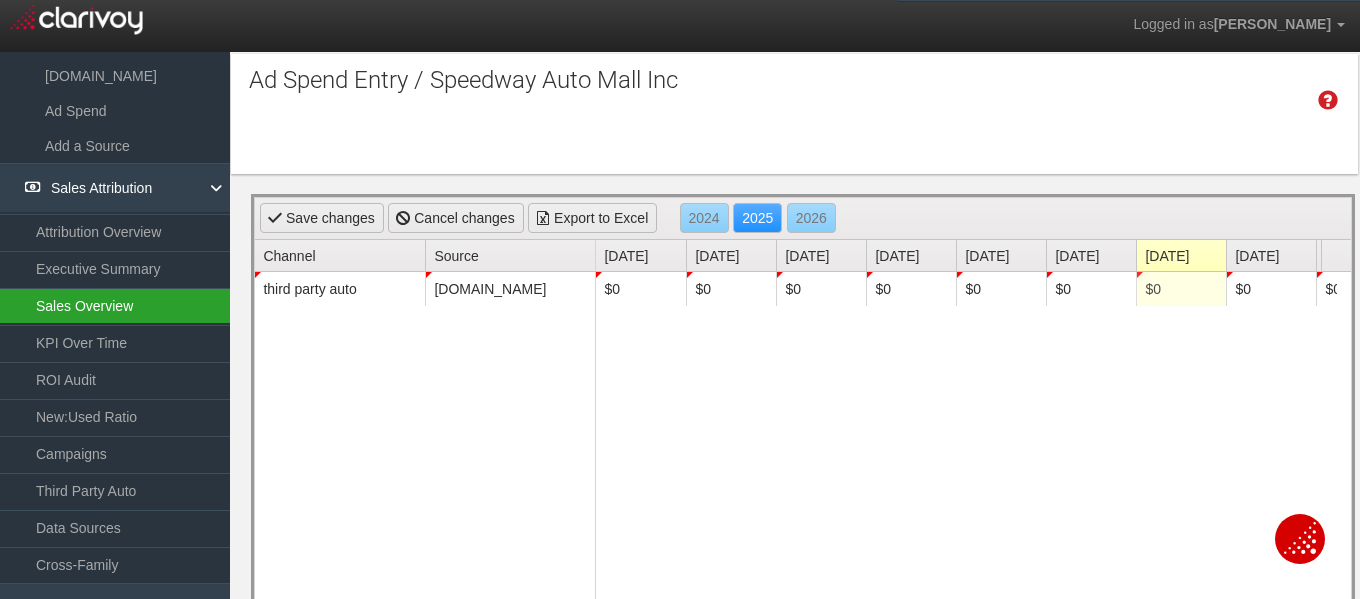 click on "Sales Overview" at bounding box center (115, 306) 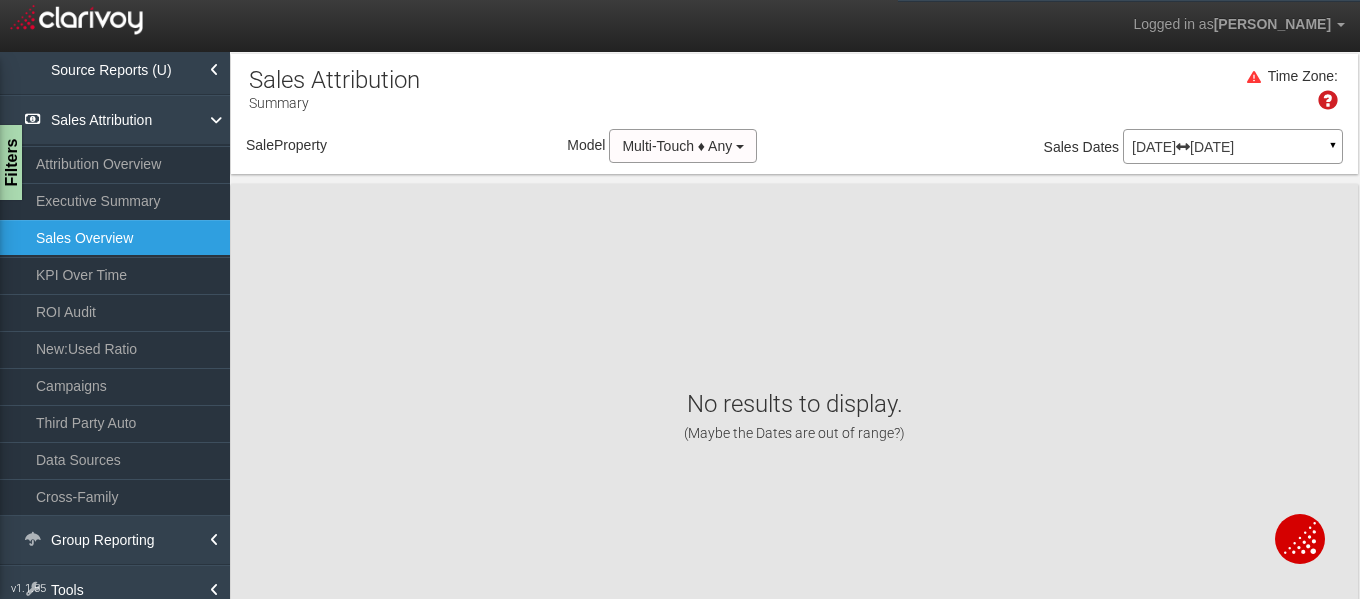scroll, scrollTop: 7, scrollLeft: 0, axis: vertical 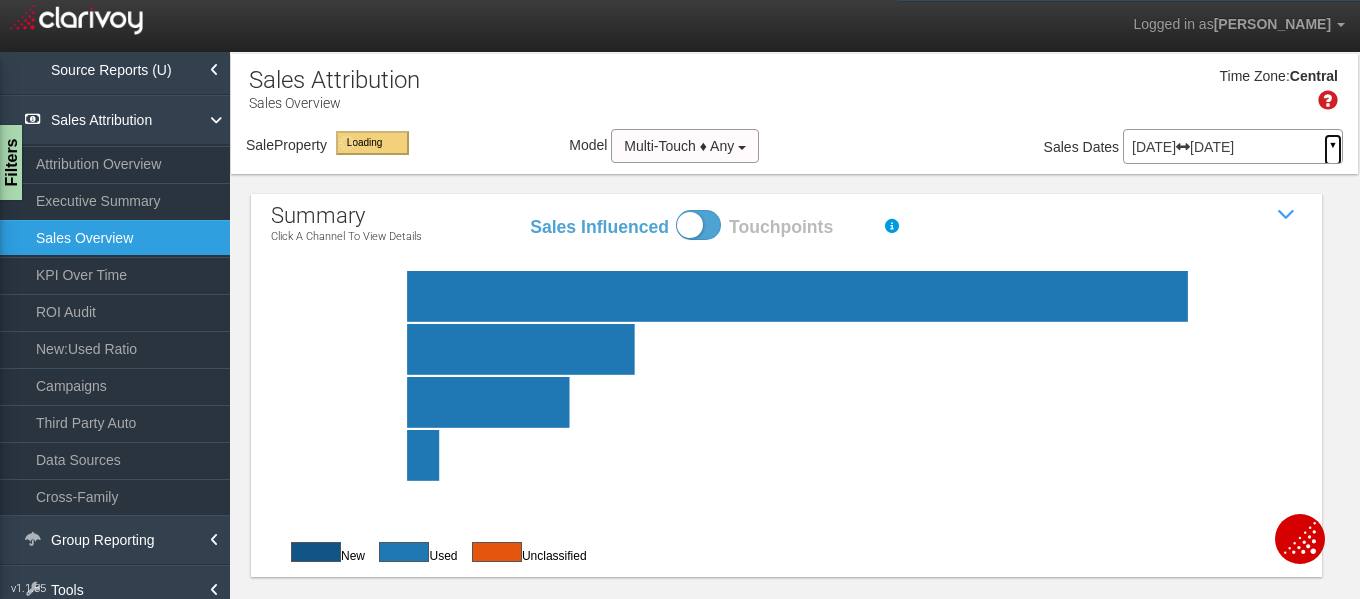 click on "▼" at bounding box center (1333, 150) 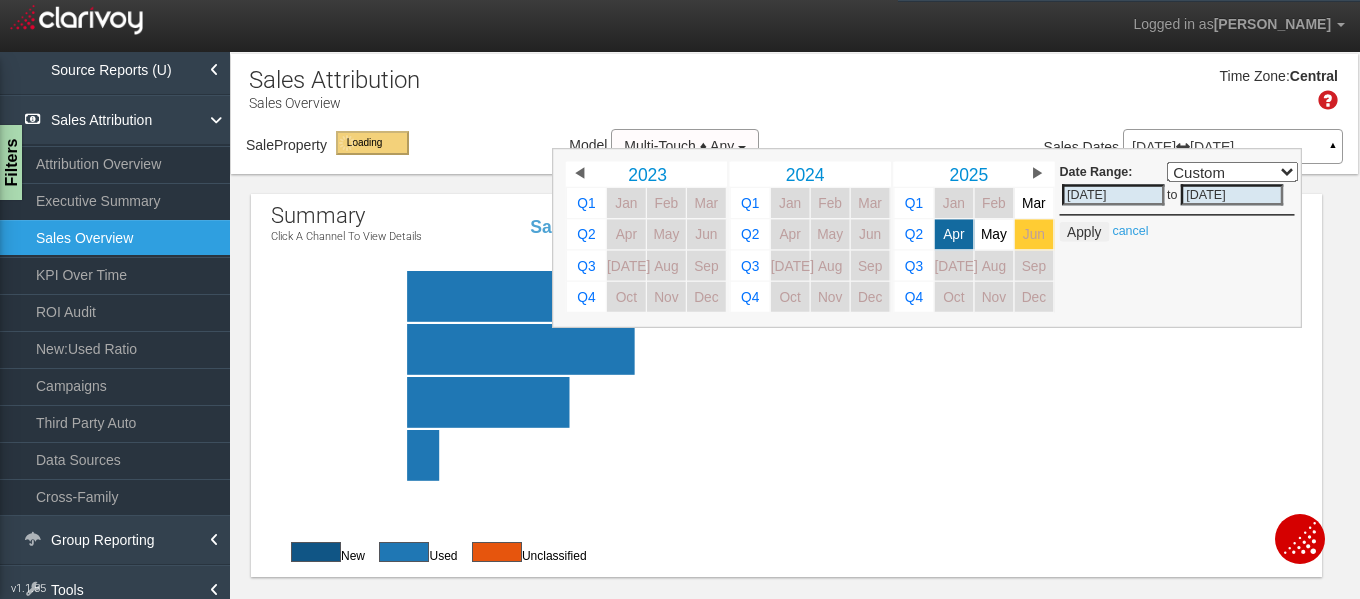 click on "Jun" at bounding box center (1034, 234) 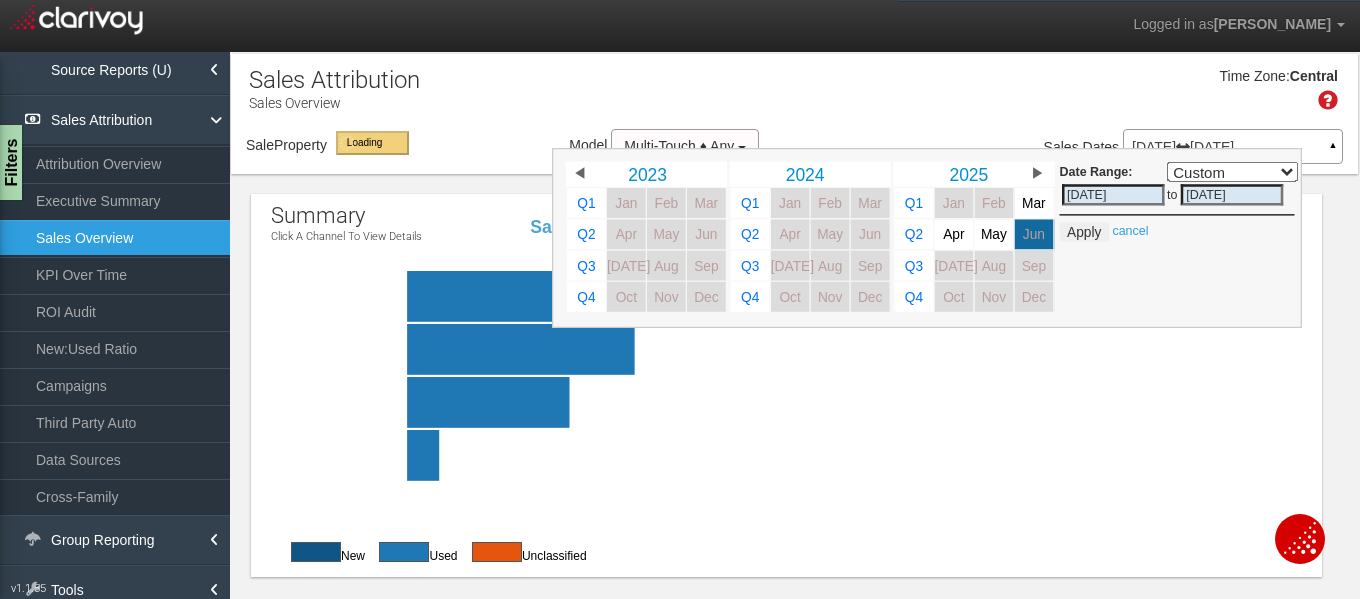 click at bounding box center (1300, 538) 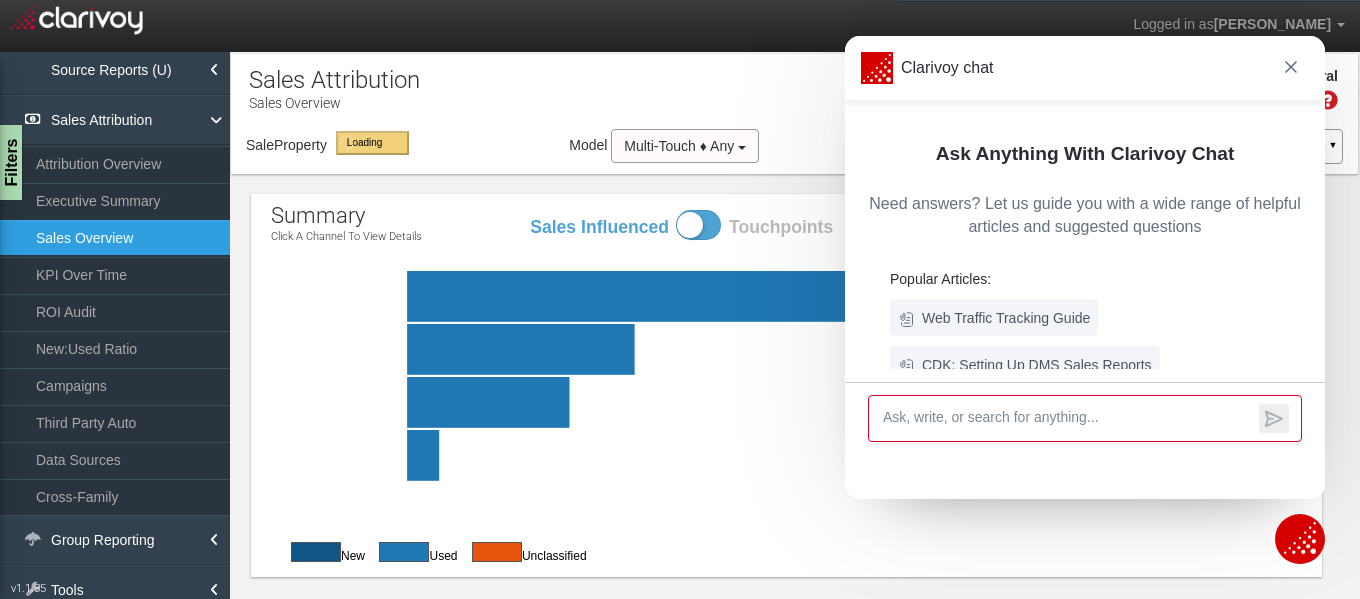 click at bounding box center [1067, 418] 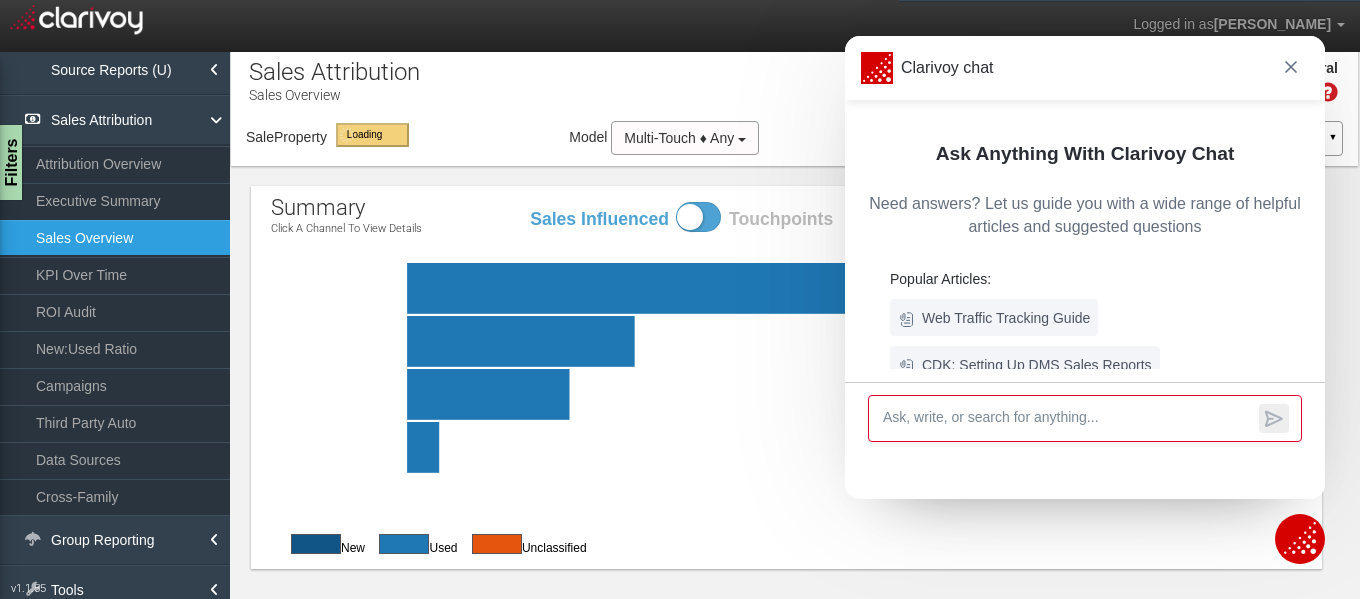 click 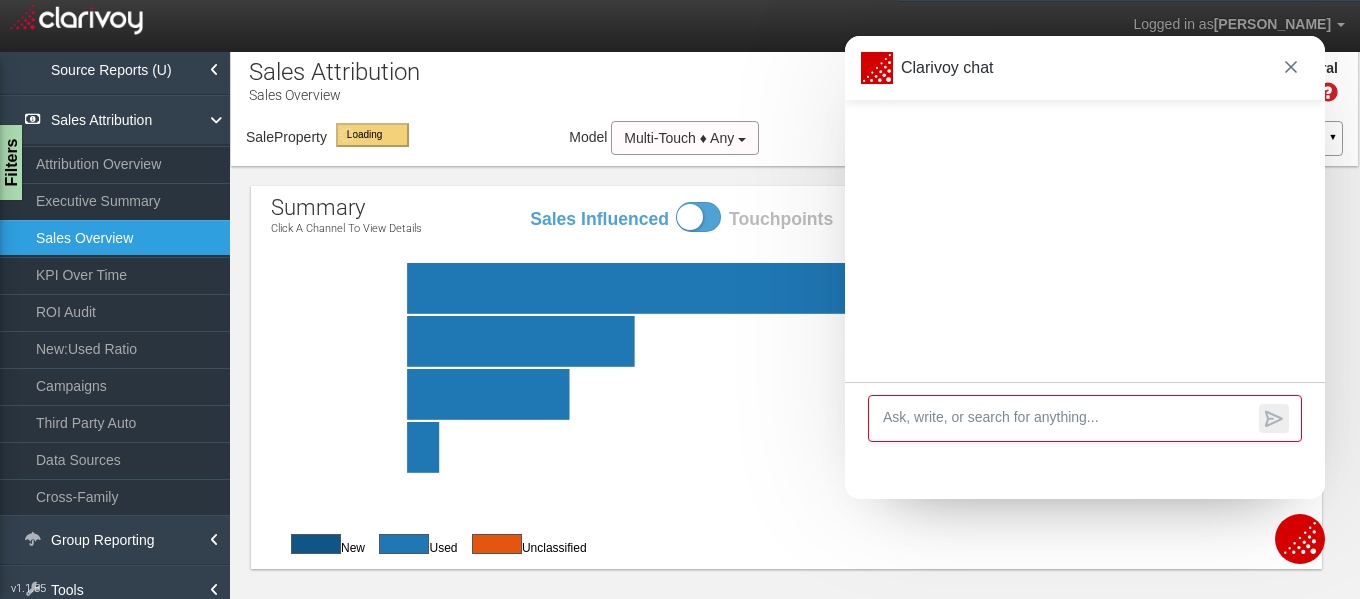 click at bounding box center (1067, 418) 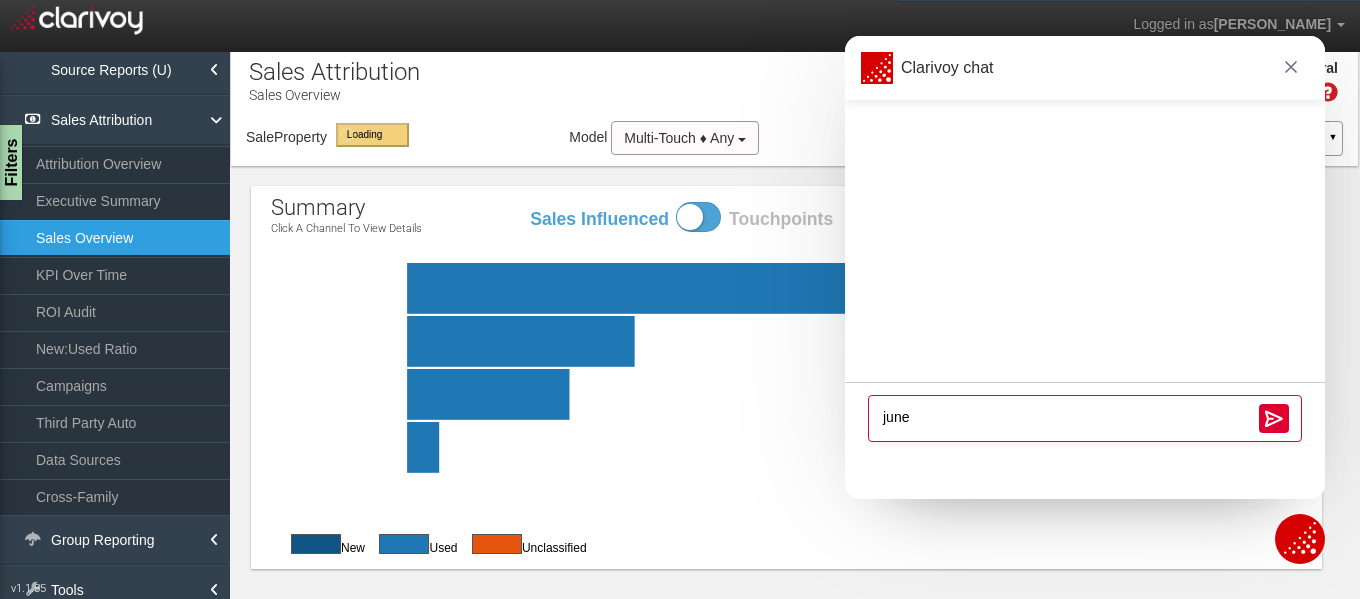 type on "june" 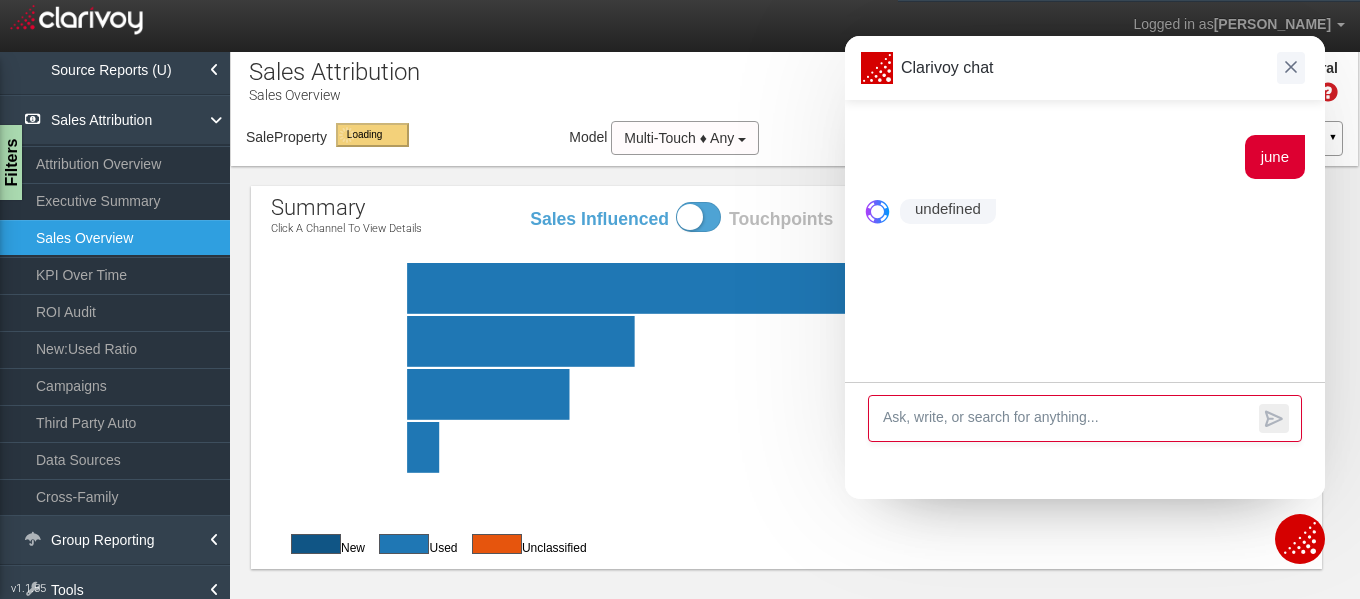 click at bounding box center (1291, 68) 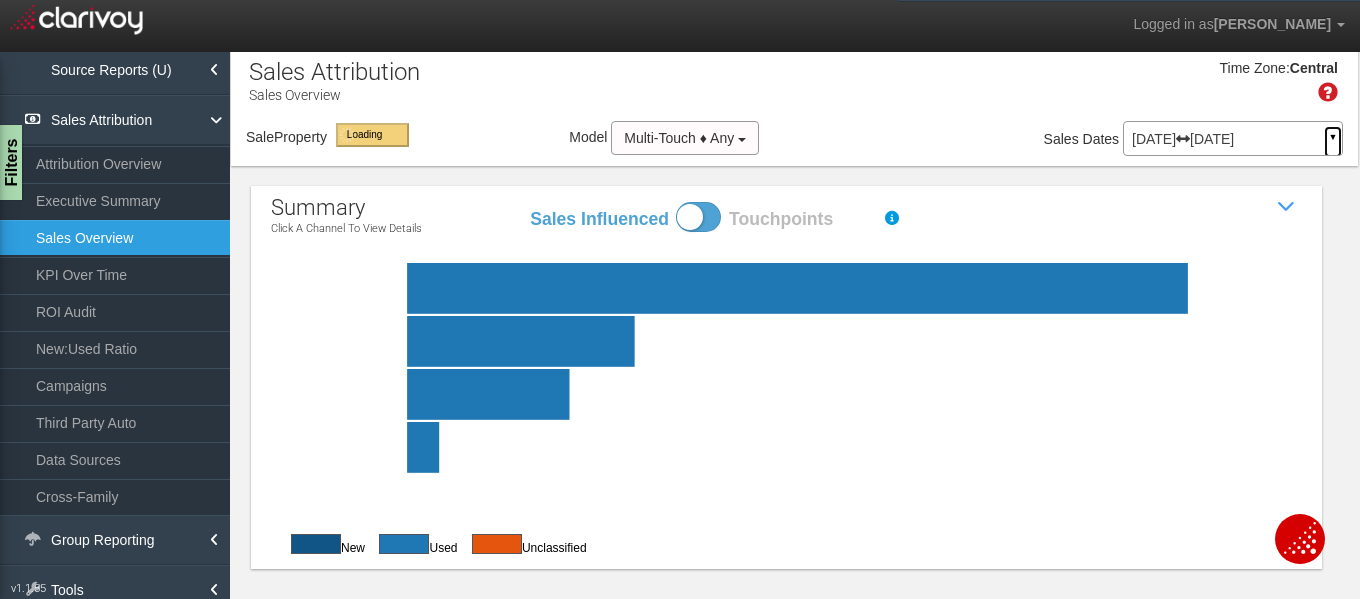 click on "▼" at bounding box center (1333, 142) 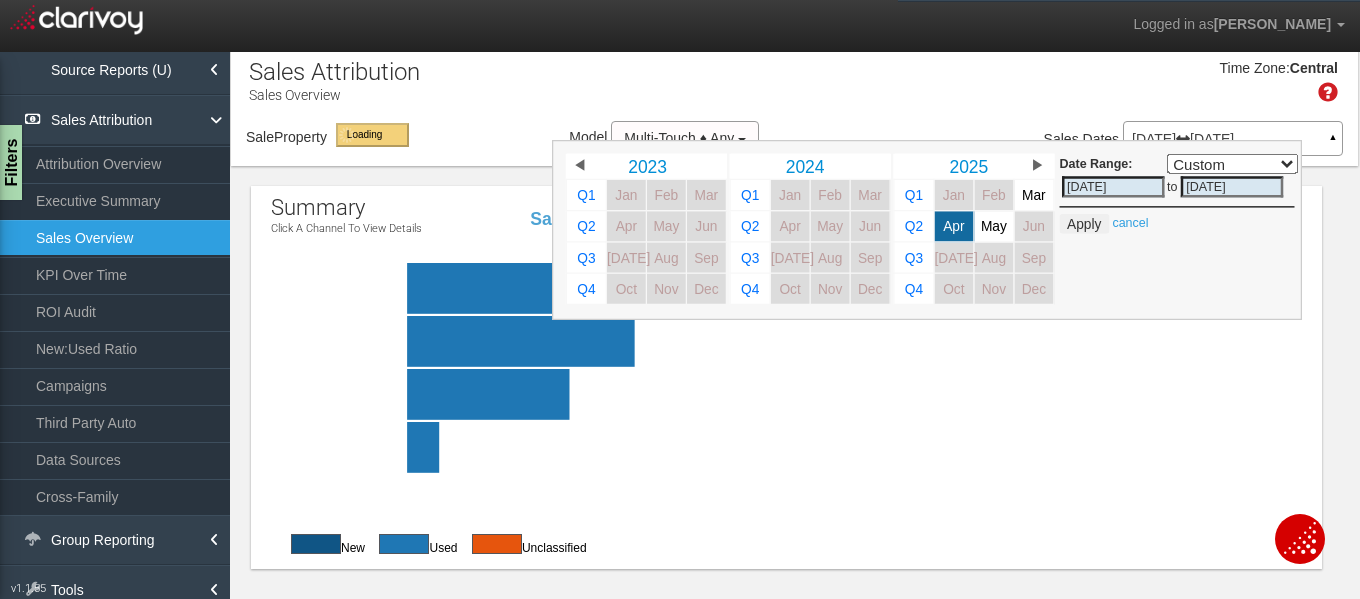 click on "[DATE]" at bounding box center [1232, 186] 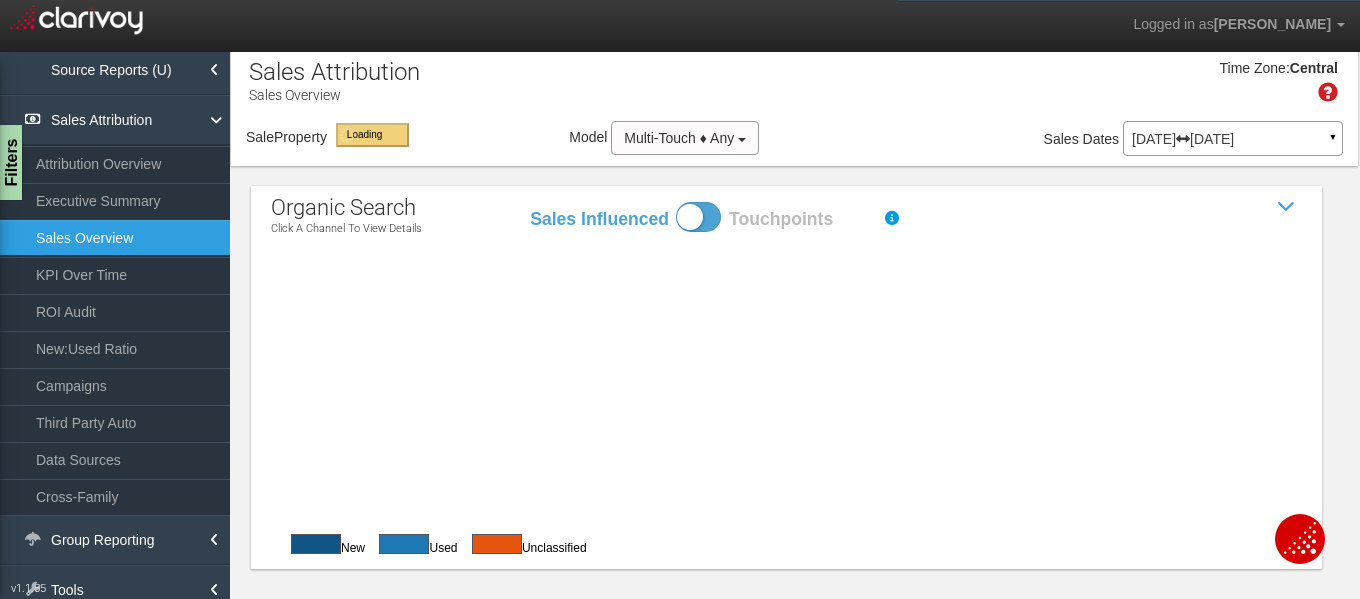 scroll, scrollTop: 0, scrollLeft: 0, axis: both 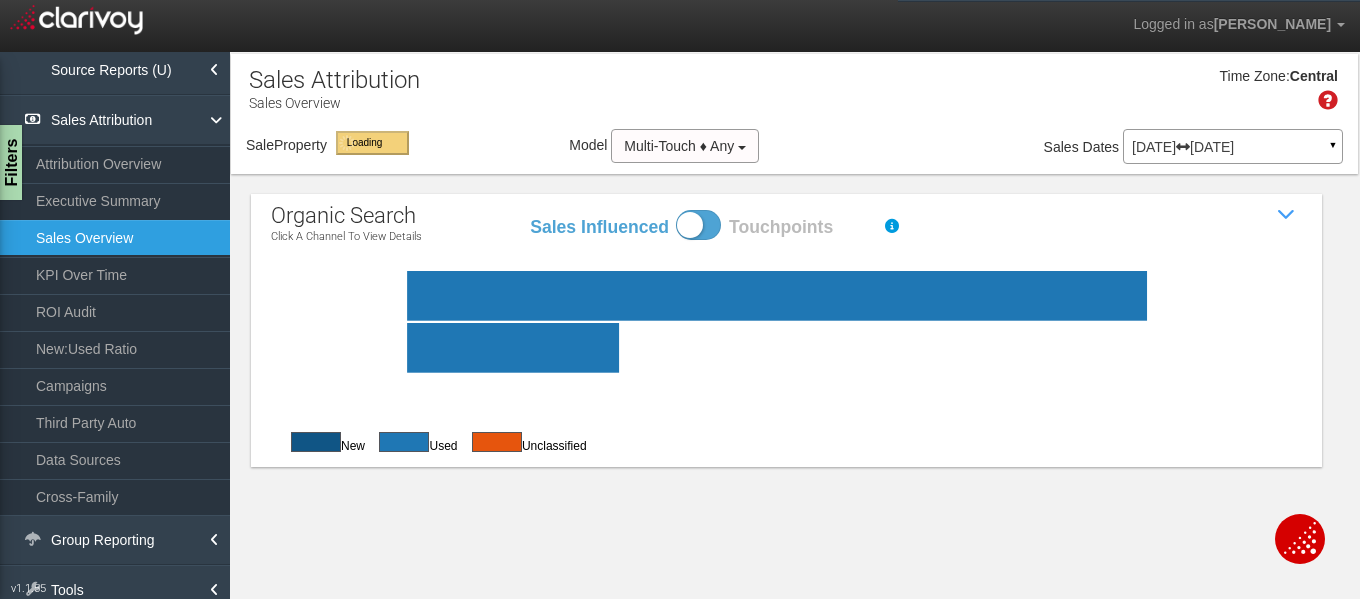 click at bounding box center [1300, 538] 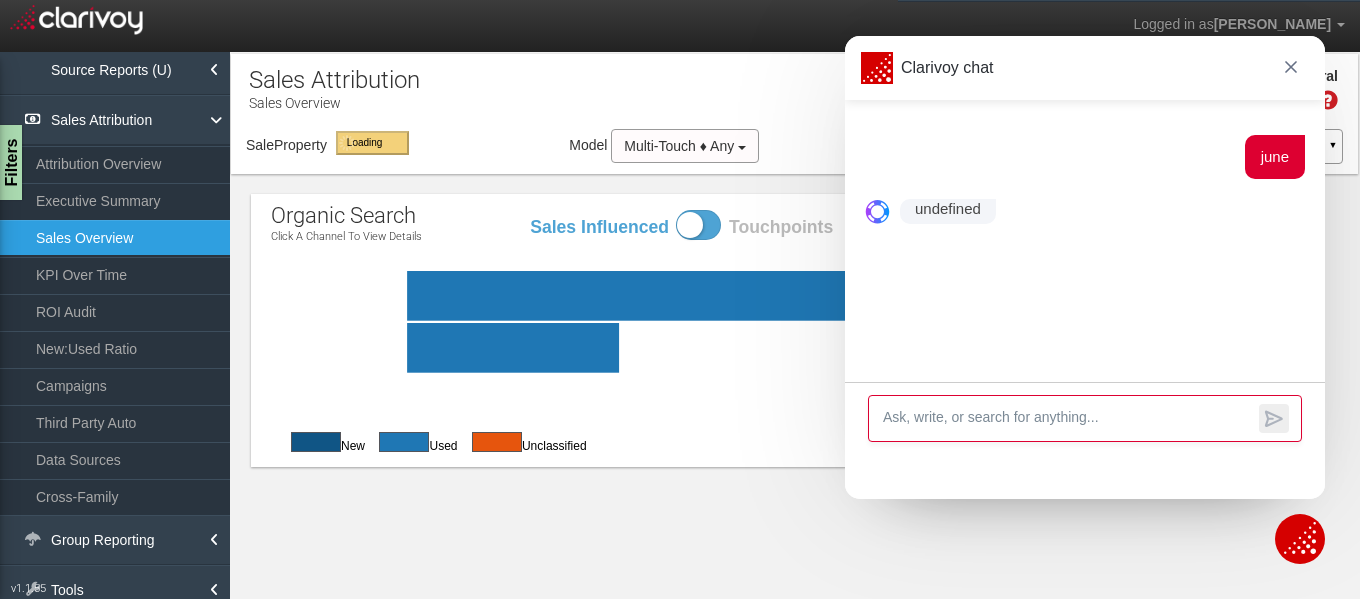 click at bounding box center (1067, 418) 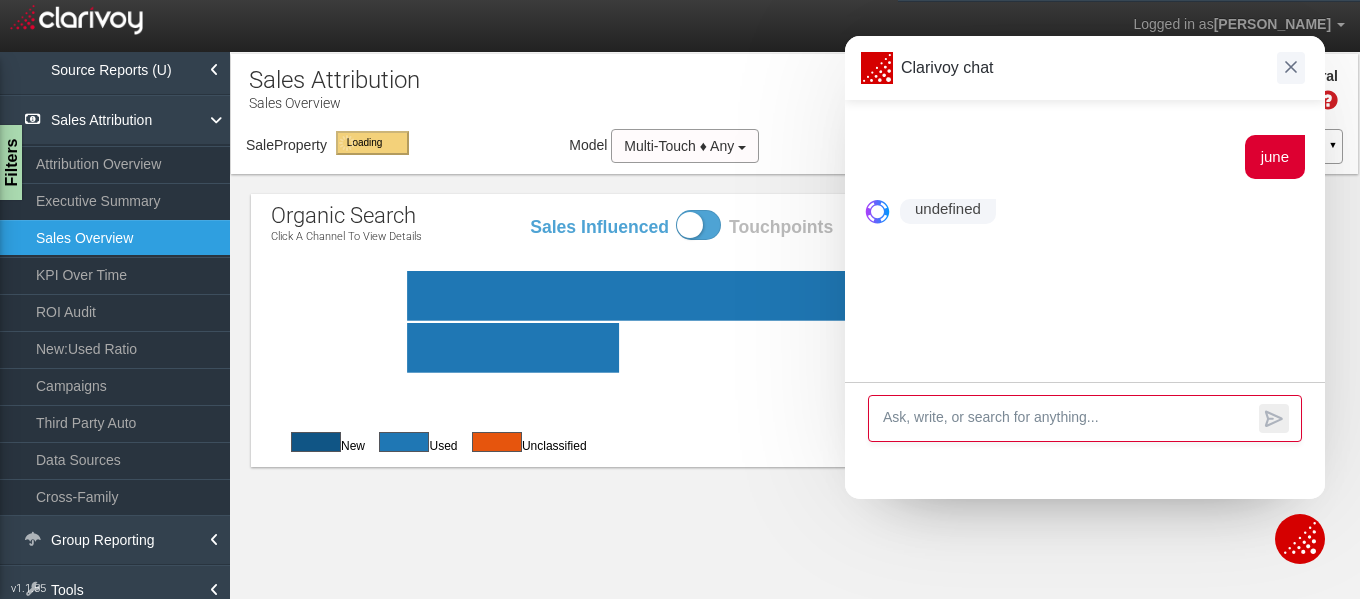 click at bounding box center [1291, 67] 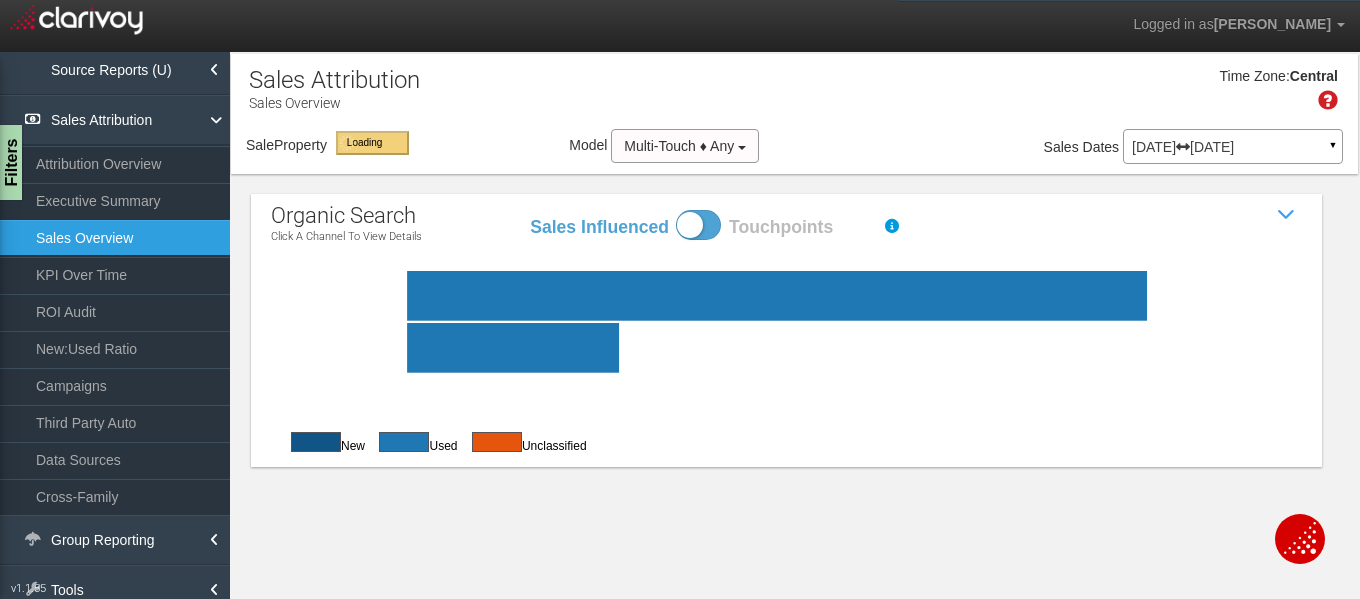click at bounding box center (1328, 100) 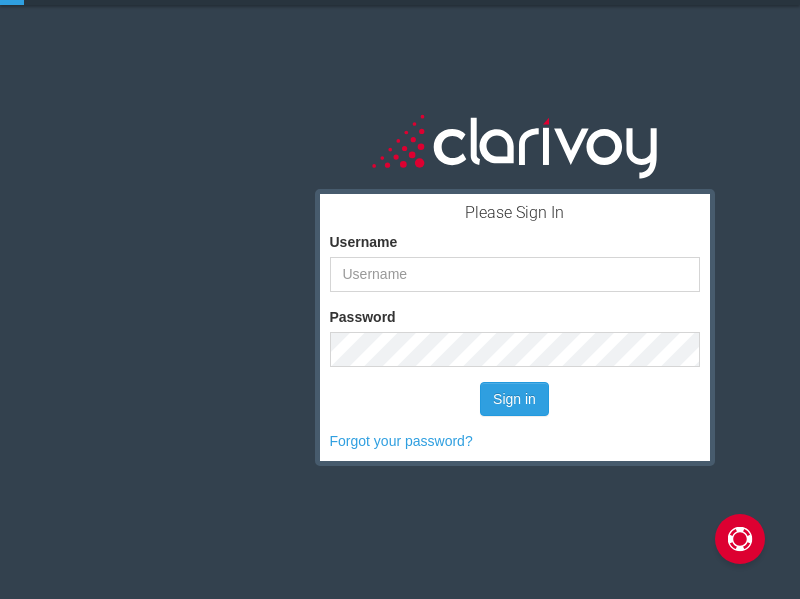 scroll, scrollTop: 0, scrollLeft: 0, axis: both 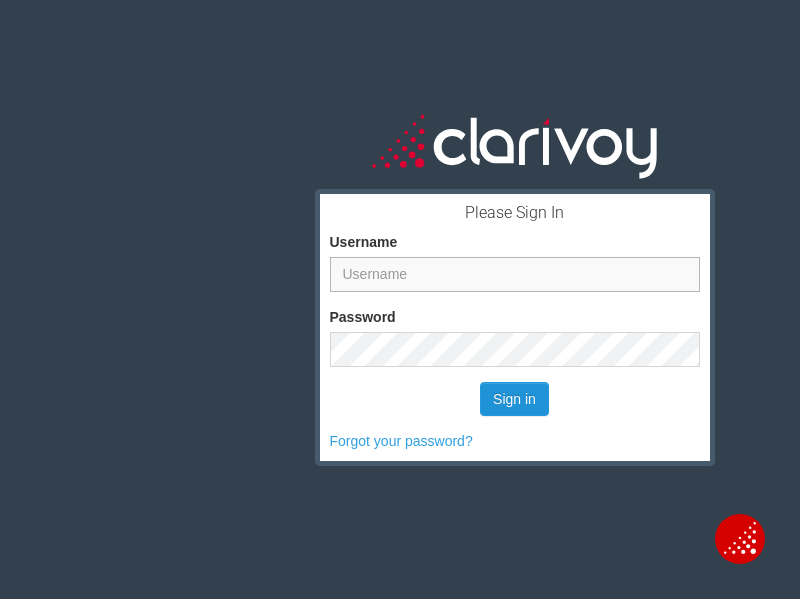 type on "[EMAIL_ADDRESS][DOMAIN_NAME]" 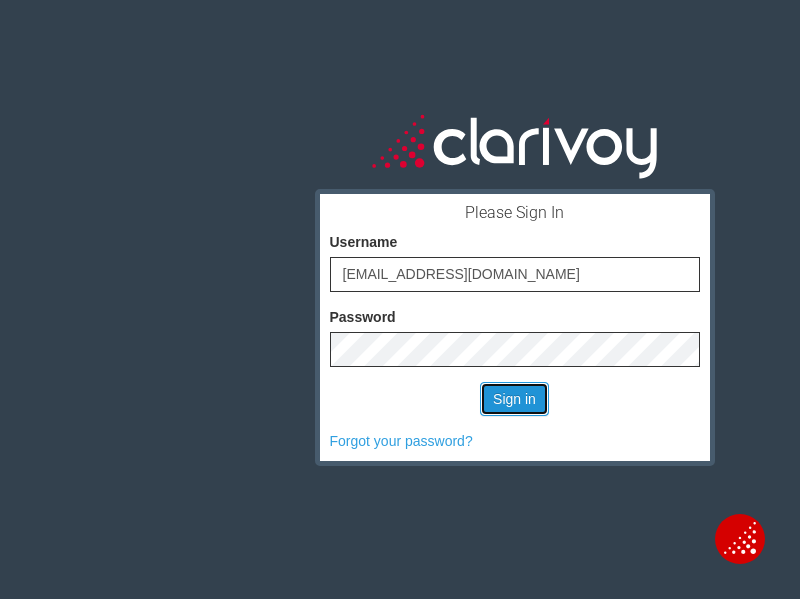 click on "Sign in" at bounding box center (514, 399) 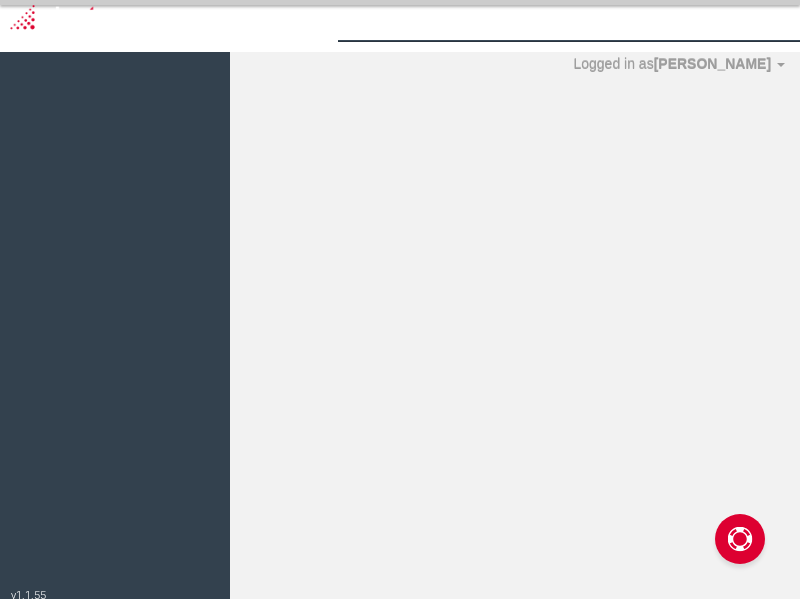 scroll, scrollTop: 0, scrollLeft: 0, axis: both 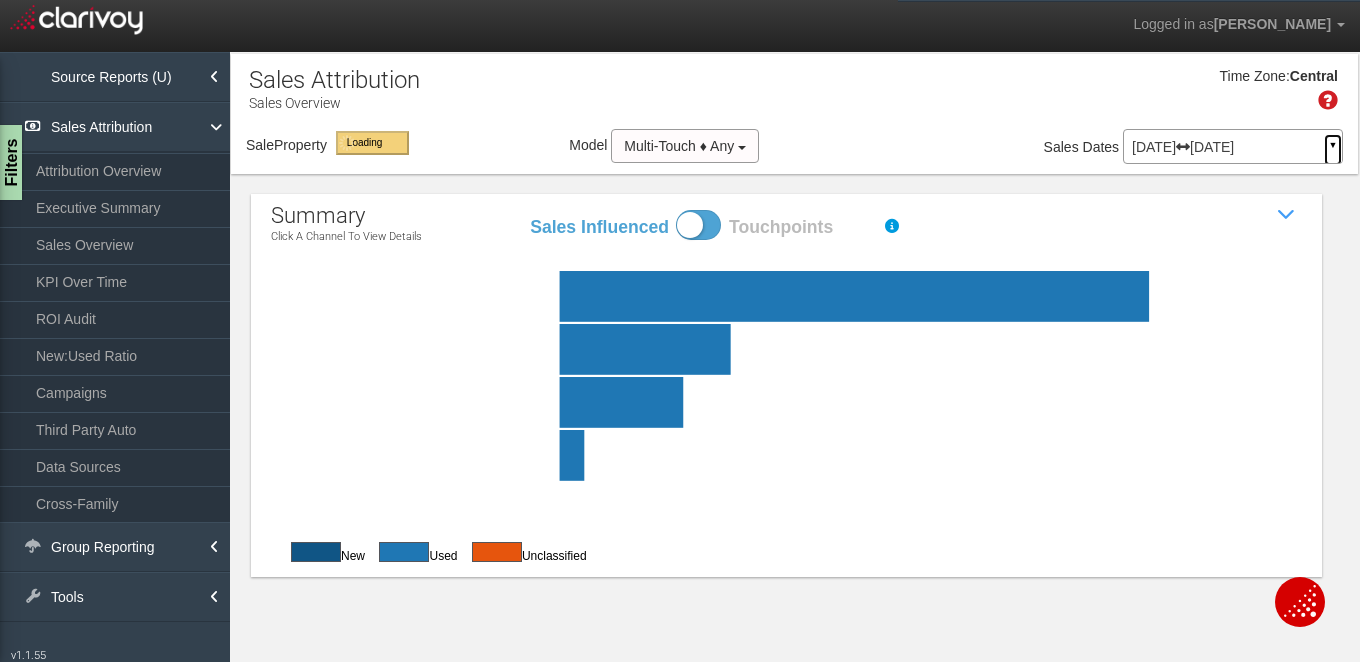 click on "▼" at bounding box center [1333, 150] 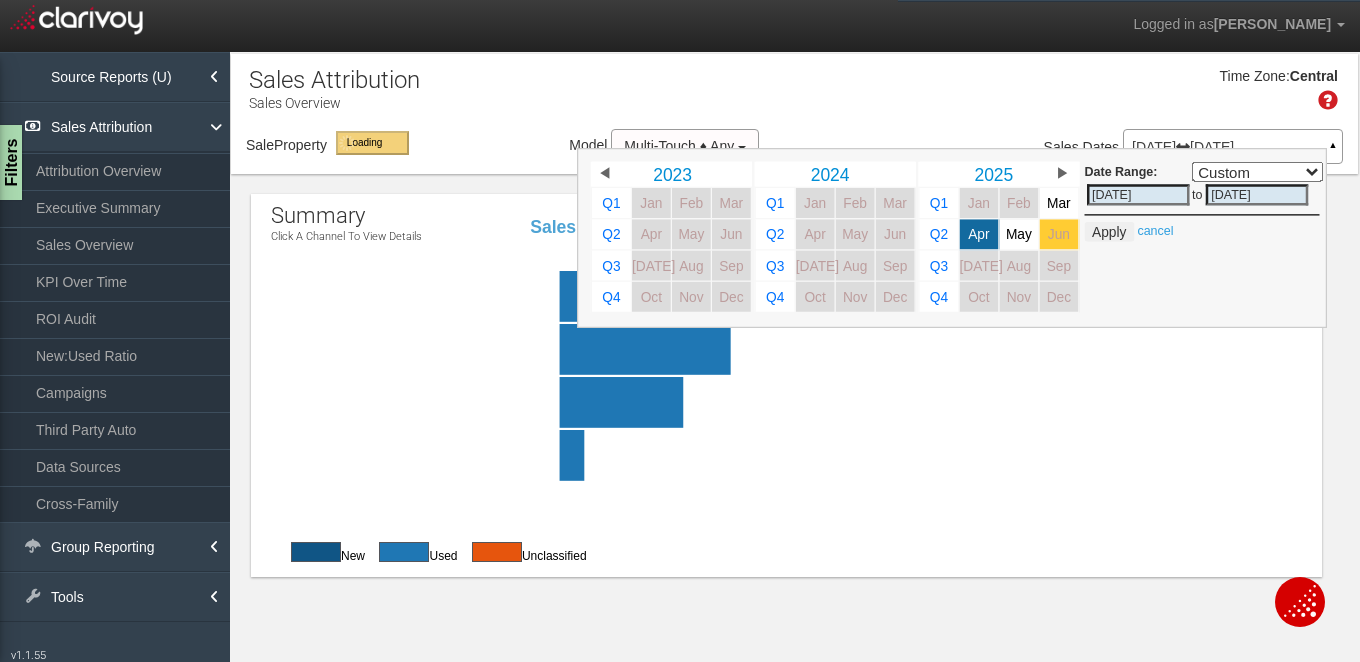 click on "Jun" at bounding box center [1059, 234] 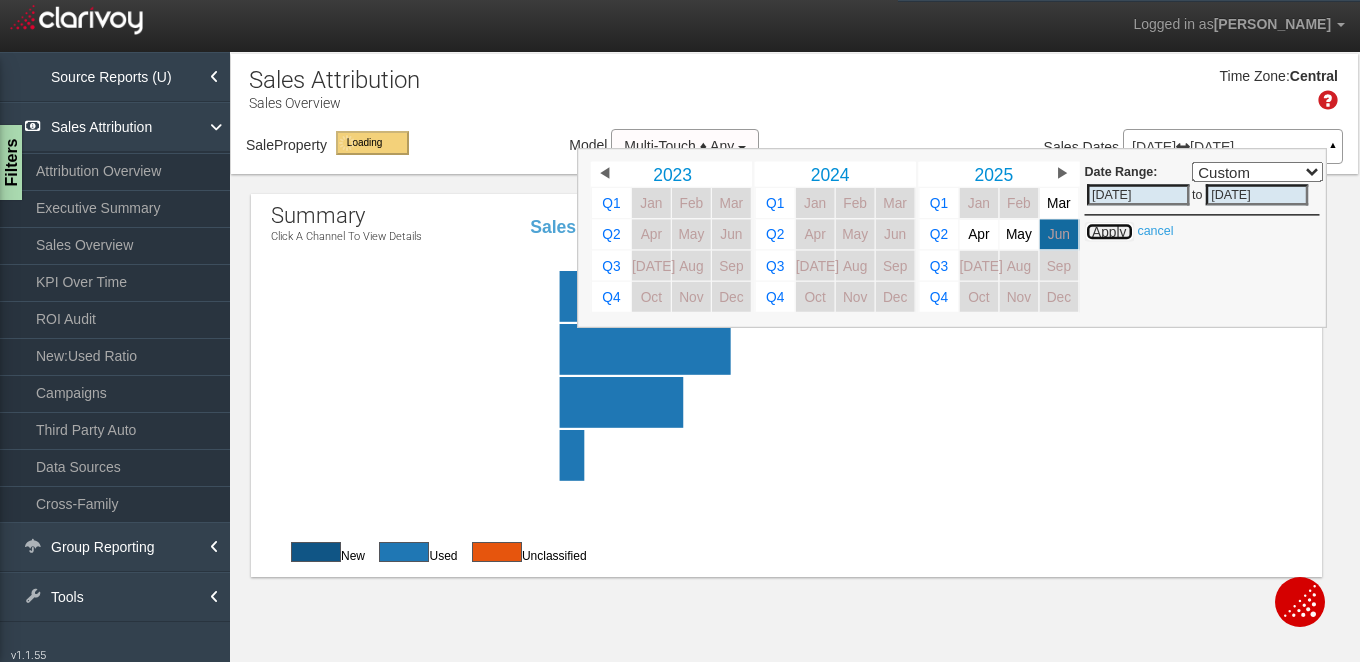 click on "Apply" at bounding box center (1109, 232) 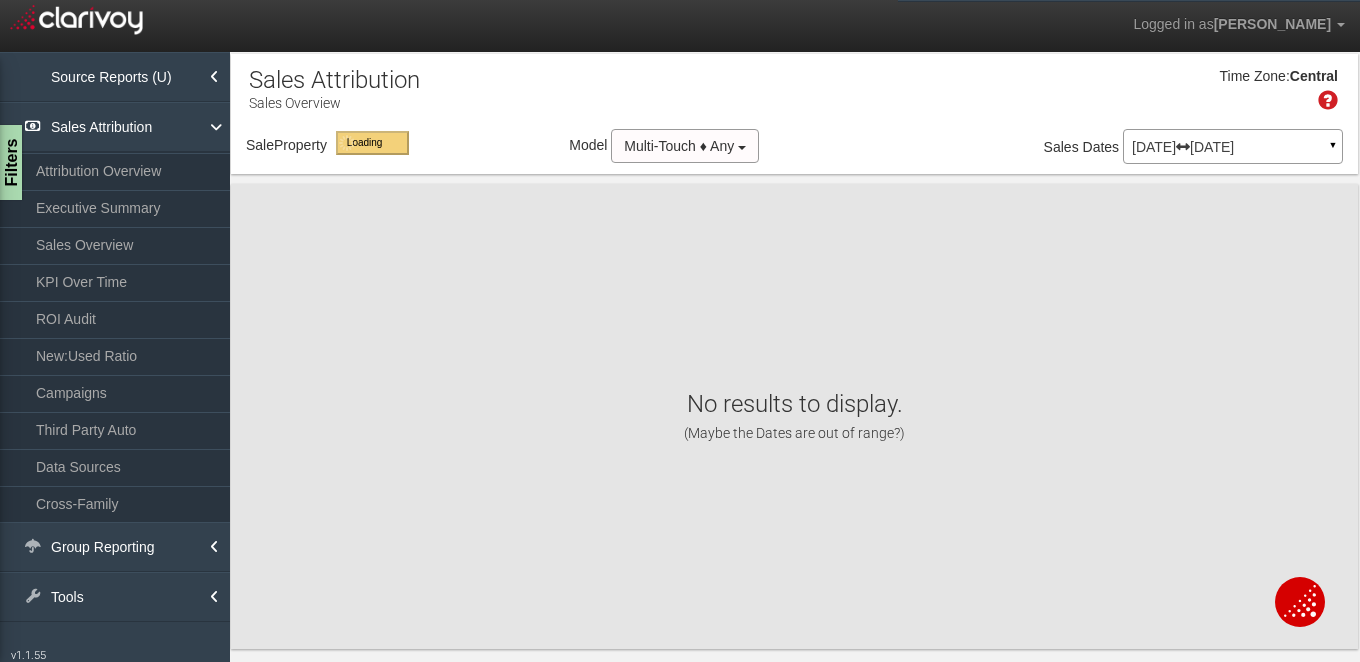 click on "Sale  Property
Loading
Go
Model 			 				  Multi-Touch ♦ Any 			 			 				 				 				 				 				  Multi-Touch ♦ Any 				 				 				 				 				 				  Multi-Touch - Even 				 				 				 				 				 				  Multi-Touch - Parabolic 				 				 				 				 				 				  Multi-Touch - Binomial 				 				 				 				 				 				  First Touch 				 				 				 				 				 				  Last Touch
Sales
Dates
[DATE]   [DATE]
▼
Comparing to: mm/dd/yyyy - mm/dd/yyyy
Date Range:
Custom [DATE] This Week to" at bounding box center [794, 150] 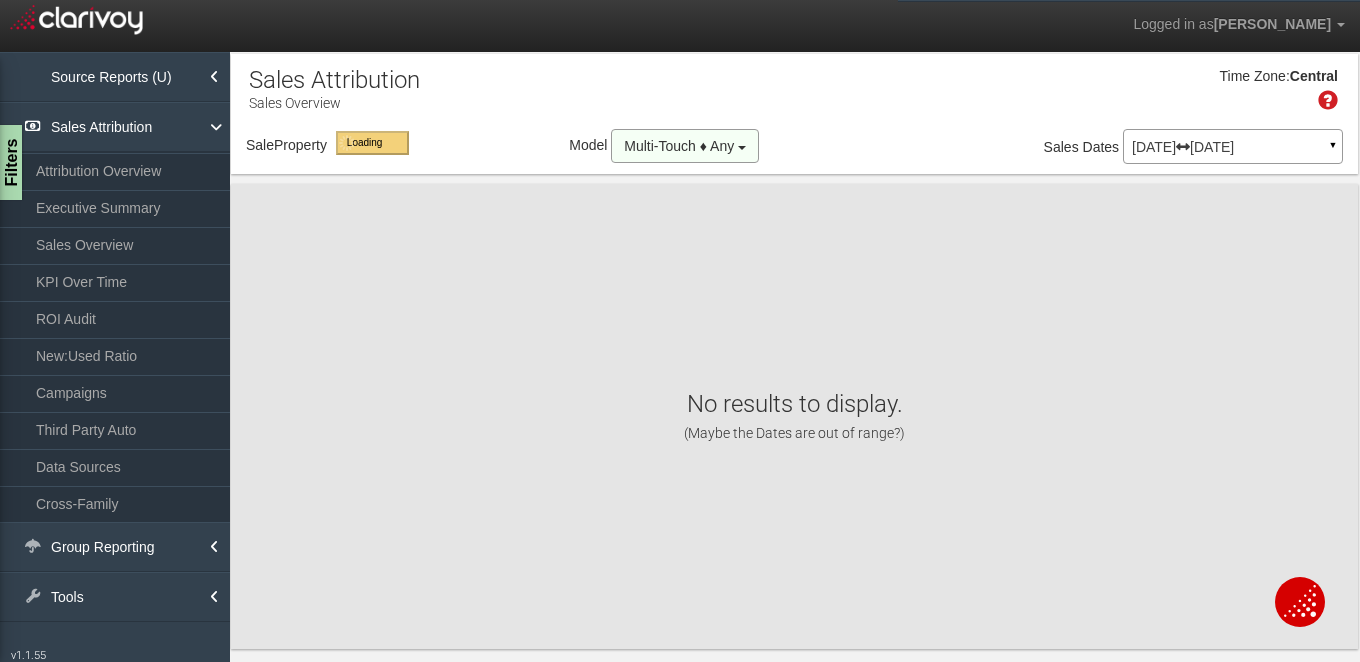click at bounding box center (742, 148) 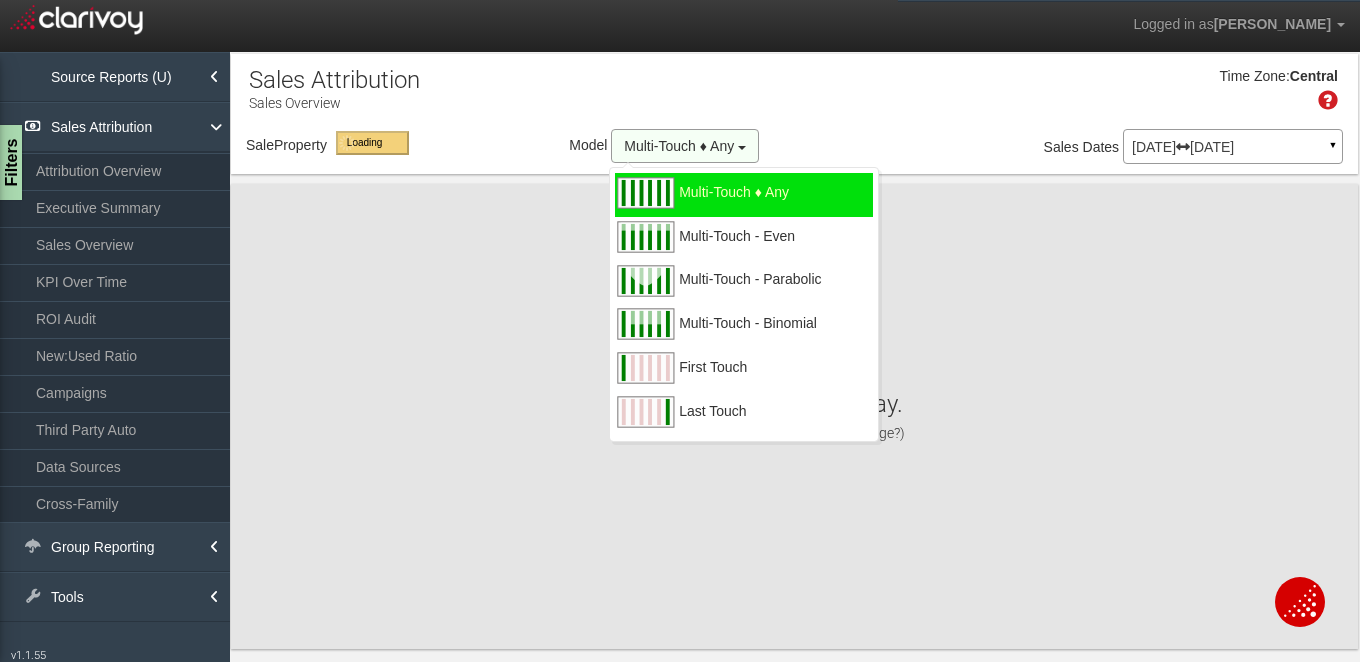 click at bounding box center (742, 148) 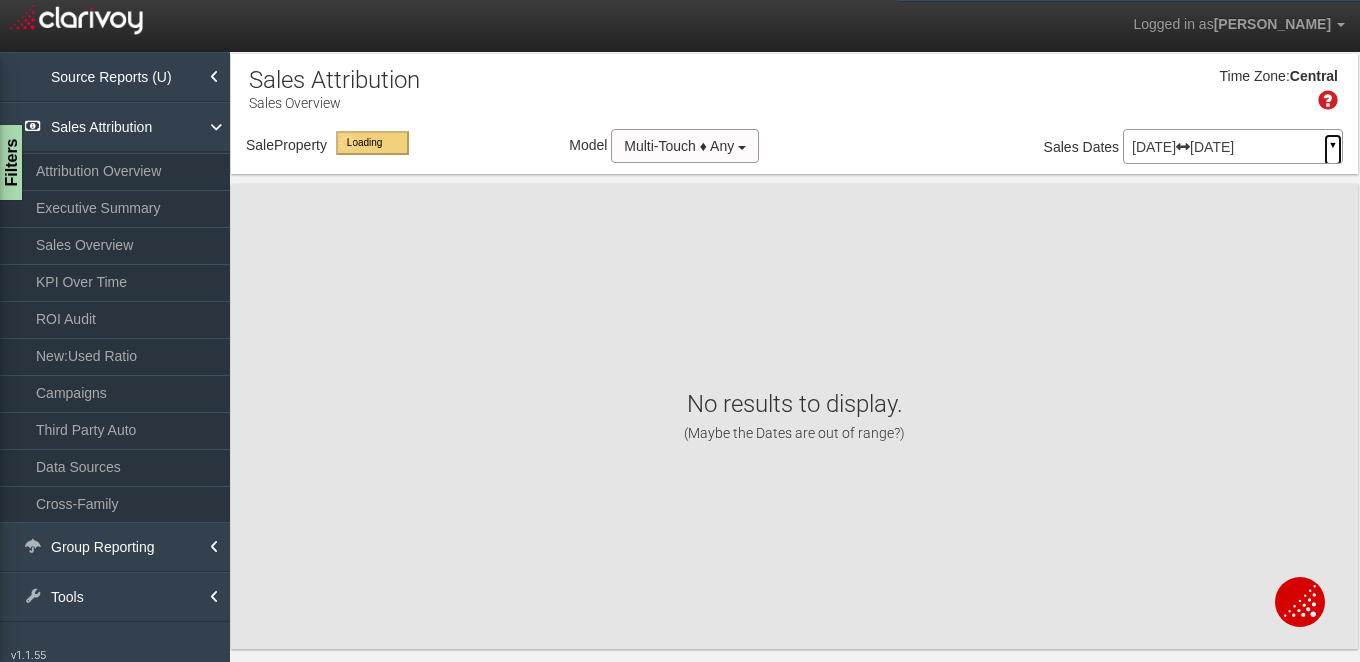 click on "▼" at bounding box center [1333, 150] 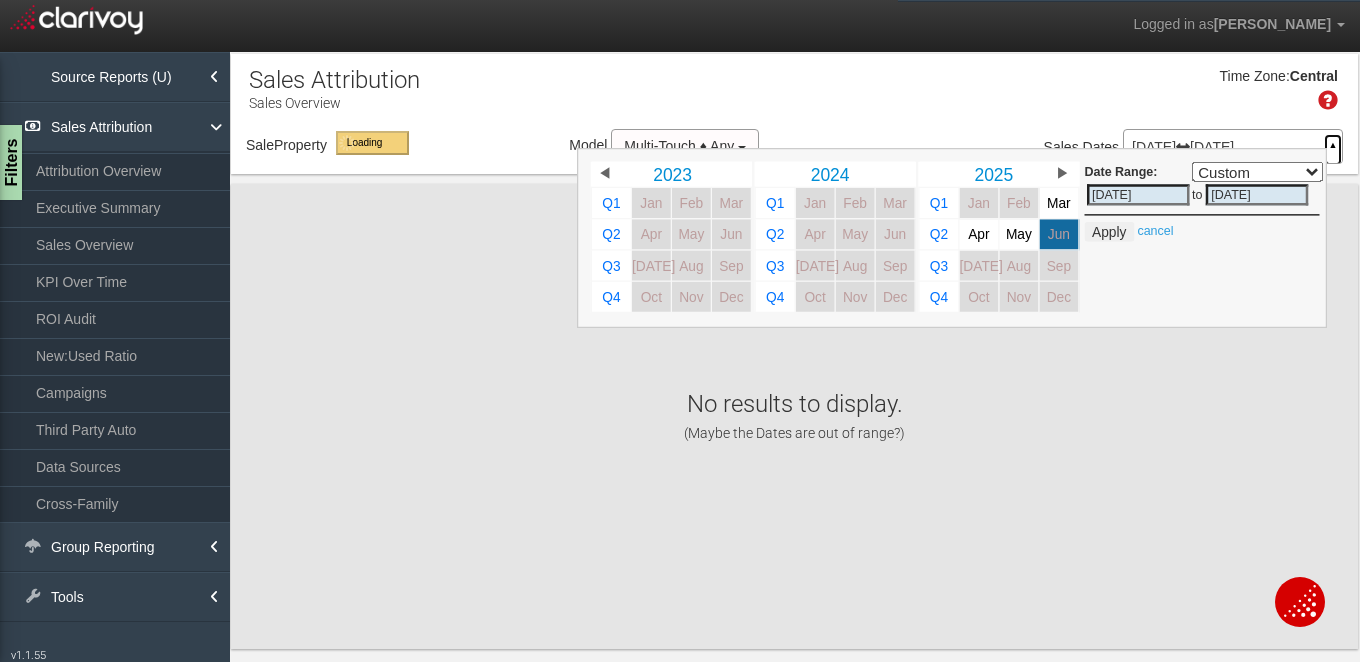 click on "▲" at bounding box center [1333, 150] 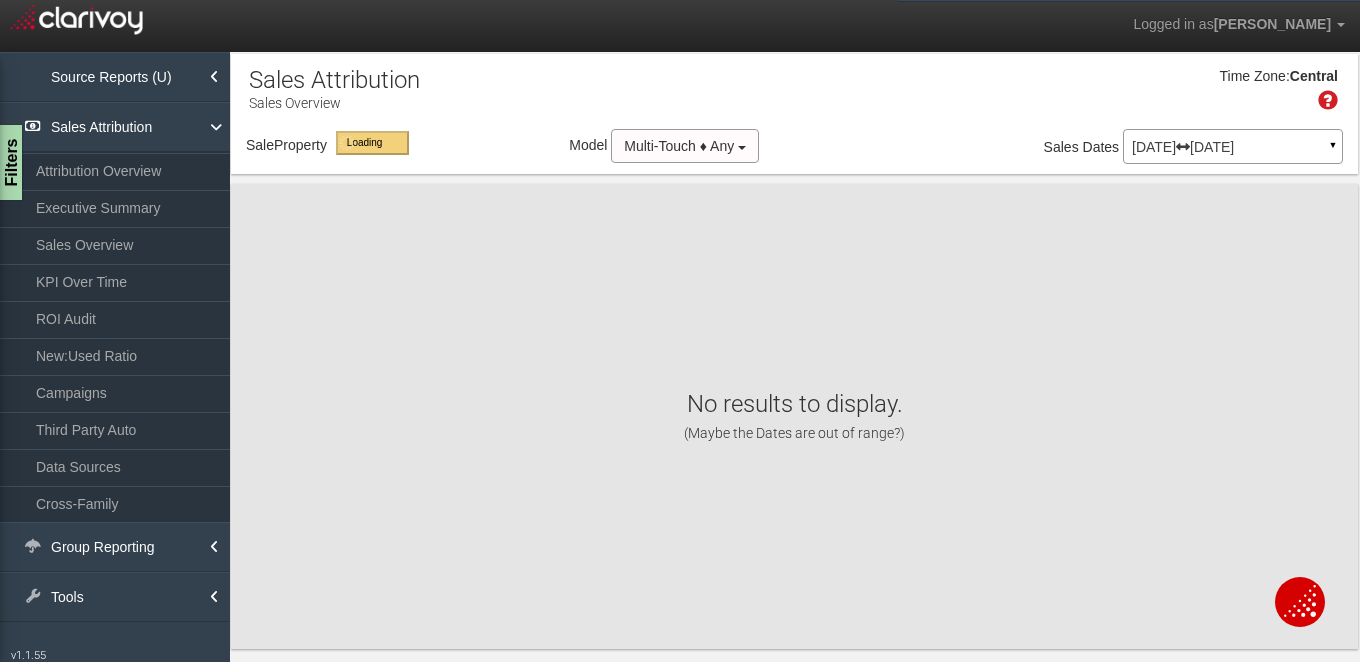 click at bounding box center [1300, 601] 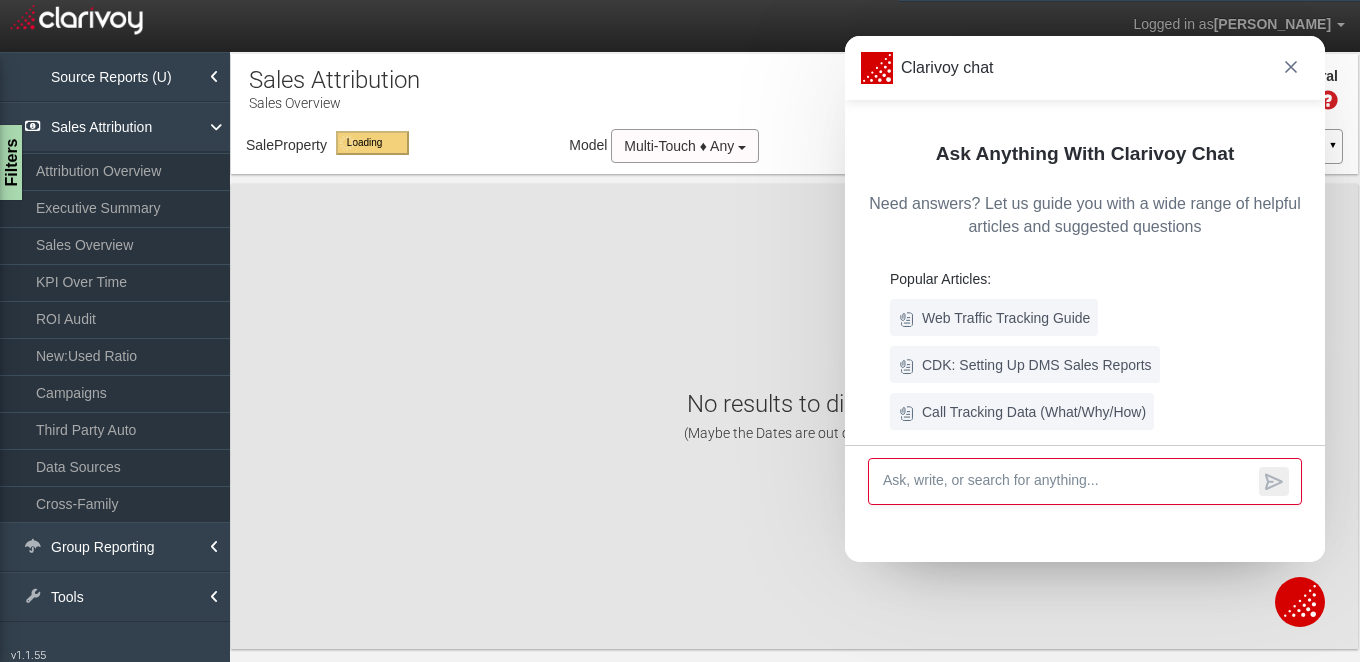 click on "Sales Attribution
Attribution Overview
Executive Summary
Sales Overview
KPI Over Time
ROI Audit
New:Used Ratio
Campaigns
Third Party Auto
Data Sources
Cross-Family" at bounding box center [115, 312] 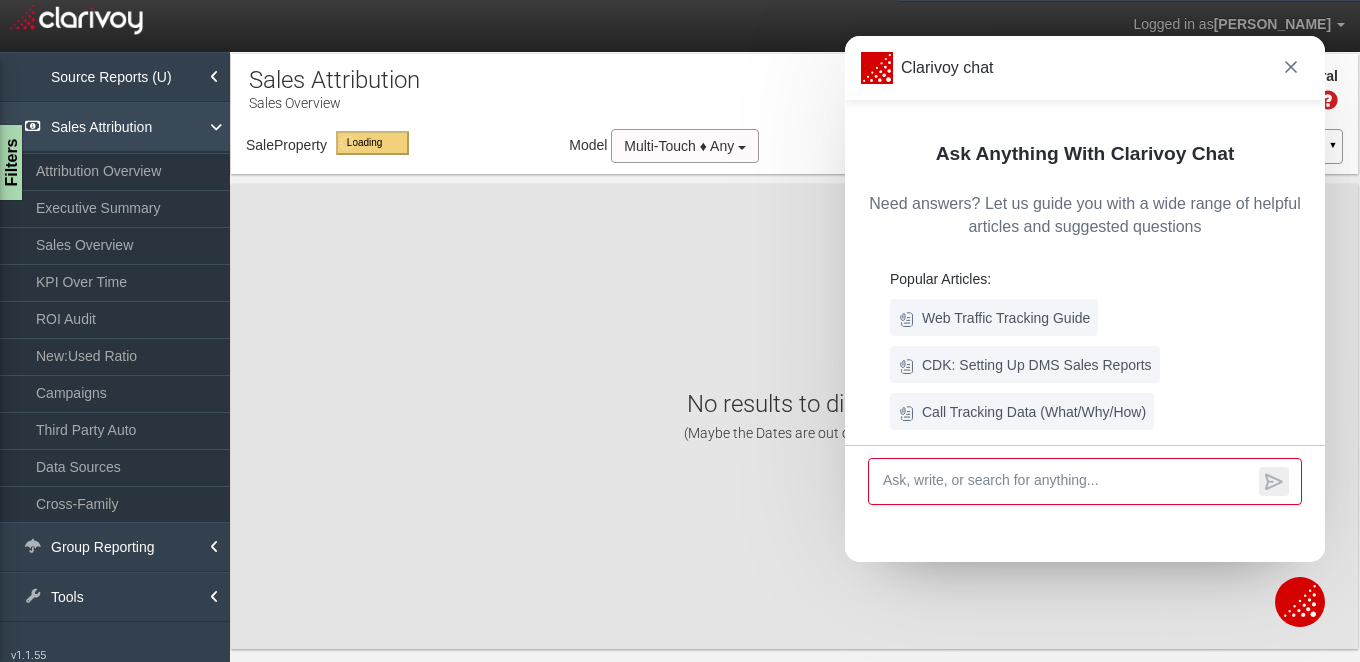 click on "Sales Attribution" at bounding box center [115, 127] 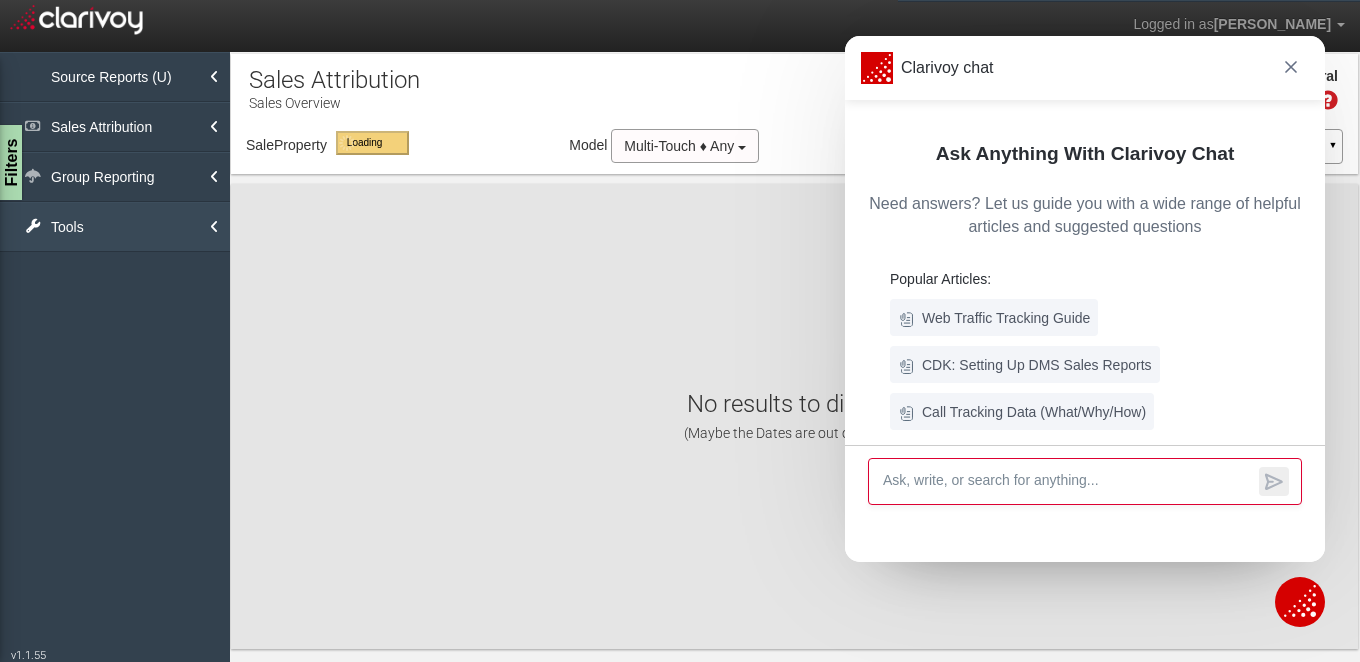 scroll, scrollTop: 32, scrollLeft: 0, axis: vertical 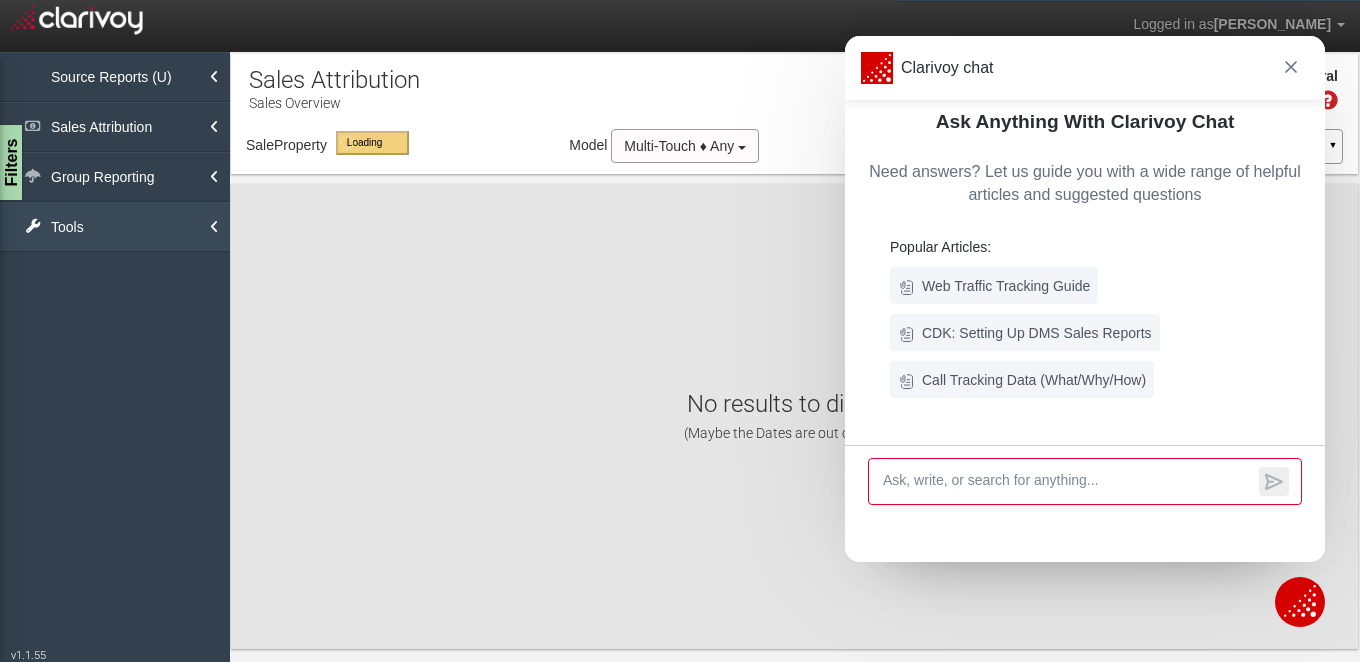 click on "Tools" at bounding box center [115, 227] 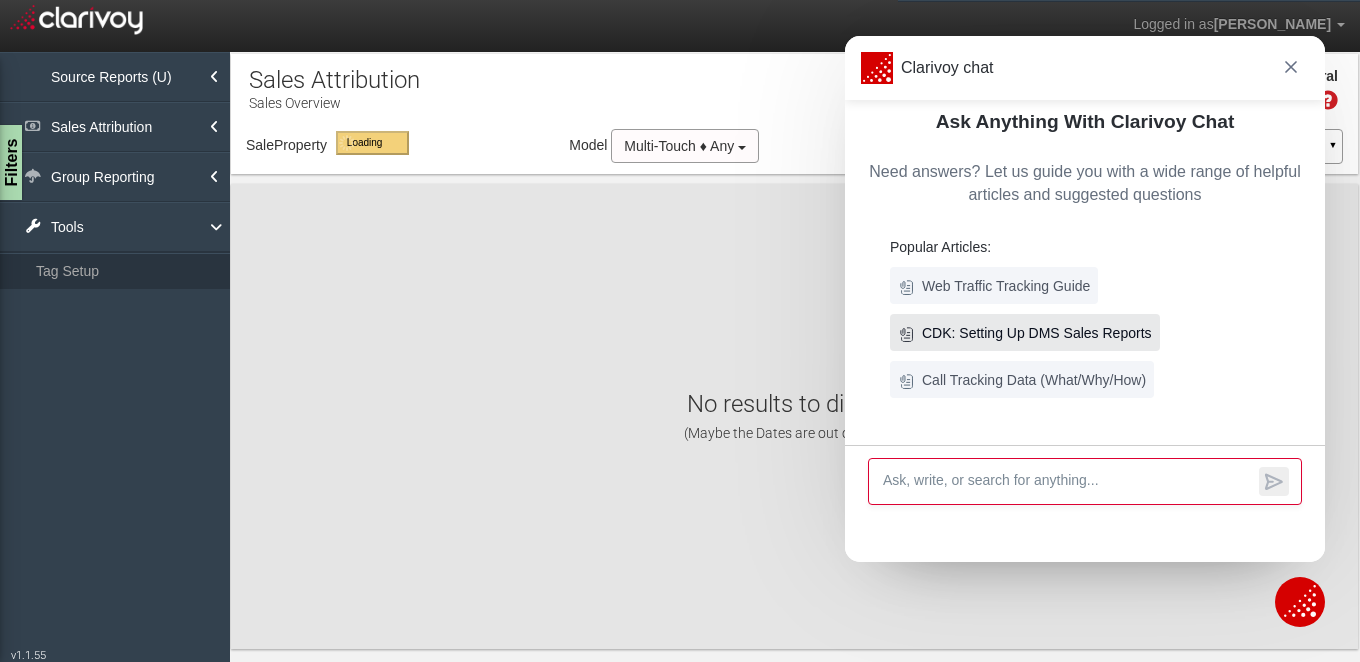 click on "CDK: Setting Up DMS Sales Reports" at bounding box center [1037, 333] 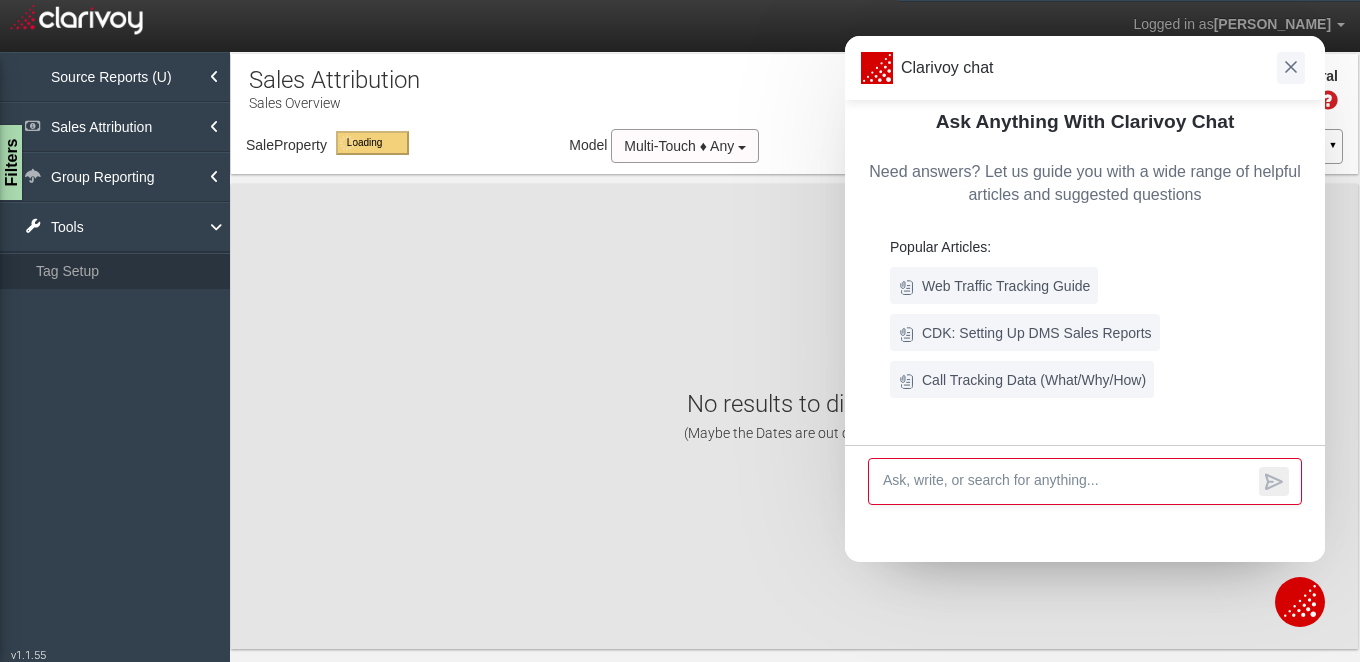 click at bounding box center [1291, 67] 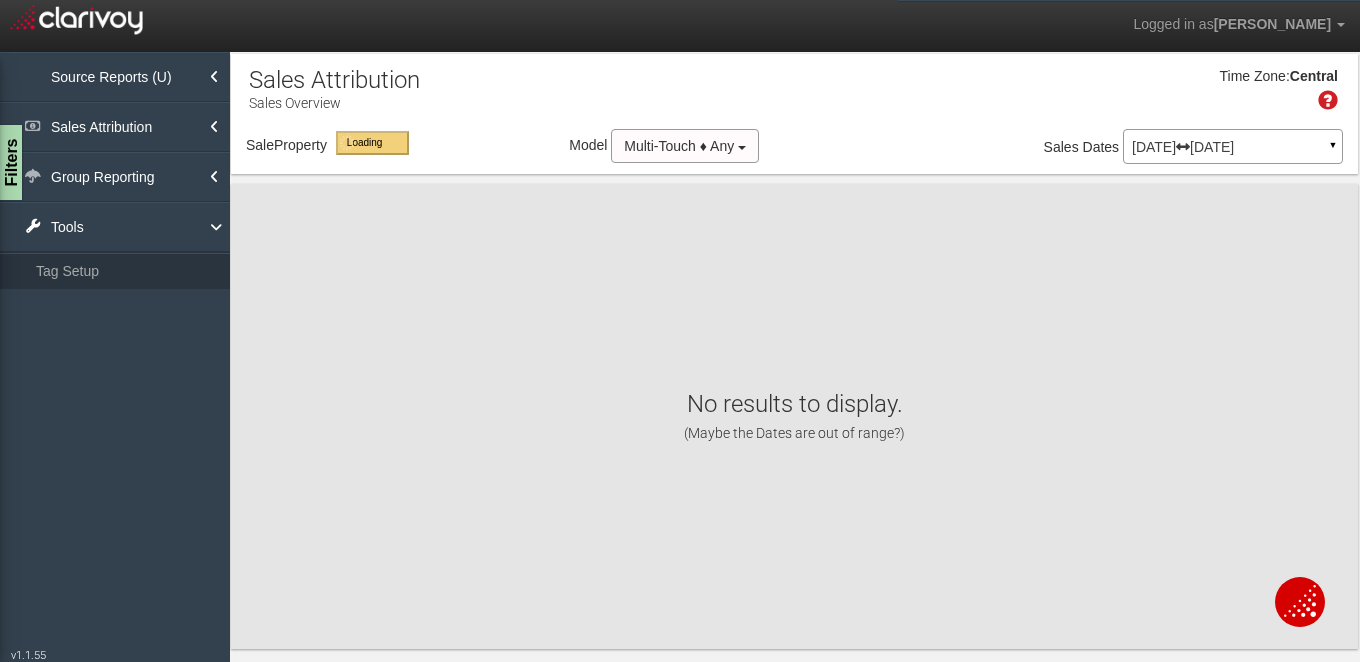 click at bounding box center [1300, 601] 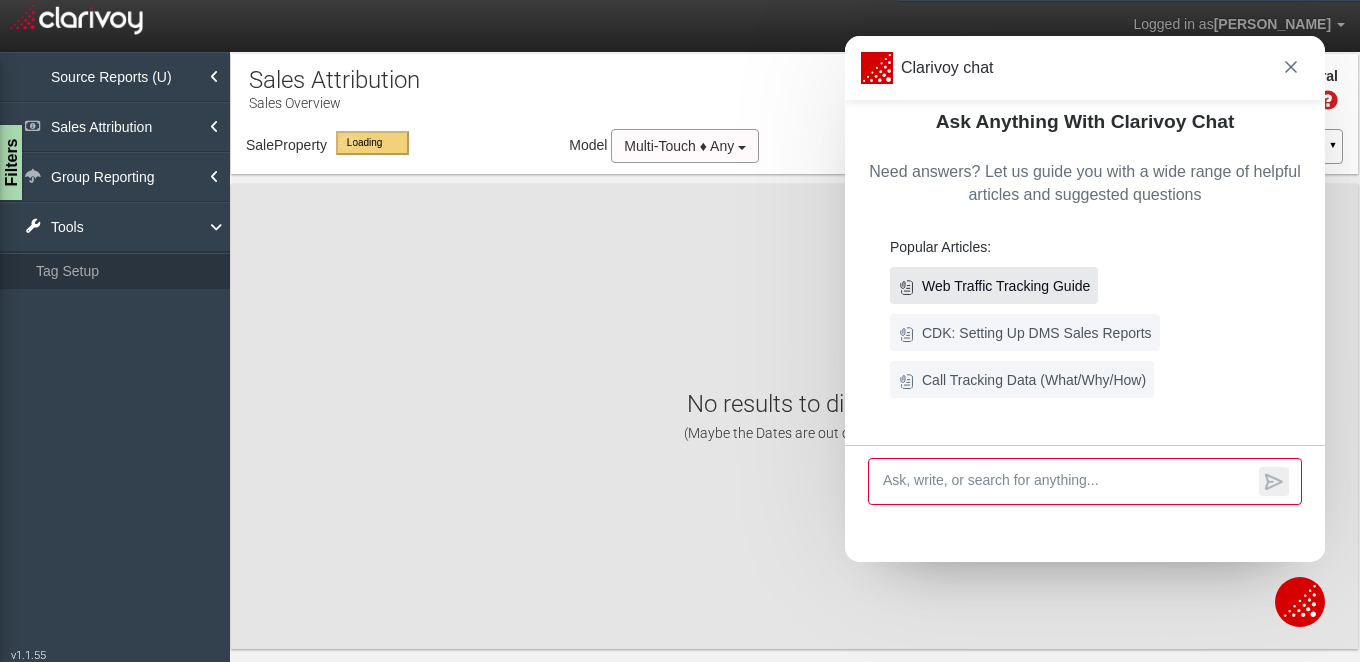 click on "Web Traffic Tracking Guide" at bounding box center [1006, 286] 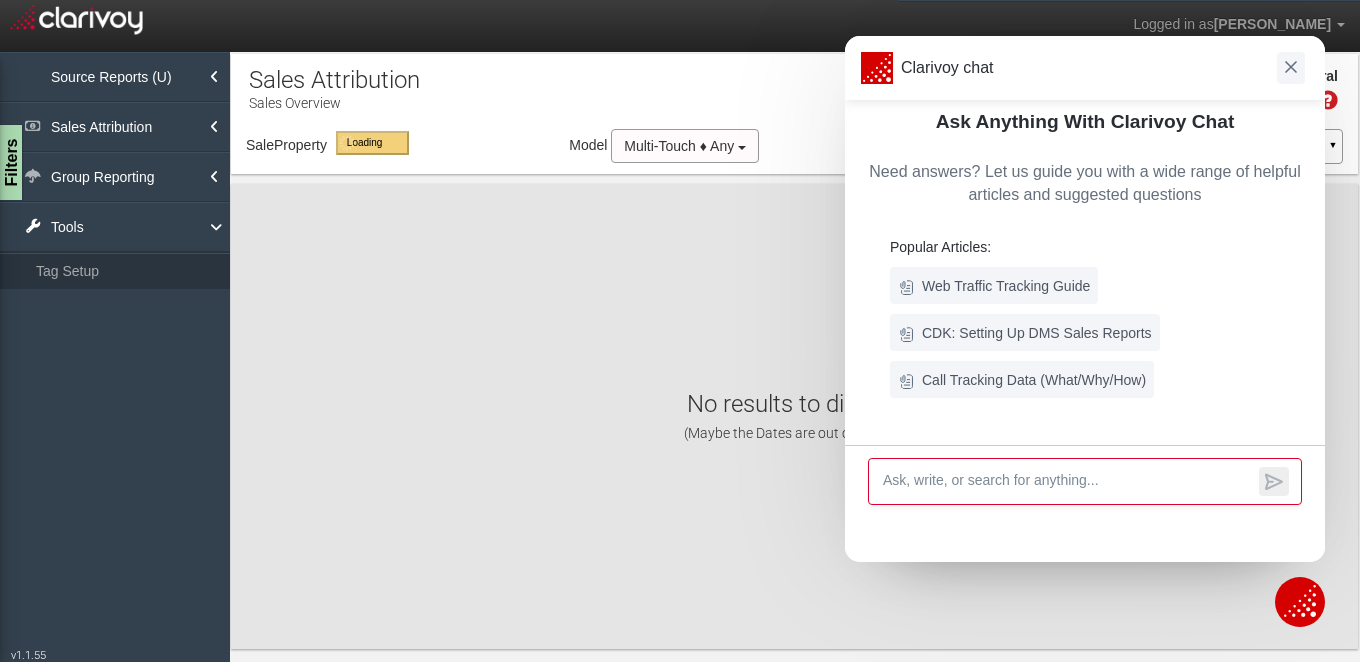 click at bounding box center (1291, 67) 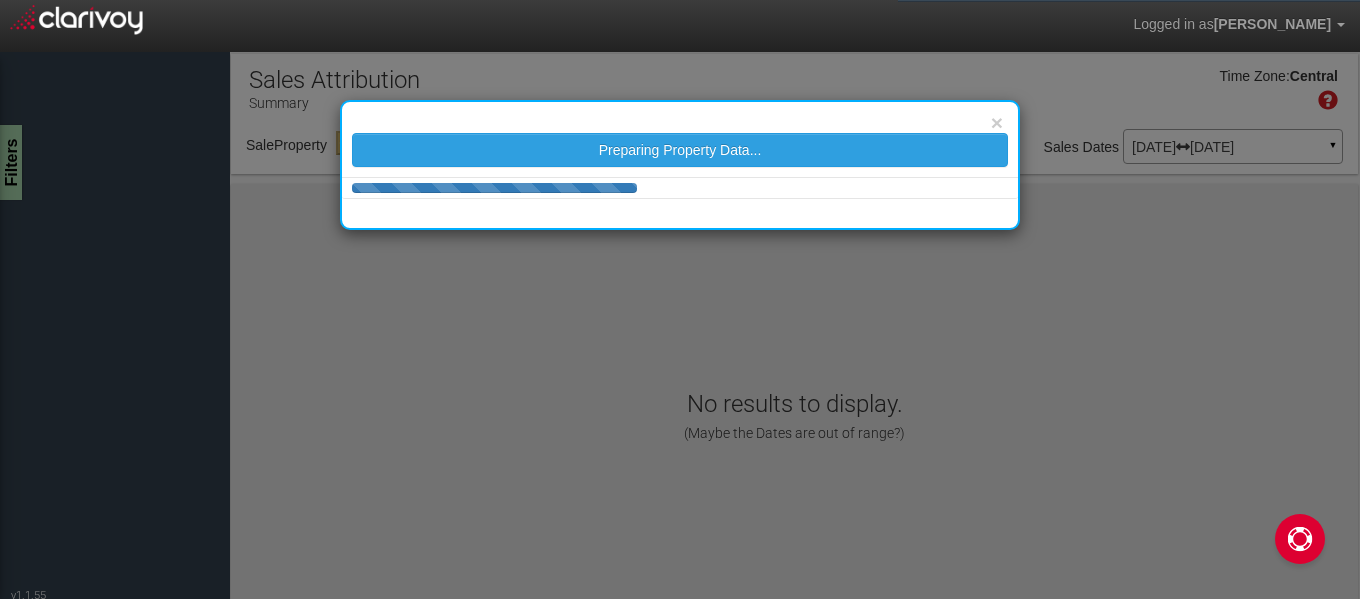 scroll, scrollTop: 0, scrollLeft: 0, axis: both 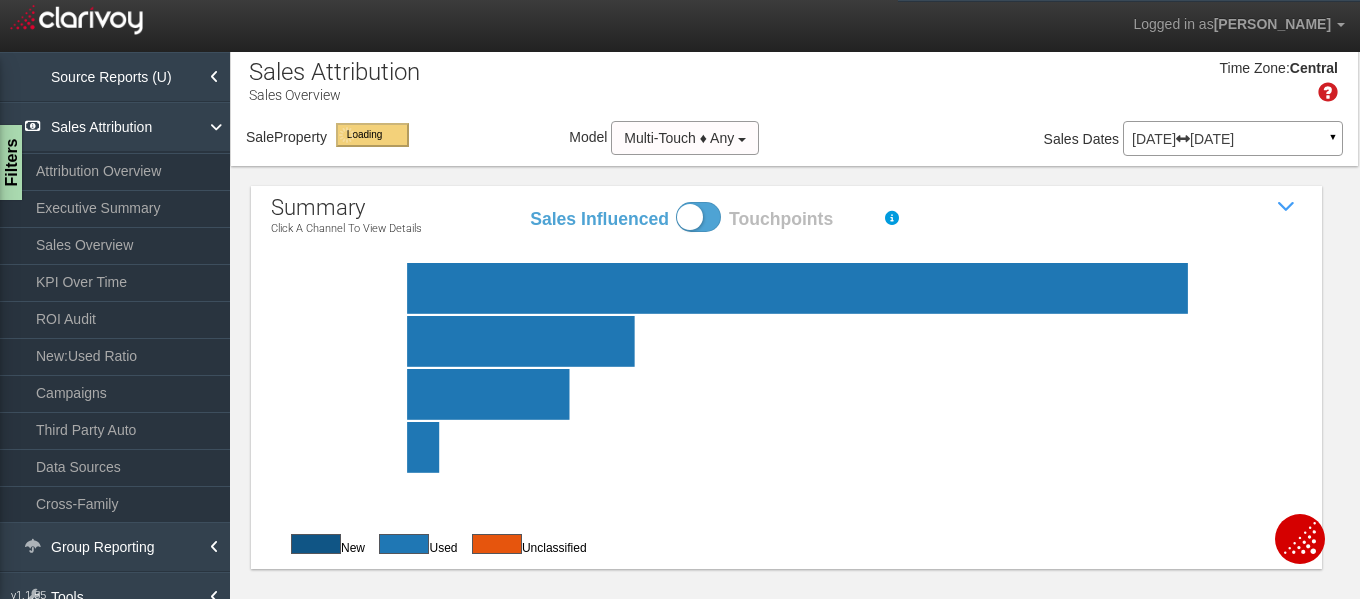 click on "[DATE]   [DATE]" at bounding box center [1233, 139] 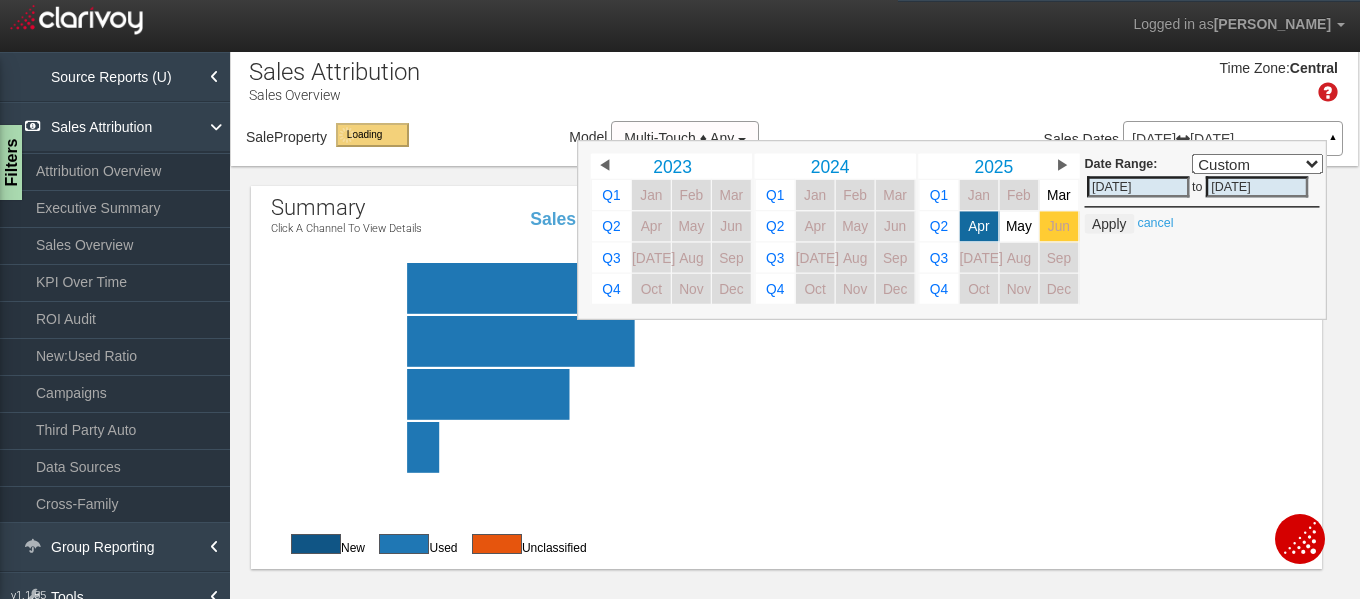 click on "Jun" at bounding box center [1059, 226] 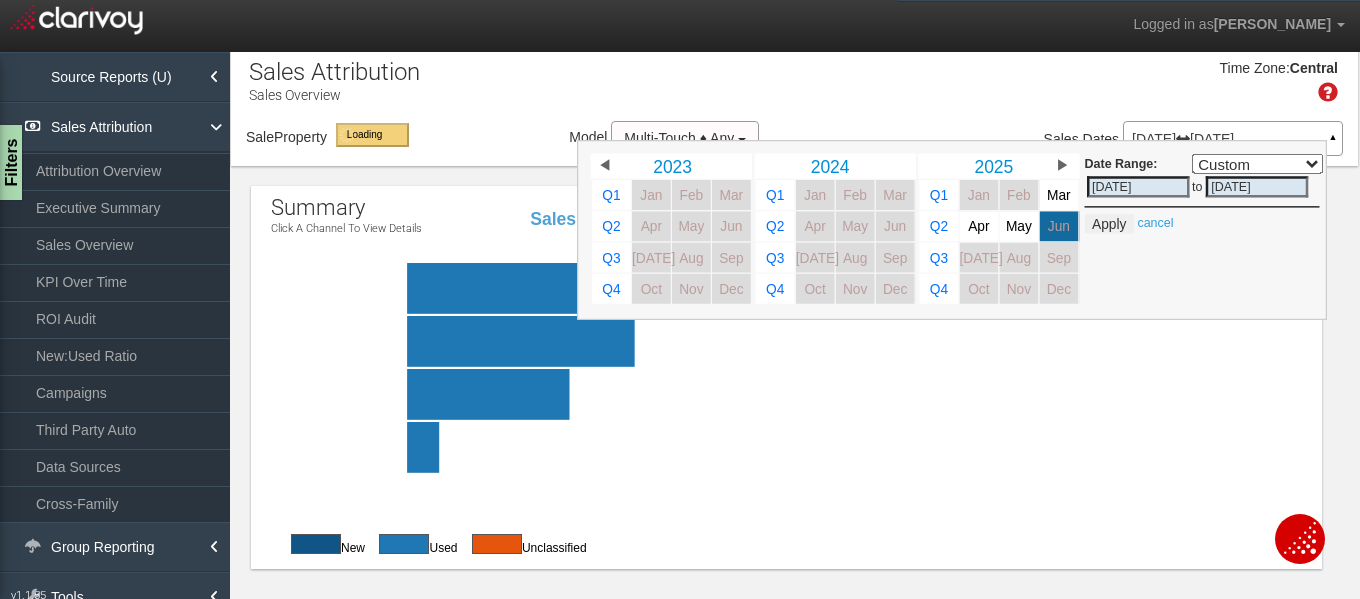 click at bounding box center (1300, 538) 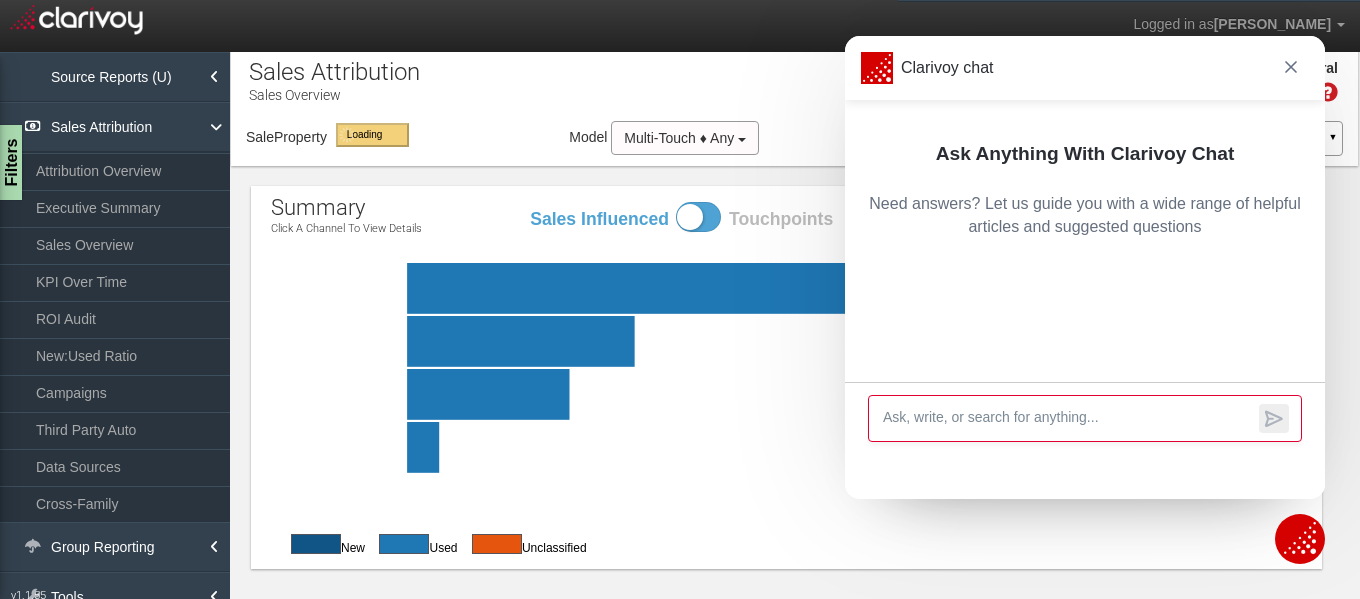 click at bounding box center (1067, 418) 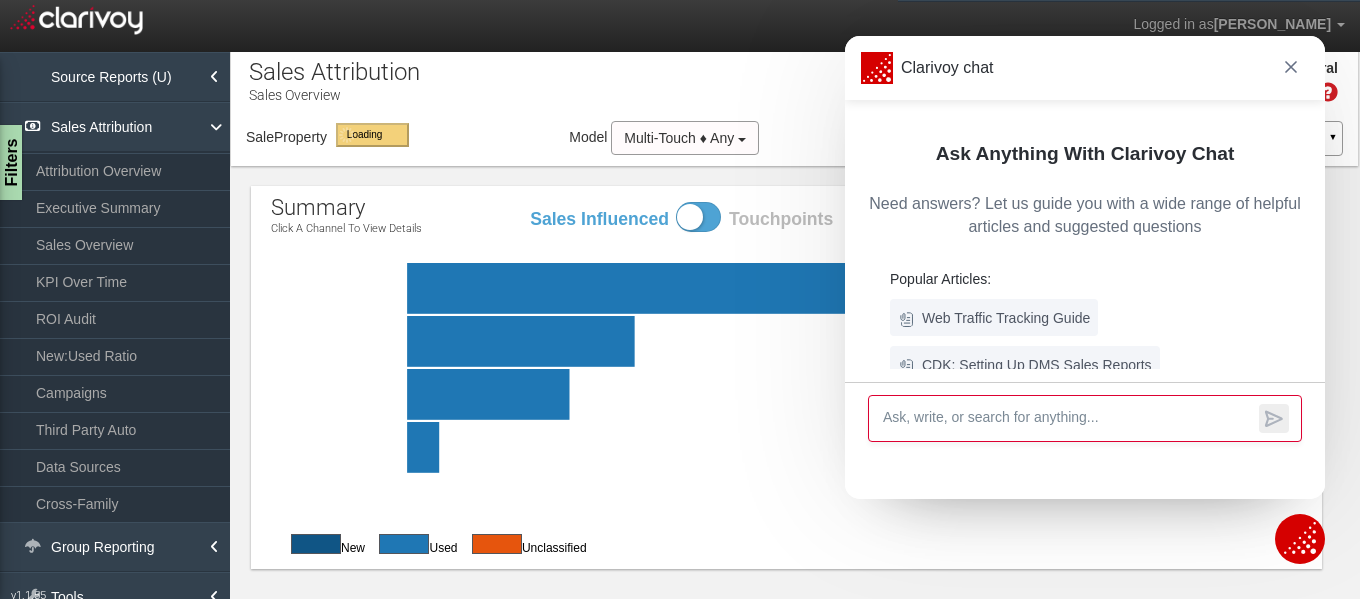 scroll, scrollTop: 95, scrollLeft: 0, axis: vertical 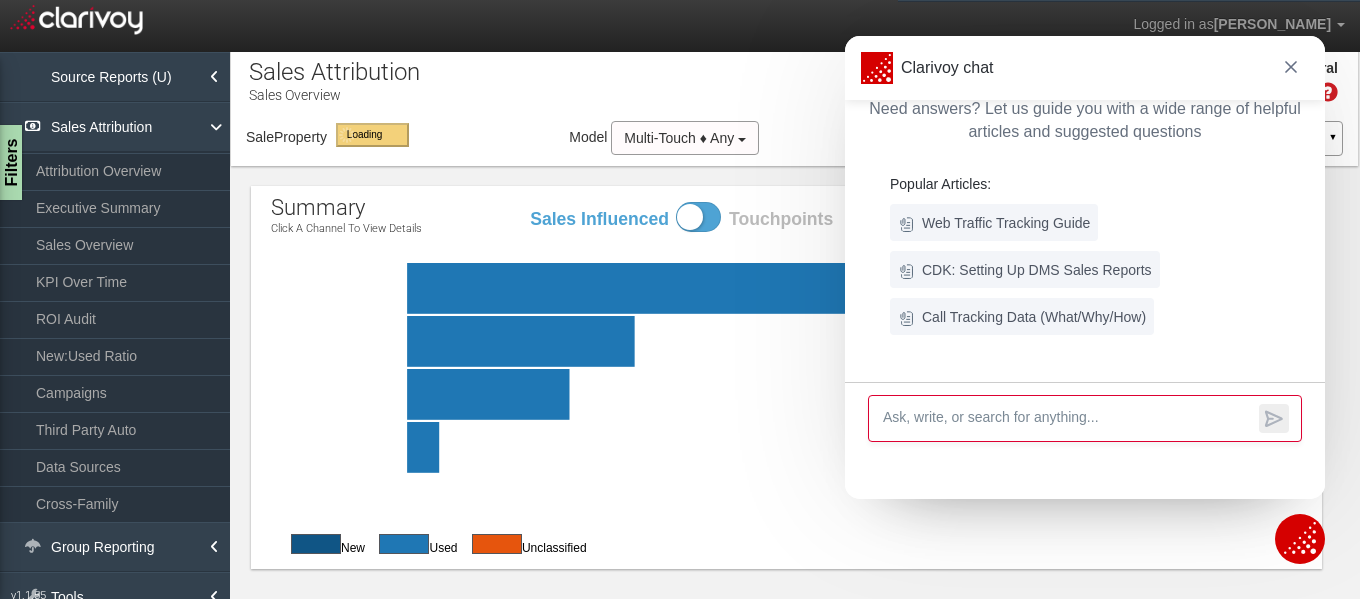 click on "Clarivoy chat" at bounding box center (1085, 68) 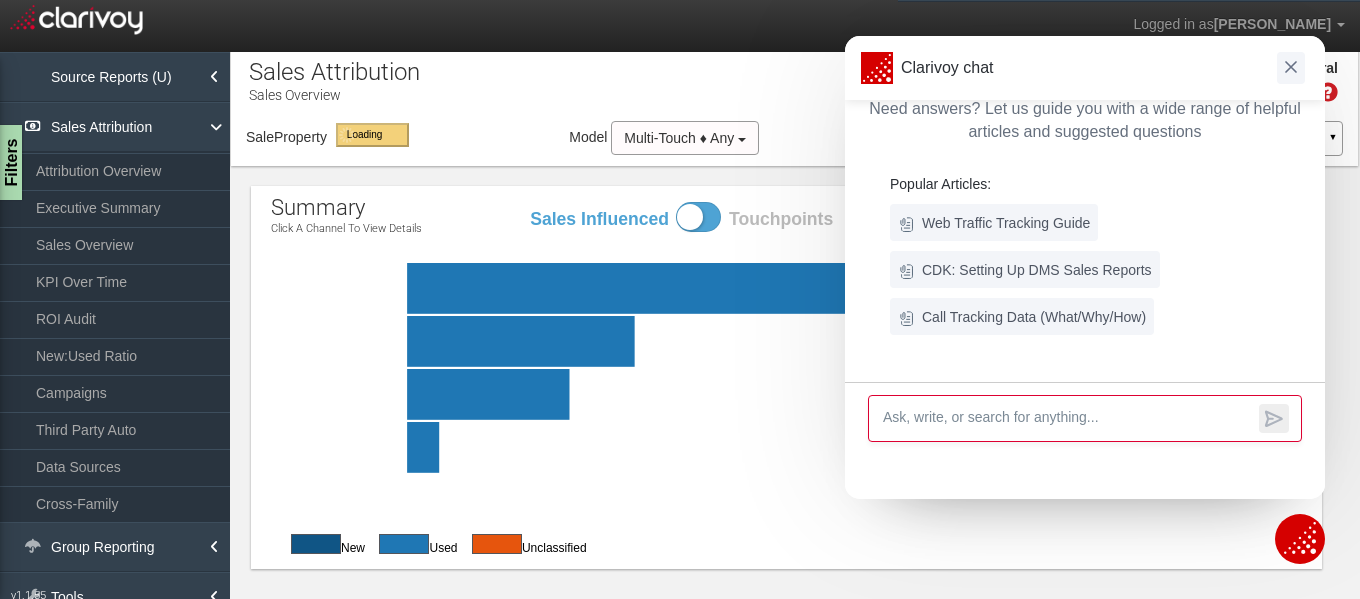 click at bounding box center [1291, 67] 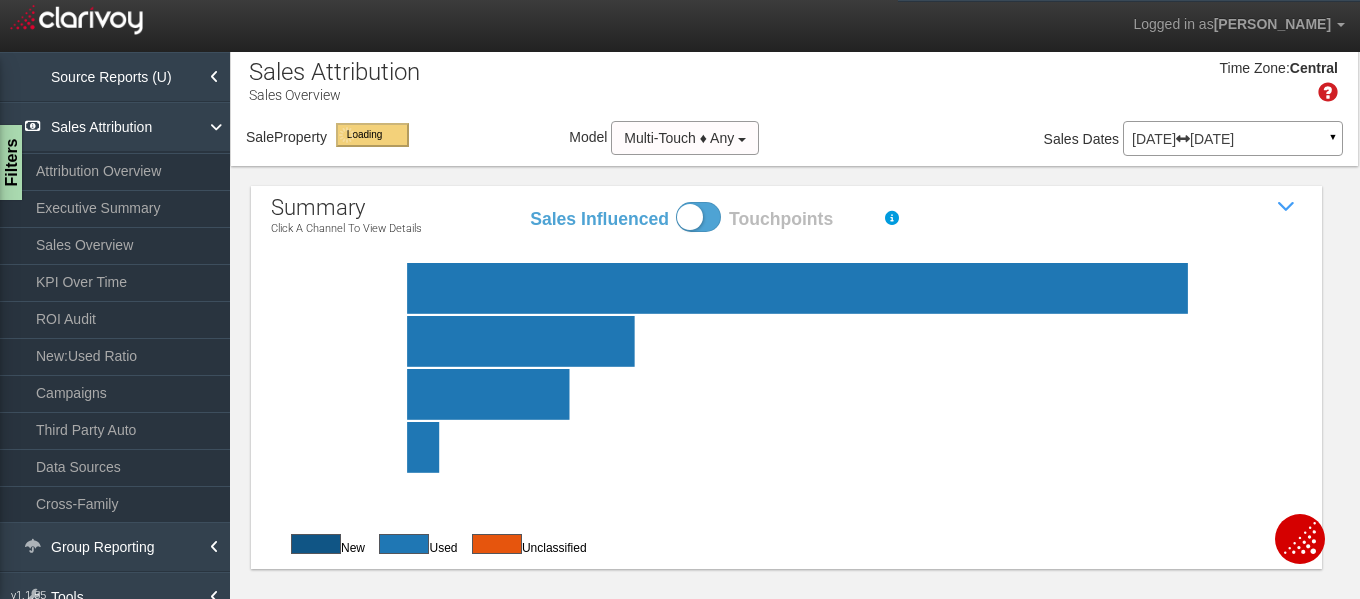 click at bounding box center (1300, 538) 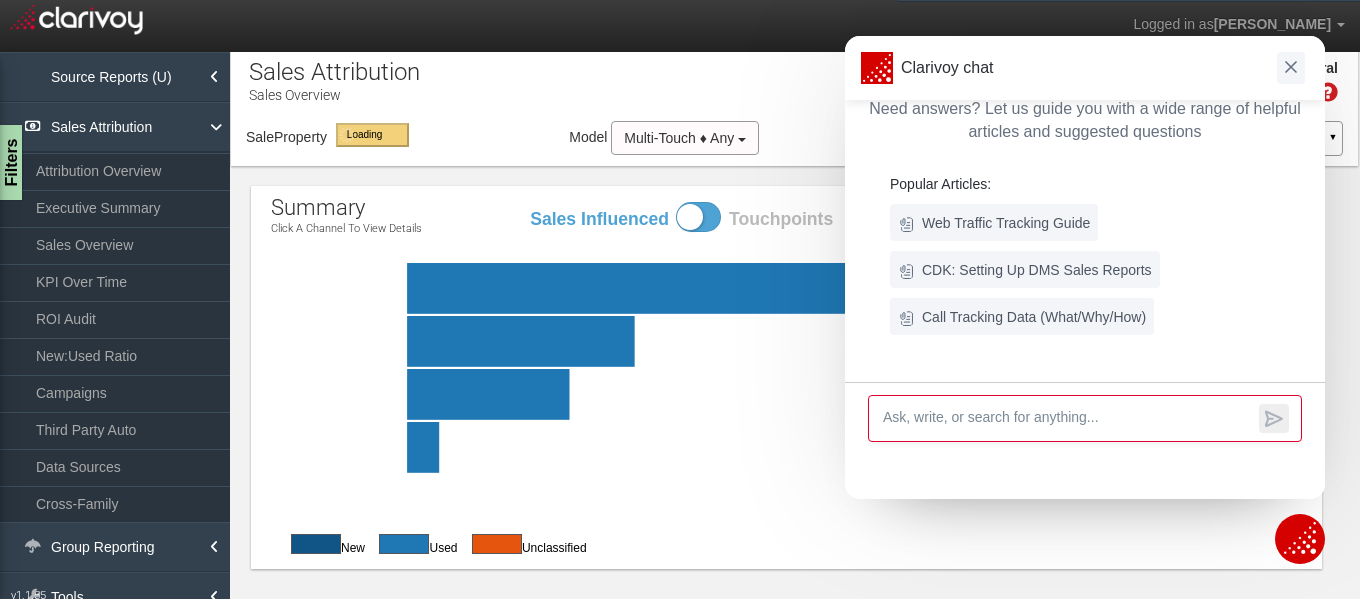 click at bounding box center (1291, 67) 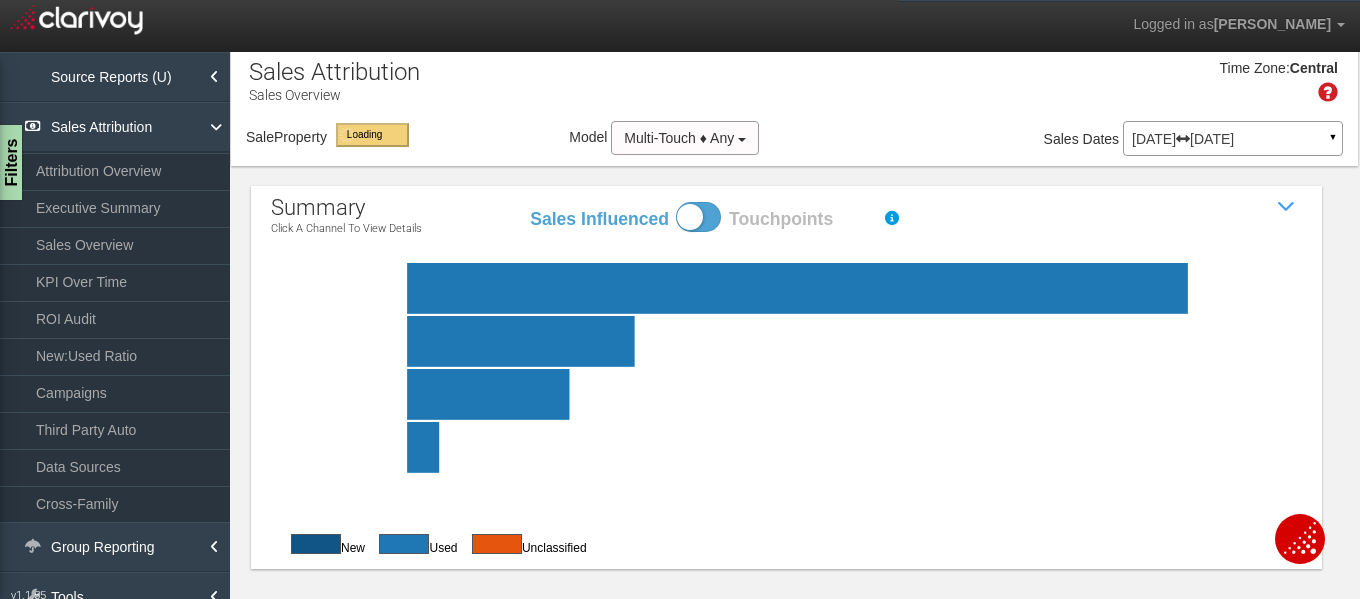 scroll, scrollTop: 7, scrollLeft: 0, axis: vertical 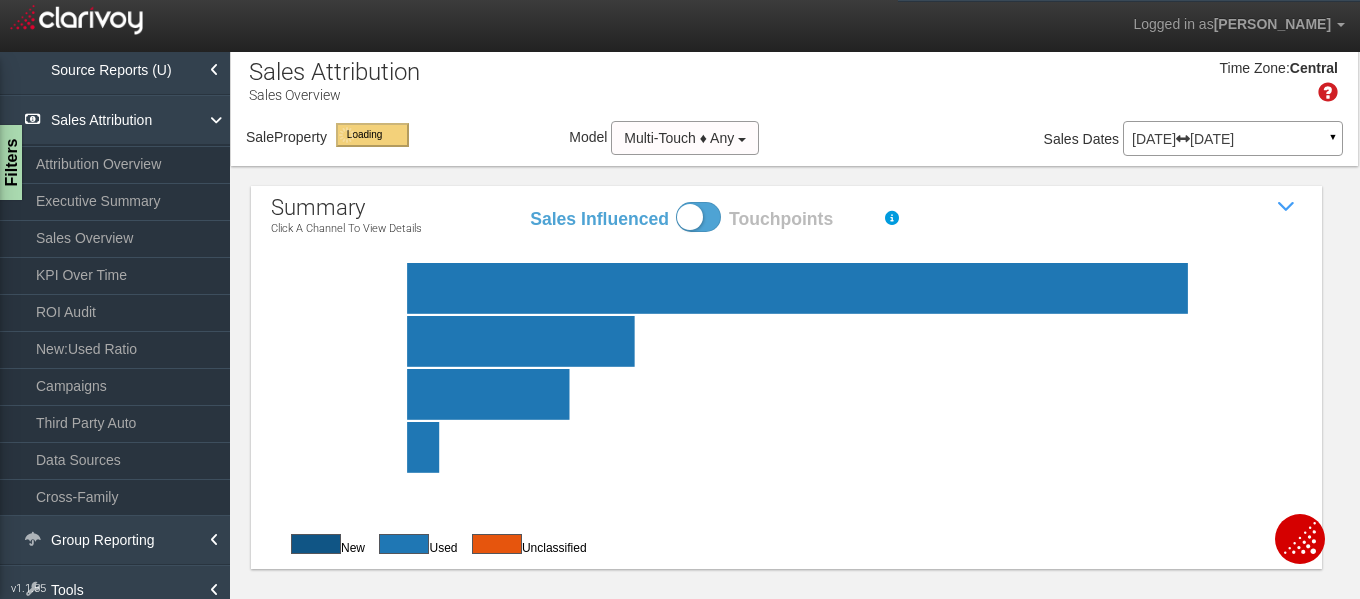 click on "Sales Attribution
Attribution Overview
Executive Summary
Sales Overview
KPI Over Time
ROI Audit
New:Used Ratio
Campaigns
Third Party Auto
Data Sources
Cross-Family" at bounding box center [115, 305] 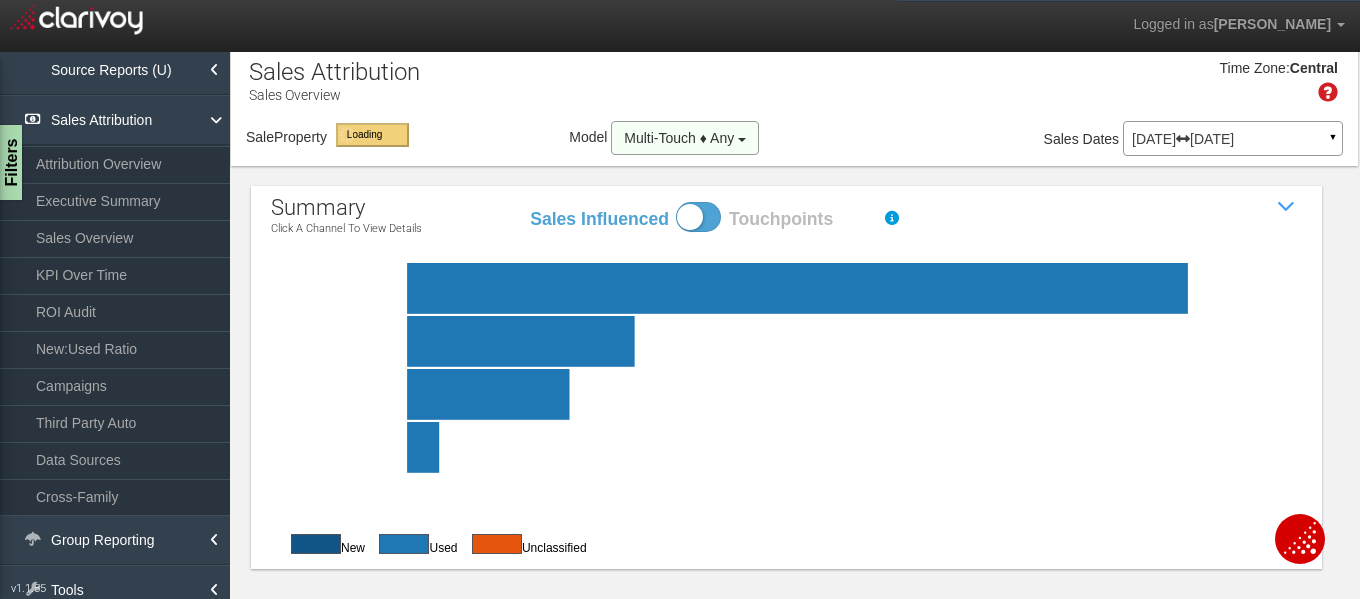 click on "Multi-Touch ♦ Any" at bounding box center [685, 138] 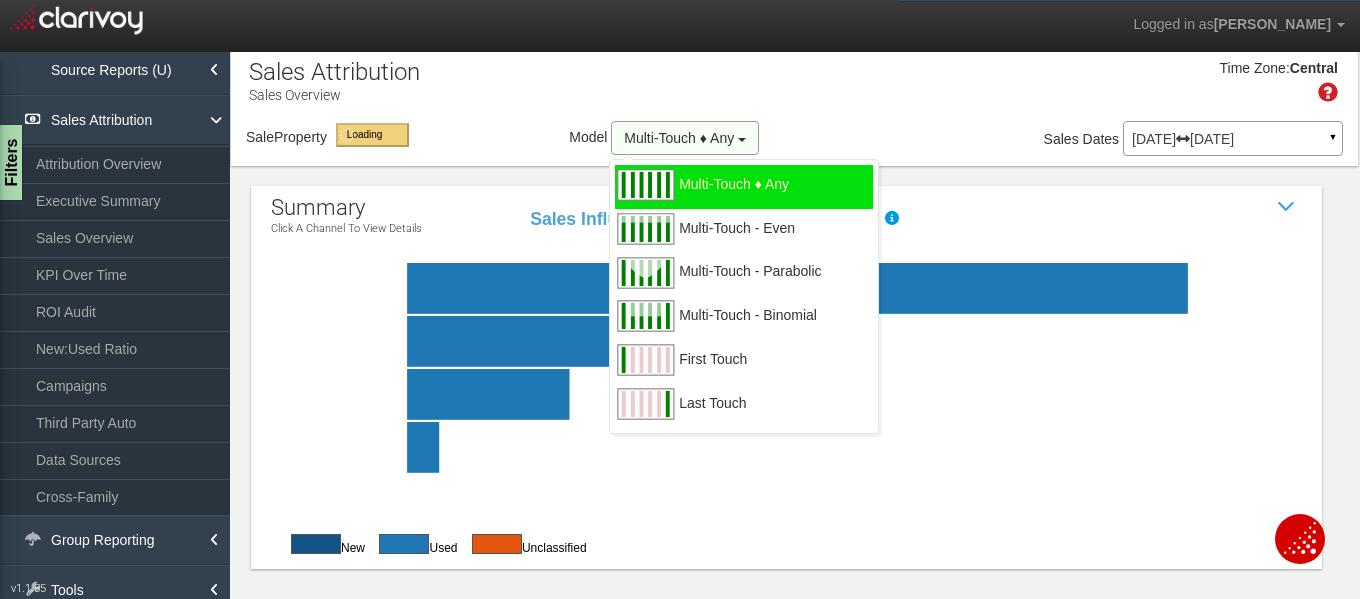 click on "Multi-Touch ♦ Any" at bounding box center (685, 138) 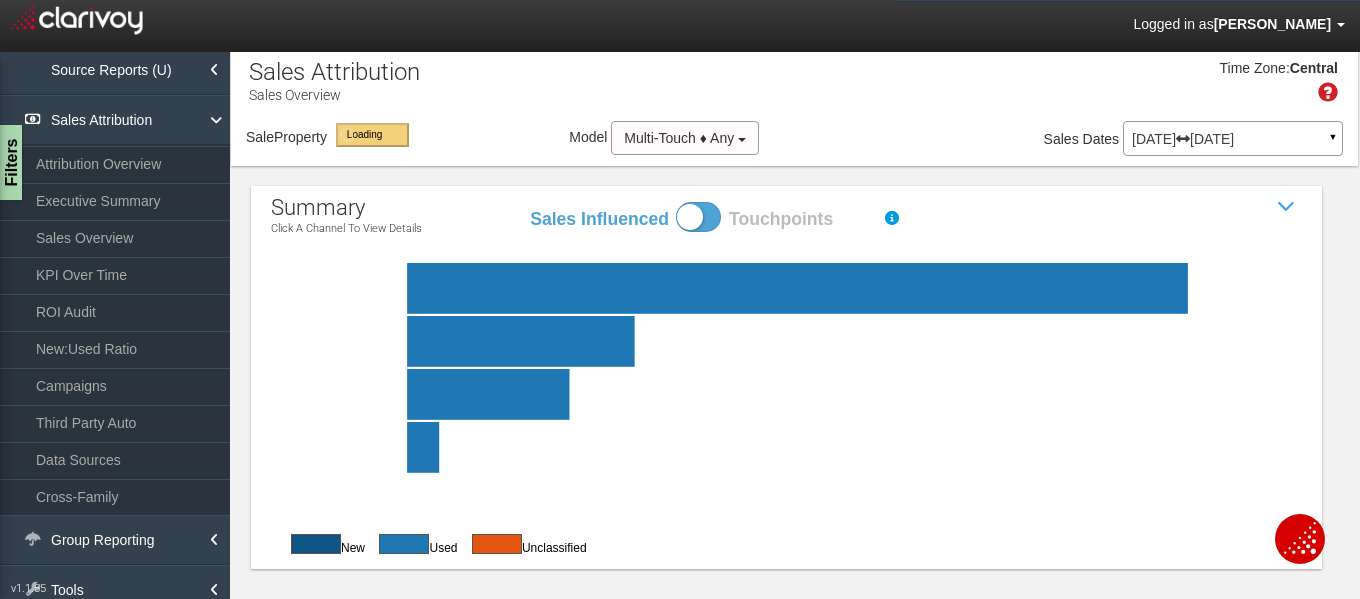 click on "Logged in as  Edward Mecum" at bounding box center [1239, 25] 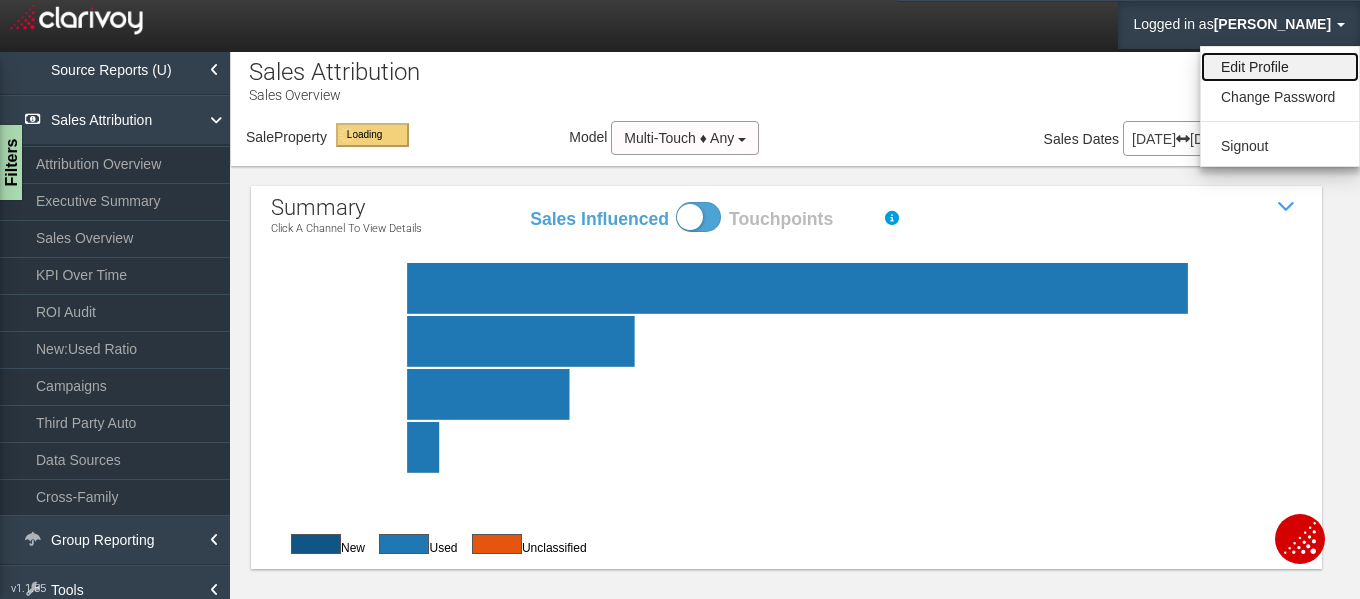 click on "Edit Profile" at bounding box center [1280, 67] 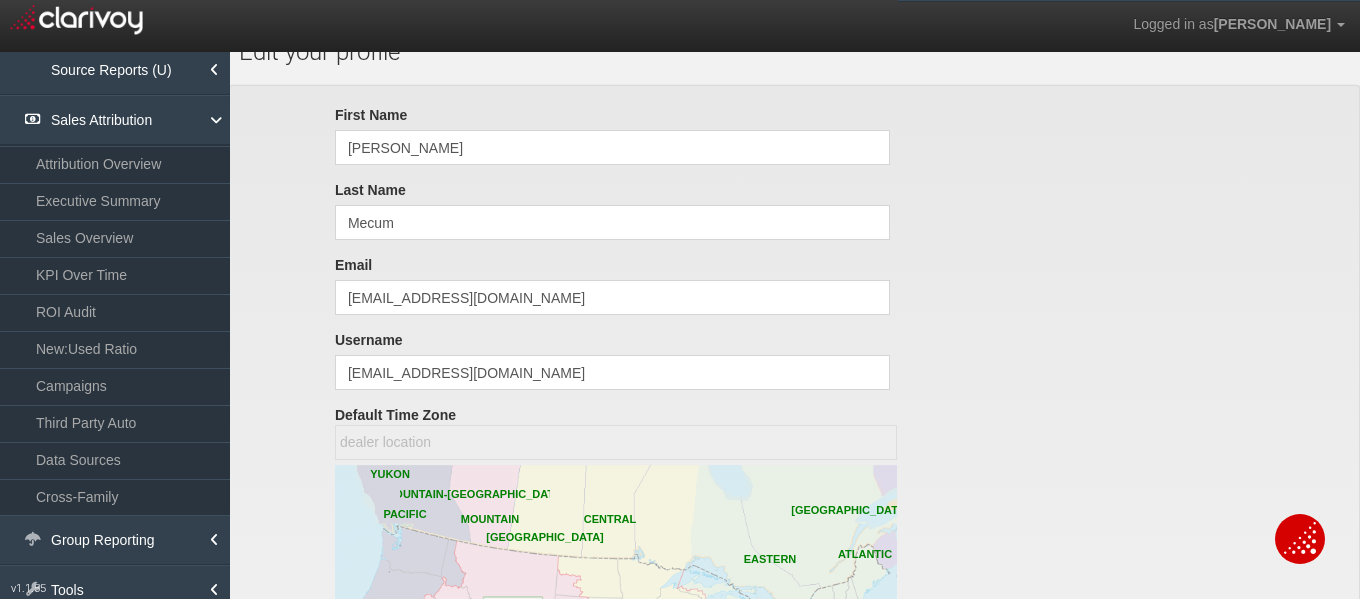 scroll, scrollTop: 0, scrollLeft: 0, axis: both 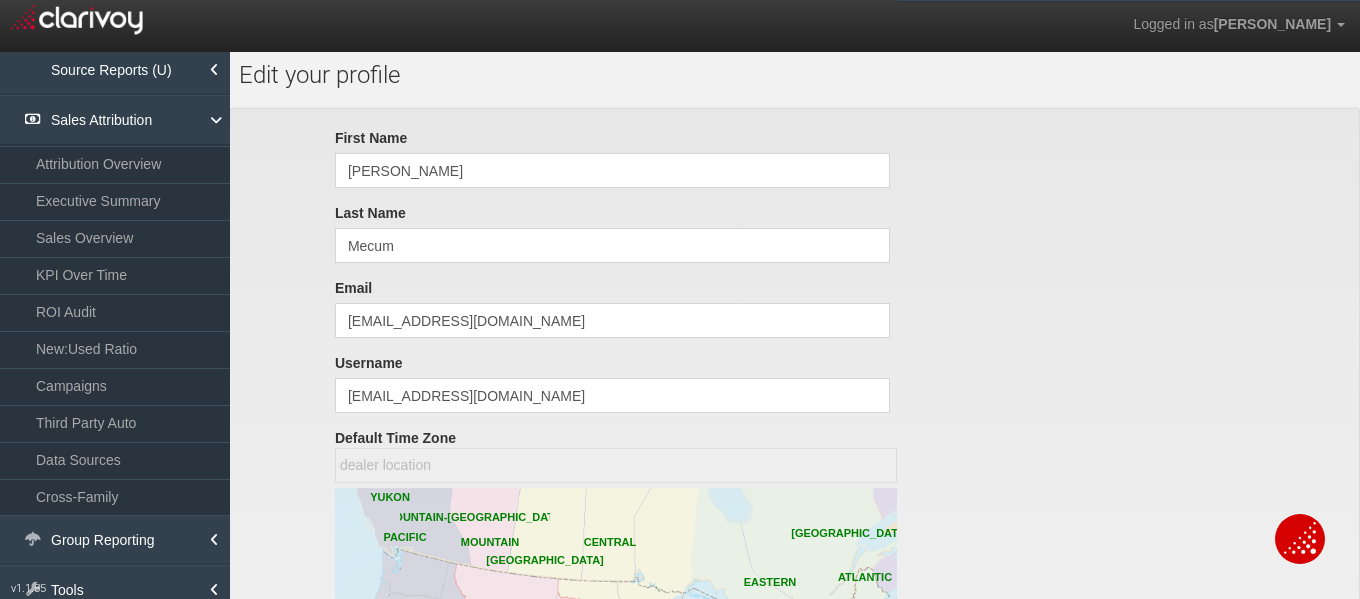 click on "First Name
Edward
Last Name
Mecum
Email
speedamall@aol.com
Username
speedamall@aol.com
Default Time Zone
dealer location
DEALER_LOCATION
DEALER_LOCATION
(America/Chicago)
(America/New_York)
UTC ALASKA-ADAK YUKON PACIFIC ATLANTIC MOUNTAIN MOUNTAIN-BC NEWFOUNDLAND PHOENIX CENTRAL HAWAII EASTERN PACIFIC MOUNTAIN EASTERN SASKATCHEWAN ALASKA CENTRAL BROWSER_DEFAULT DEALER_LOCATION
Save Profile
Profile Saved Successfully
OK
OK" at bounding box center (794, 569) 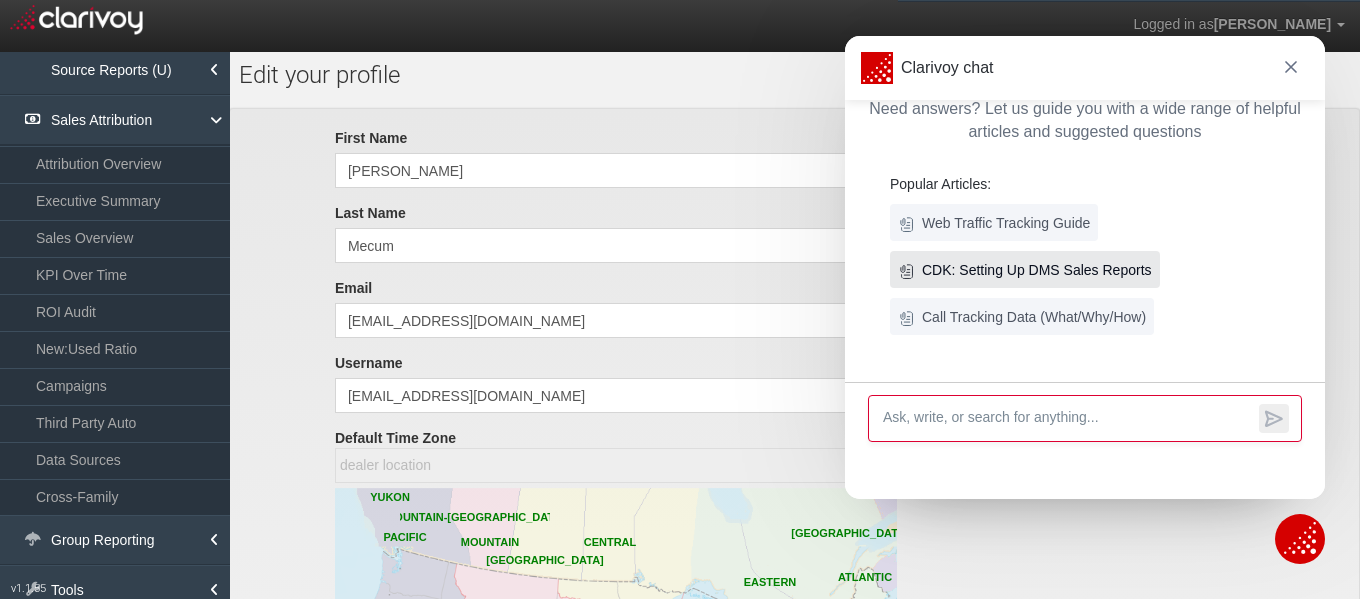 click on "CDK: Setting Up DMS Sales Reports" at bounding box center [1037, 270] 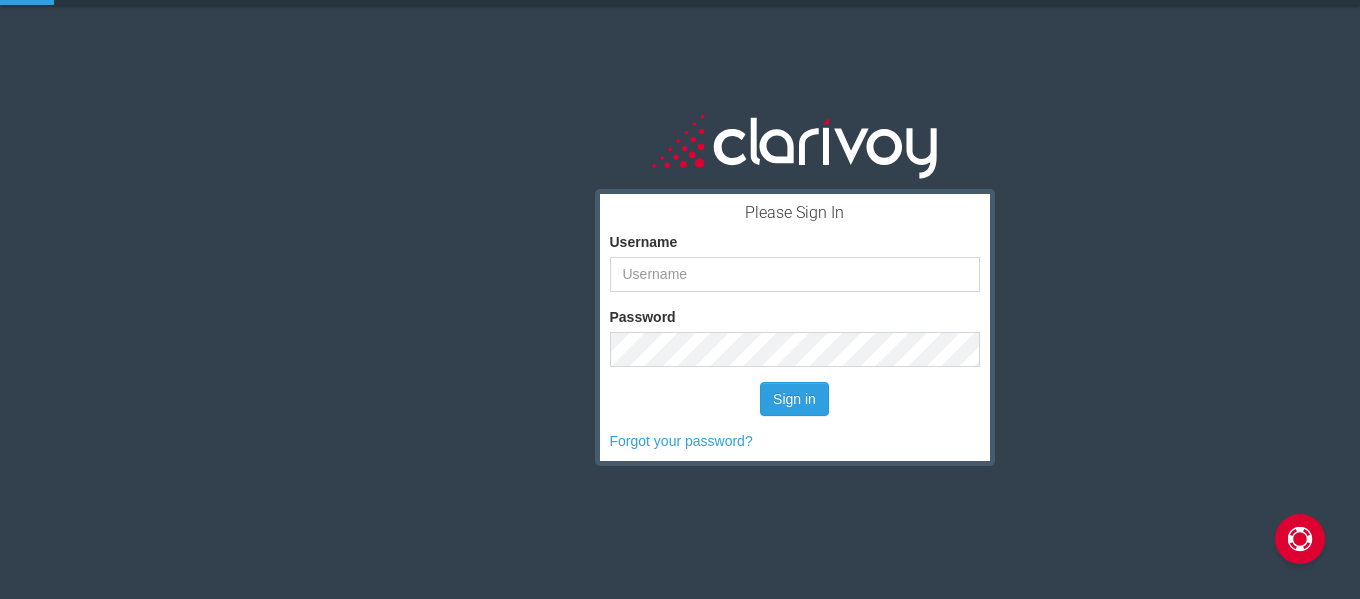 scroll, scrollTop: 0, scrollLeft: 0, axis: both 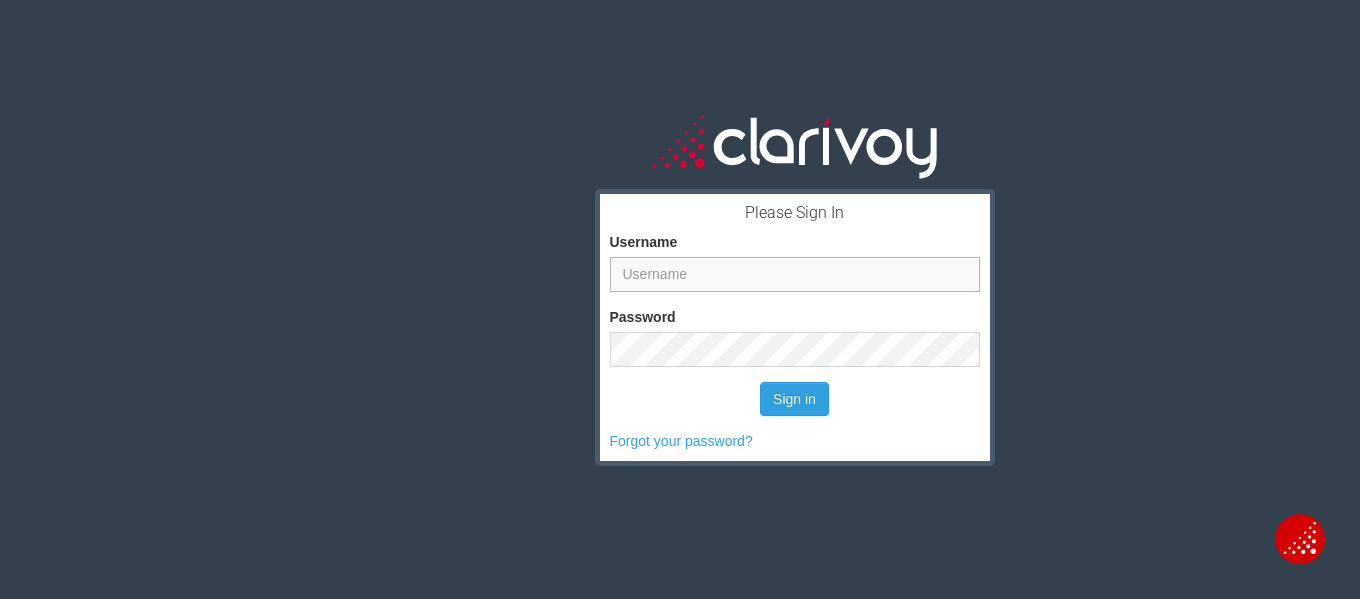 type on "[EMAIL_ADDRESS][DOMAIN_NAME]" 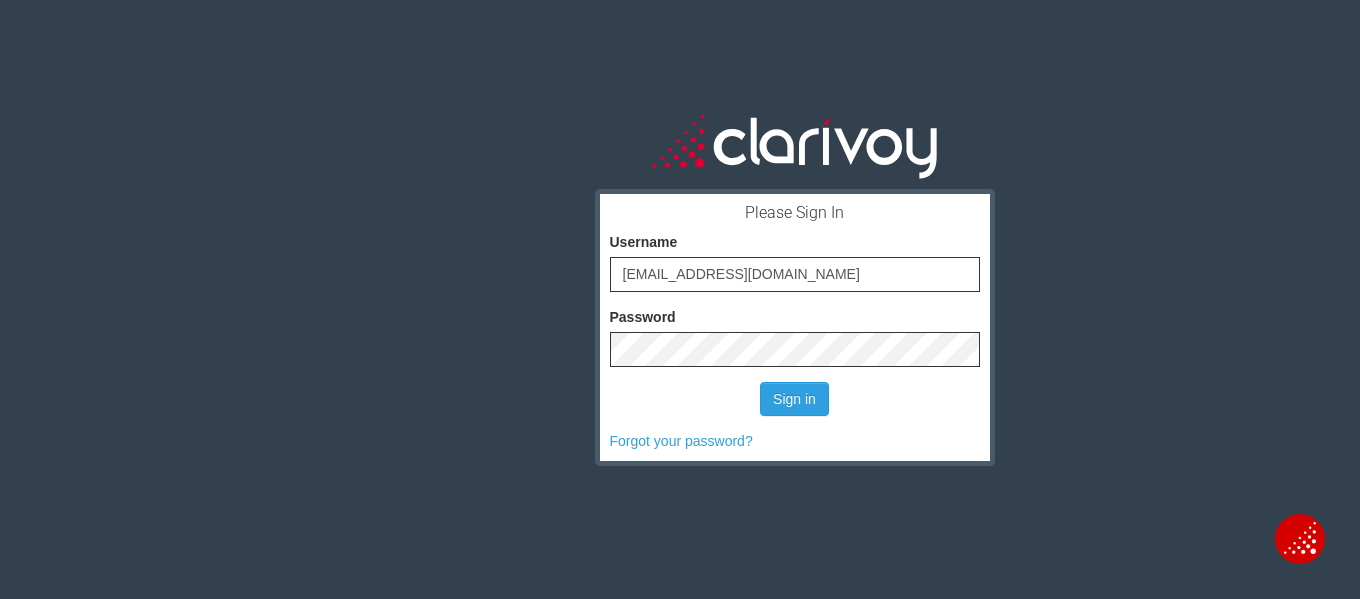 drag, startPoint x: 910, startPoint y: 327, endPoint x: 1055, endPoint y: 324, distance: 145.03104 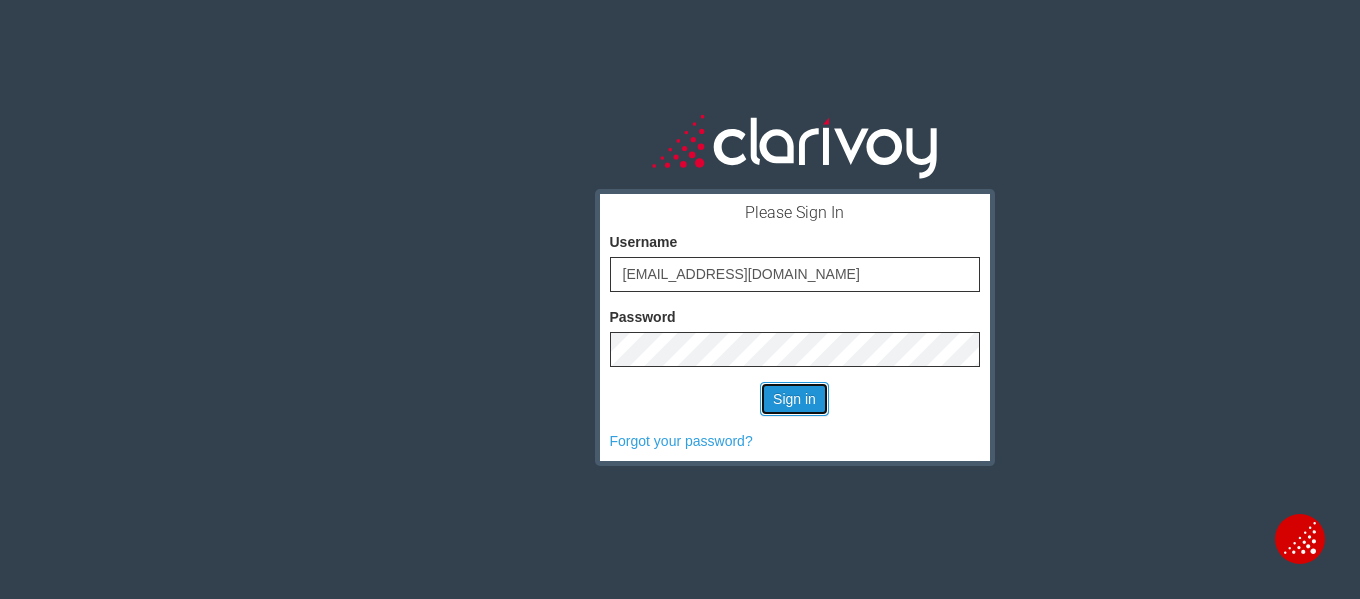 click on "Sign in" at bounding box center (794, 399) 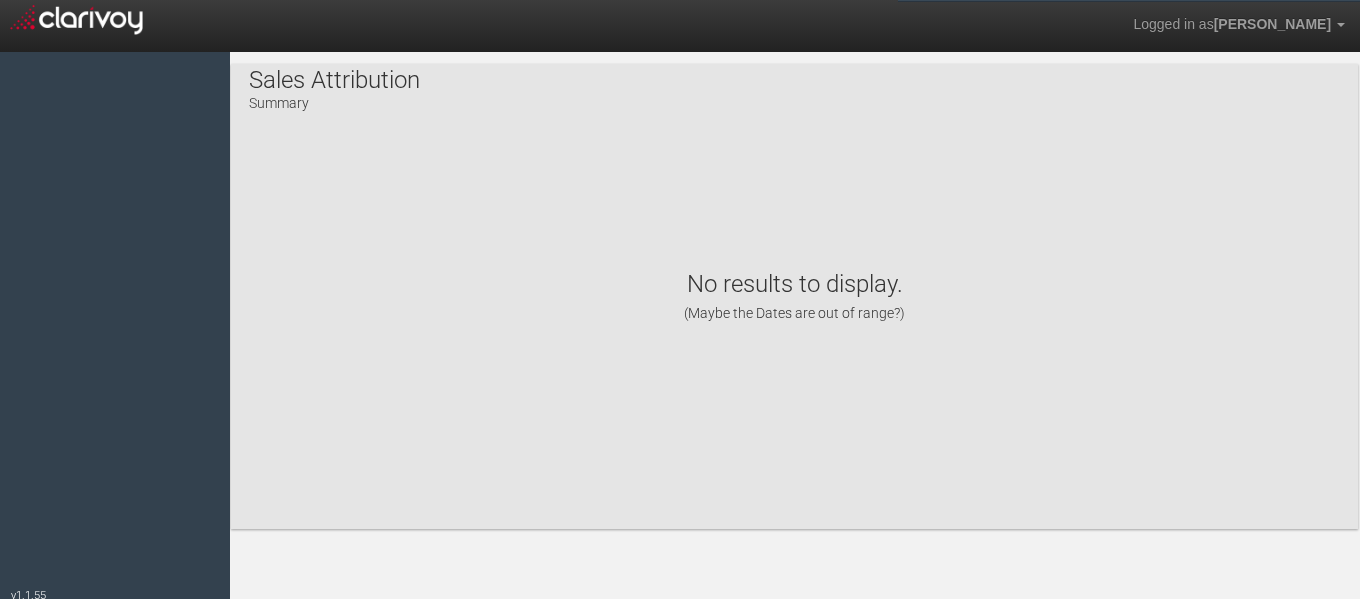 scroll, scrollTop: 0, scrollLeft: 0, axis: both 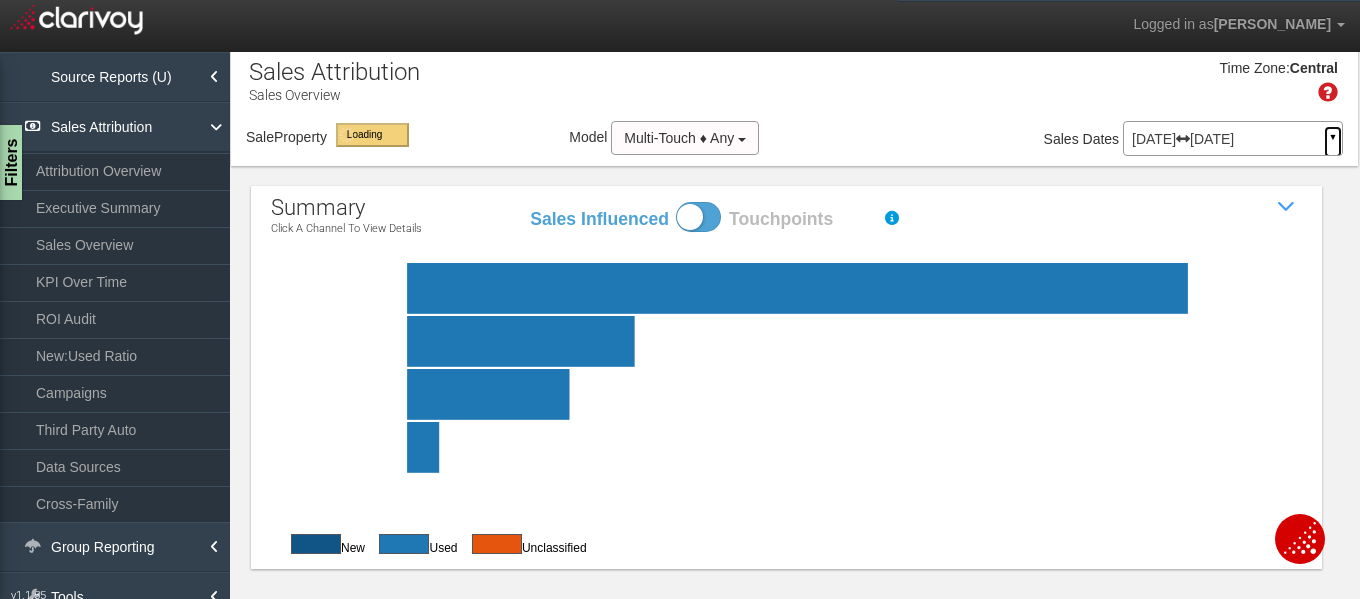 click on "▼" at bounding box center (1333, 142) 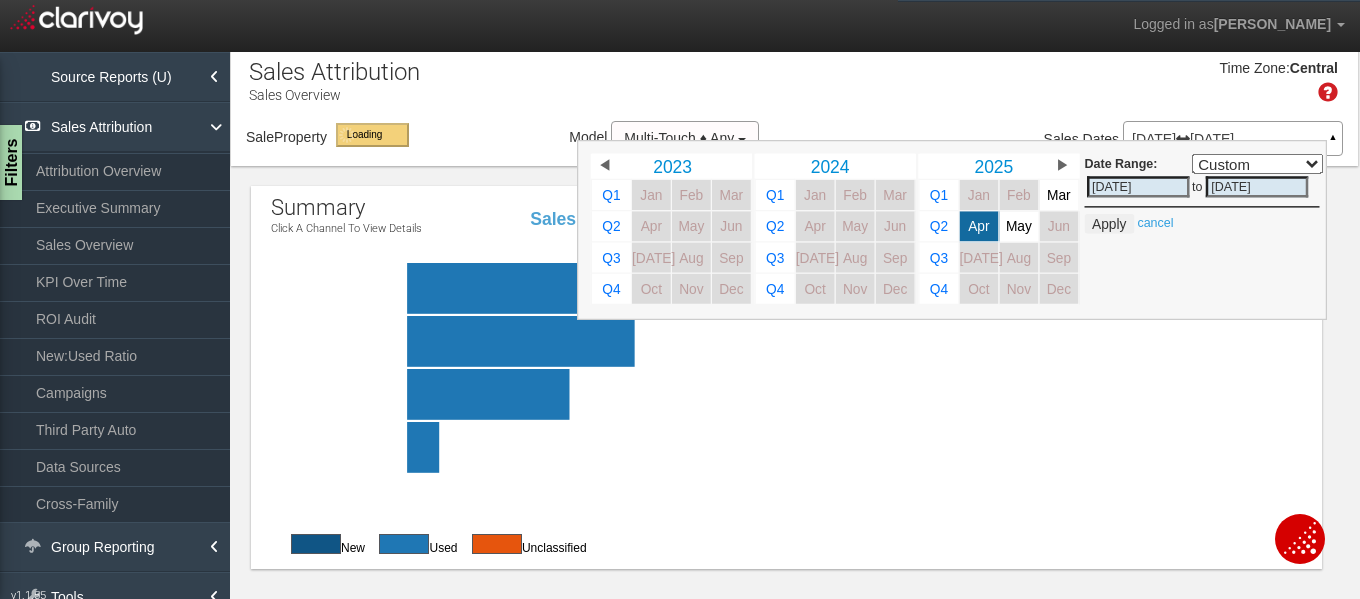 drag, startPoint x: 1148, startPoint y: 180, endPoint x: 1071, endPoint y: 178, distance: 77.02597 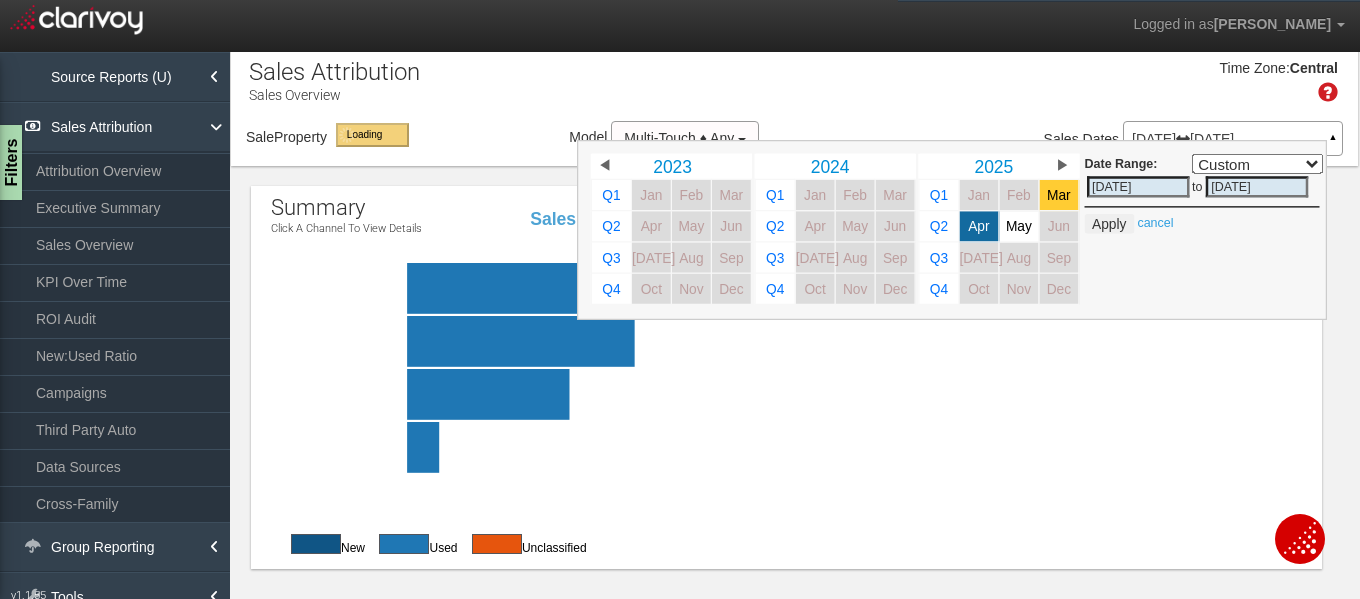 select on "," 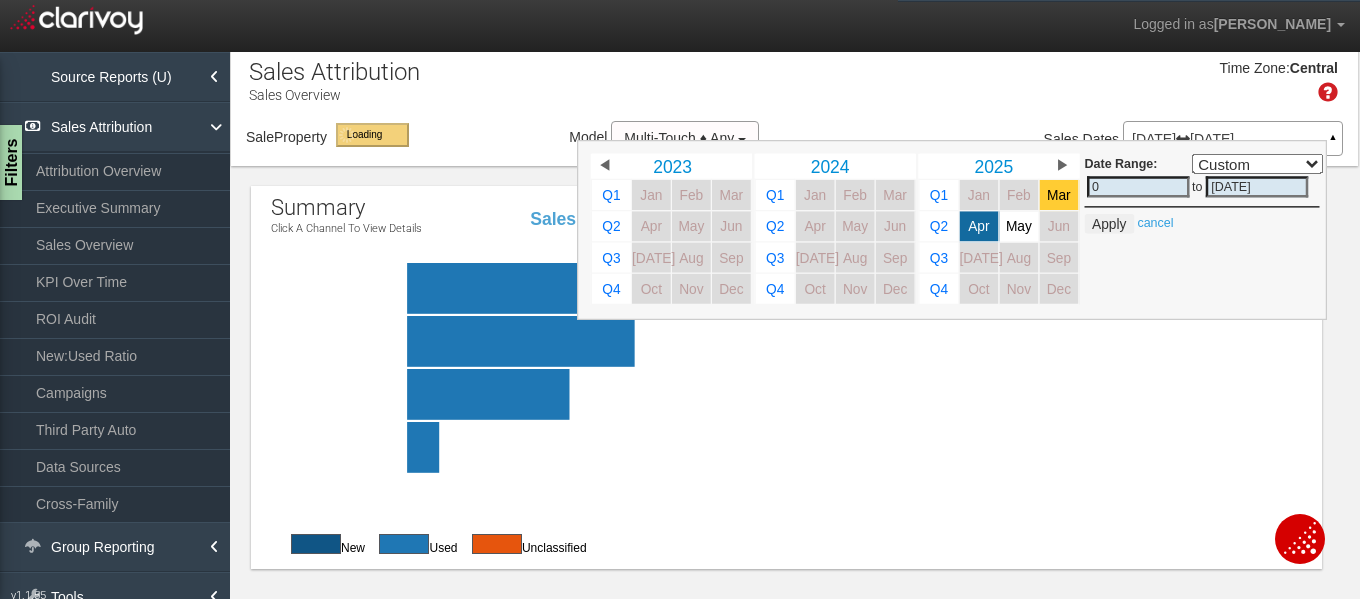 select on "," 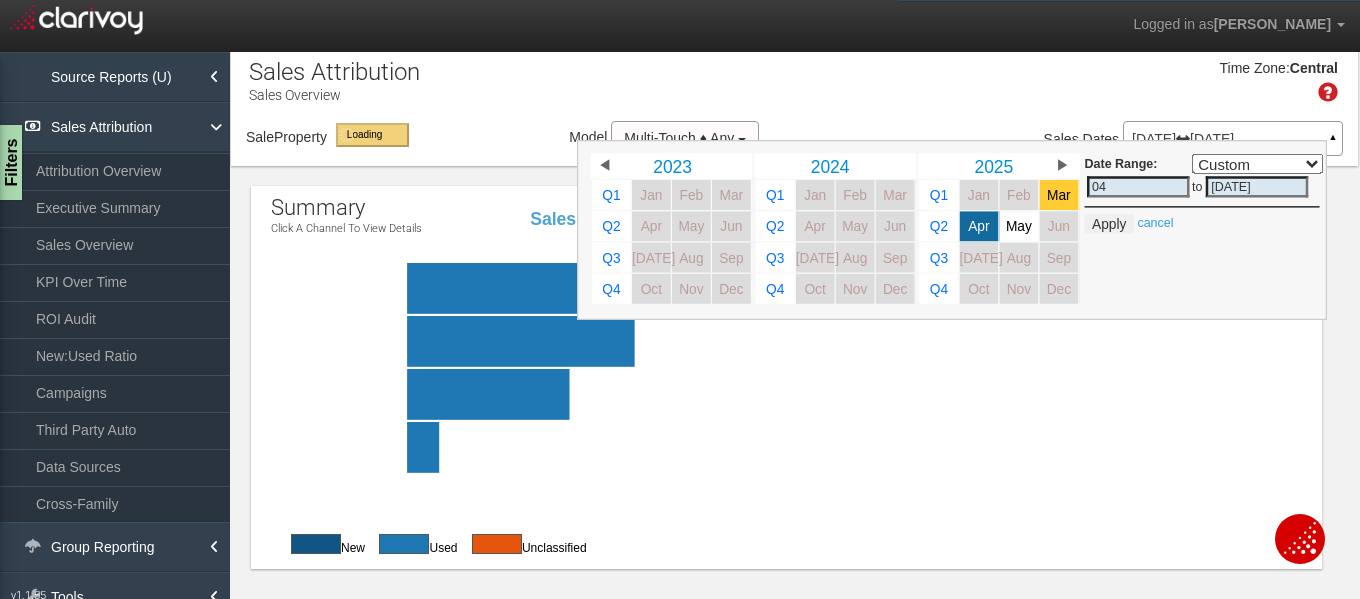 select on "," 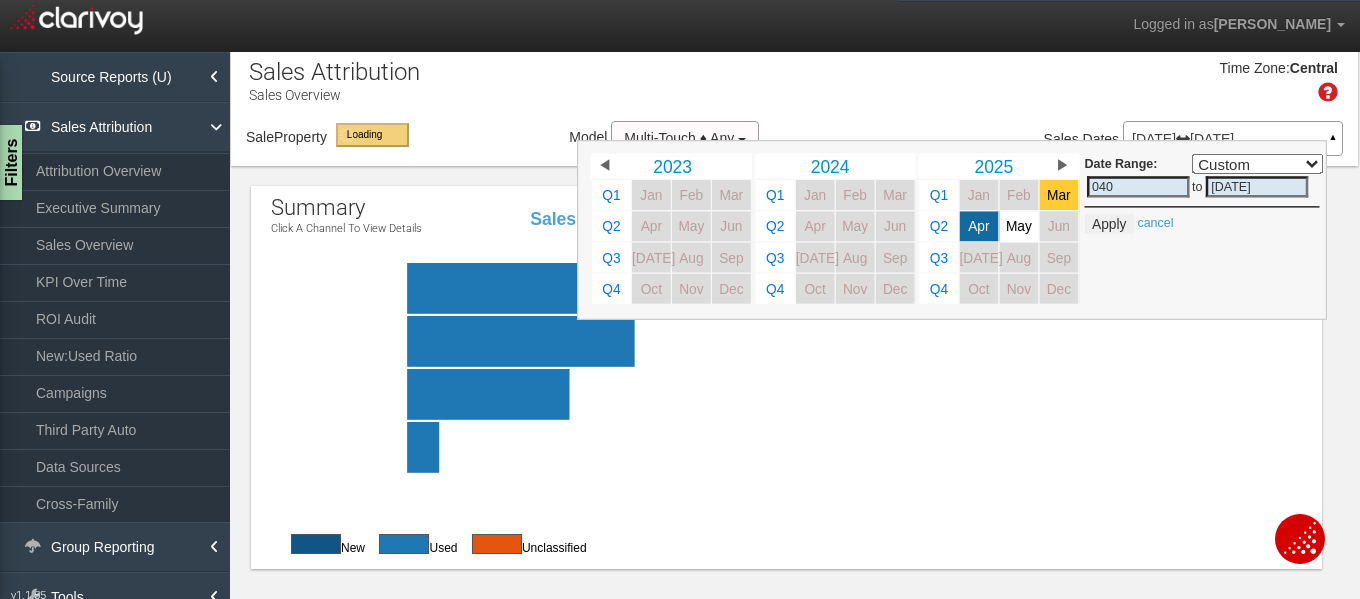 select on "," 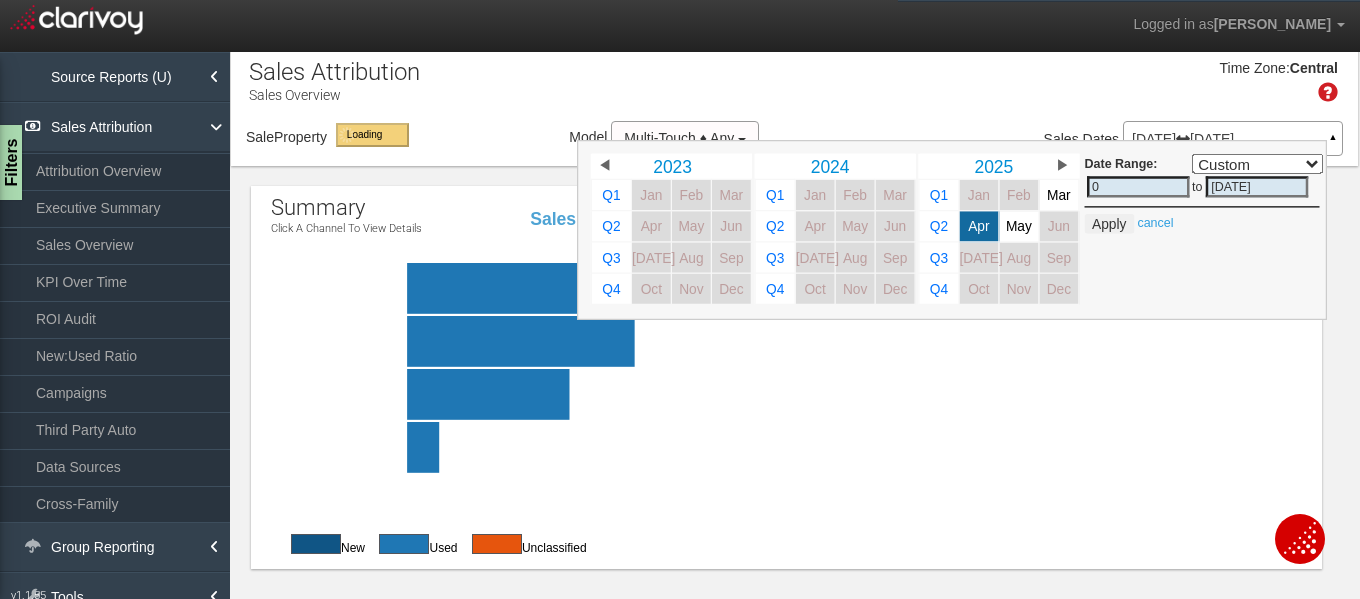 type on "[DATE]" 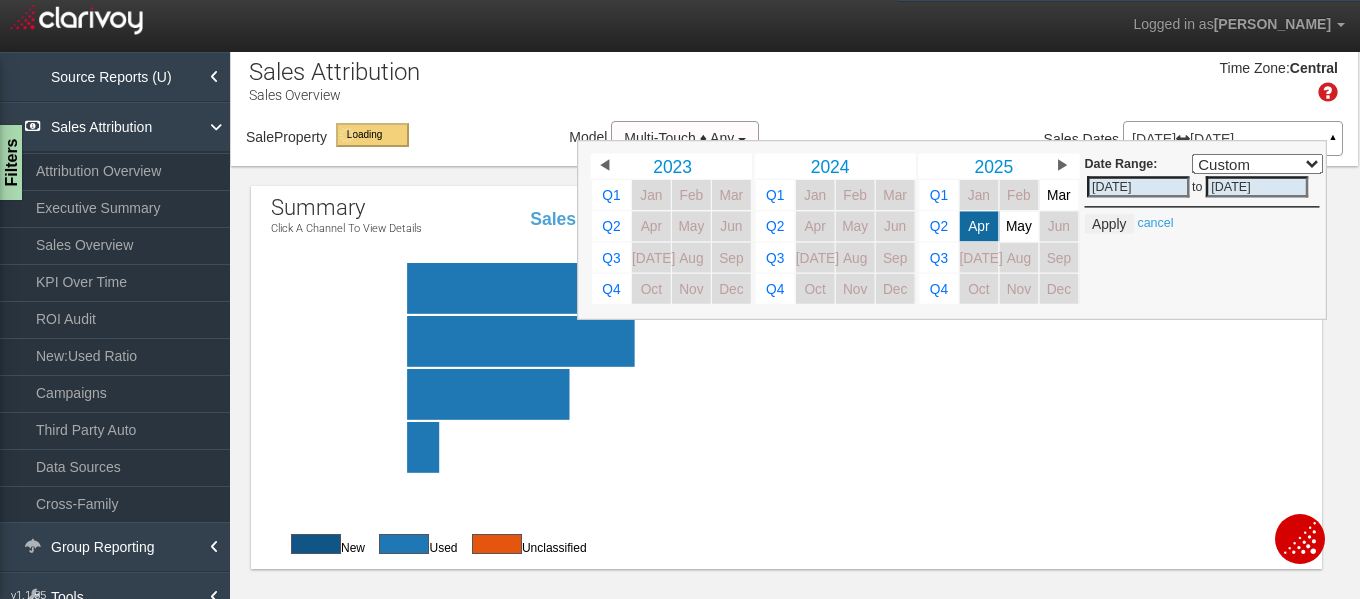 type on "[DATE]" 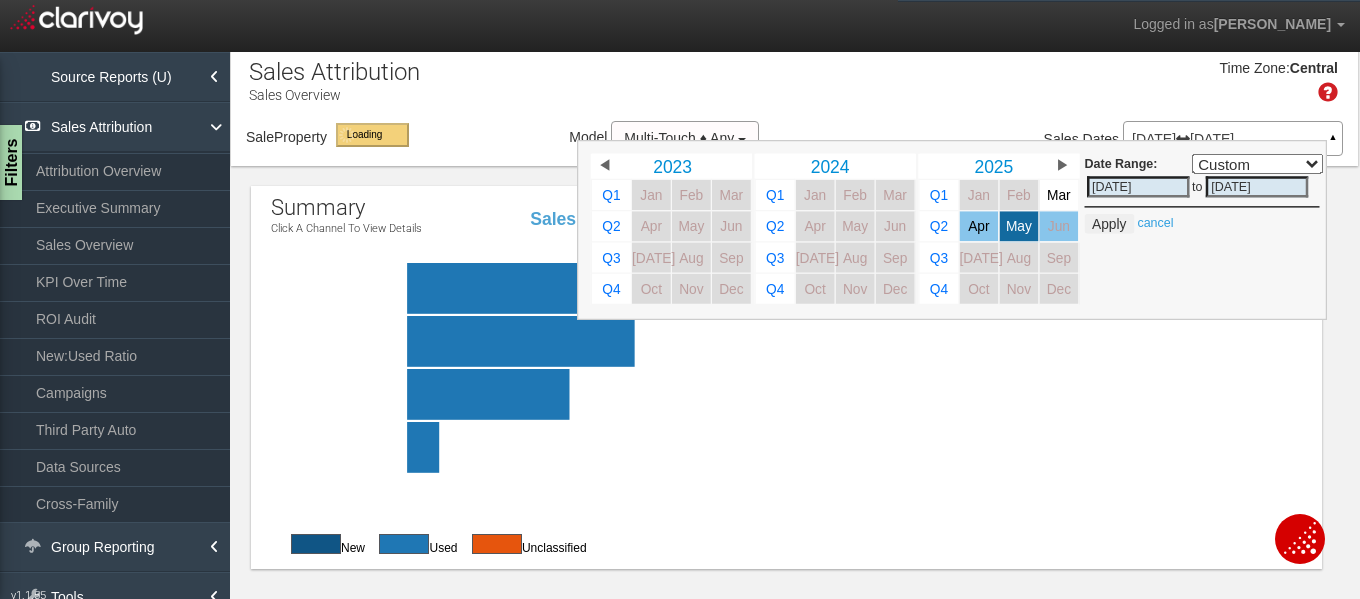click on "[DATE]" at bounding box center (1257, 186) 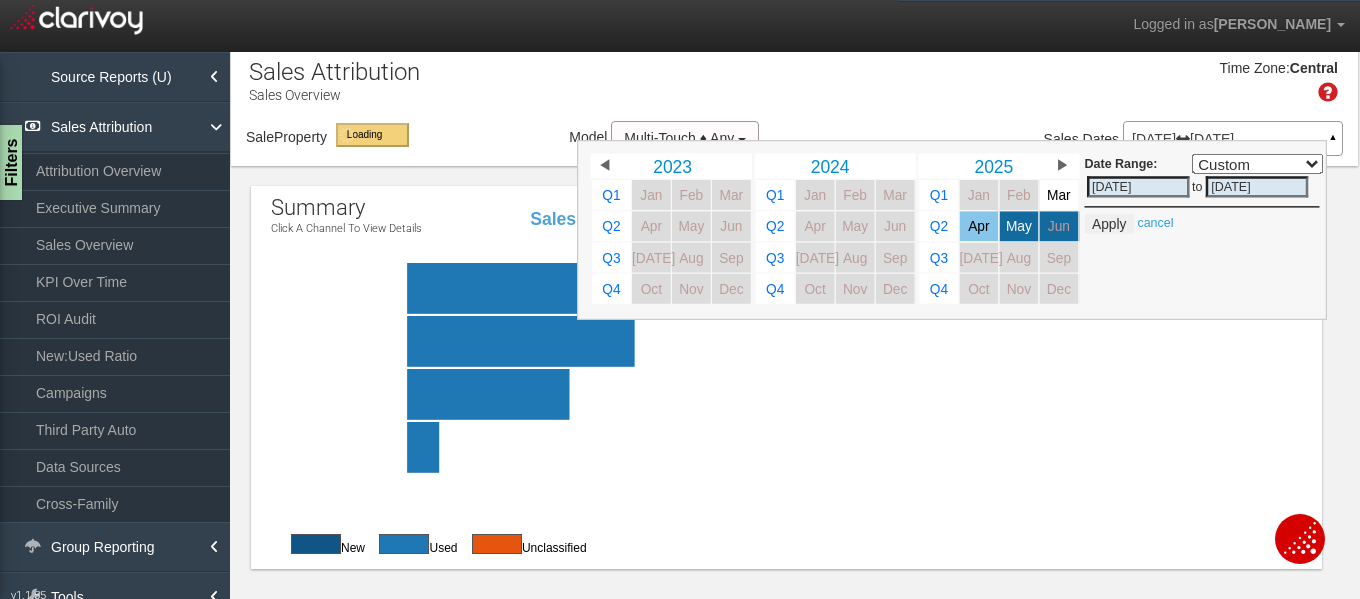 click on "[DATE]" at bounding box center [1138, 186] 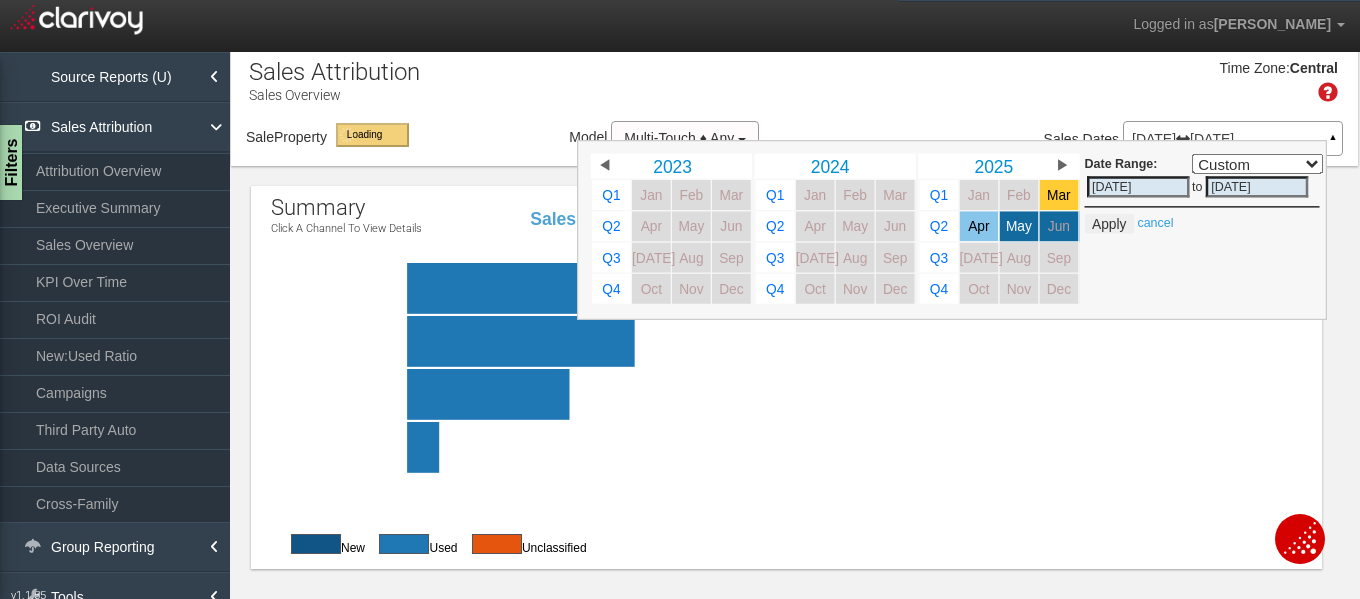 drag, startPoint x: 1146, startPoint y: 188, endPoint x: 1042, endPoint y: 199, distance: 104.58012 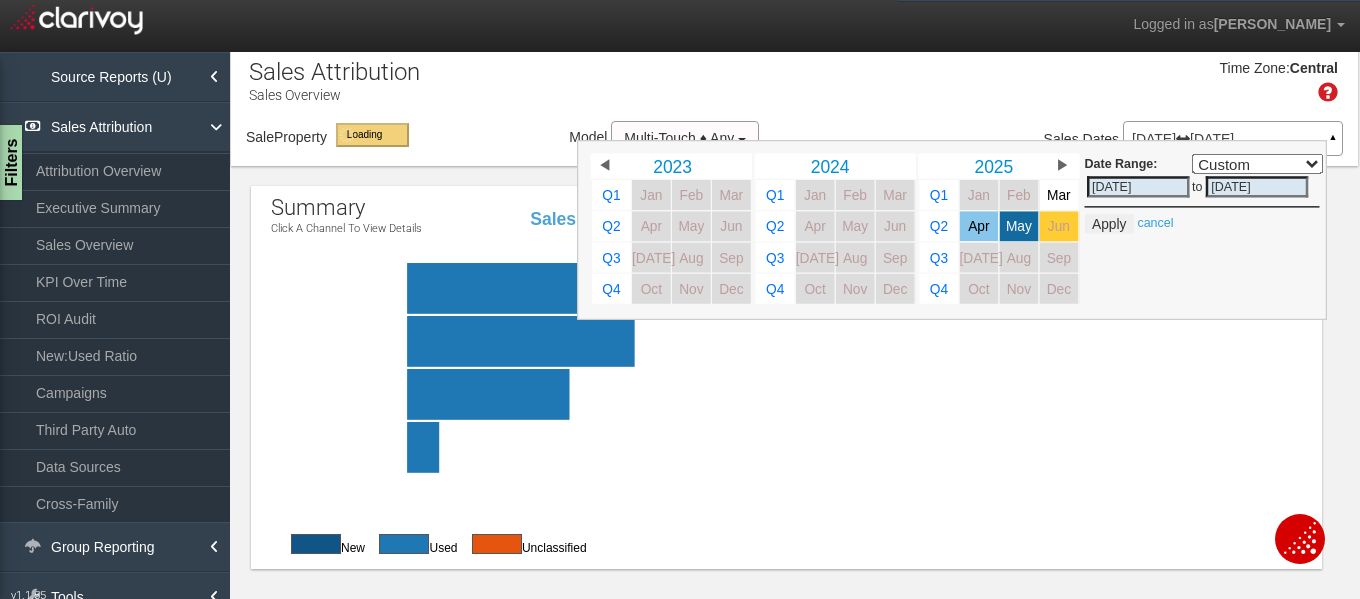 click on "Jun" at bounding box center (1059, 226) 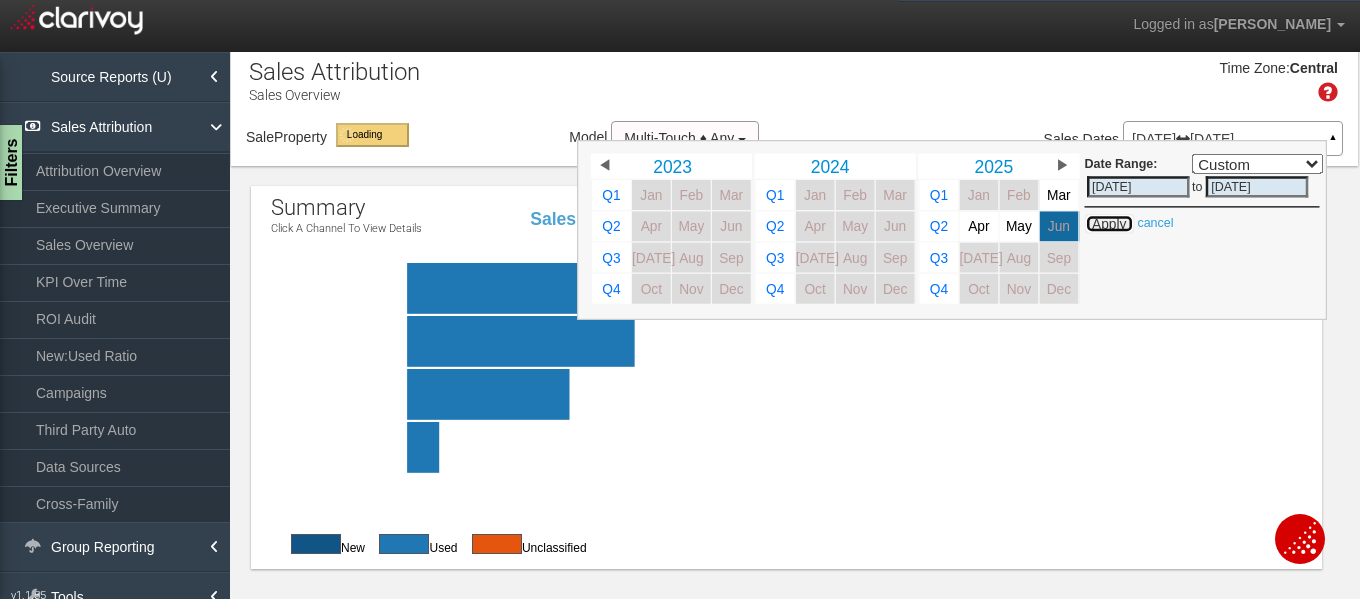 click on "Apply" at bounding box center (1109, 224) 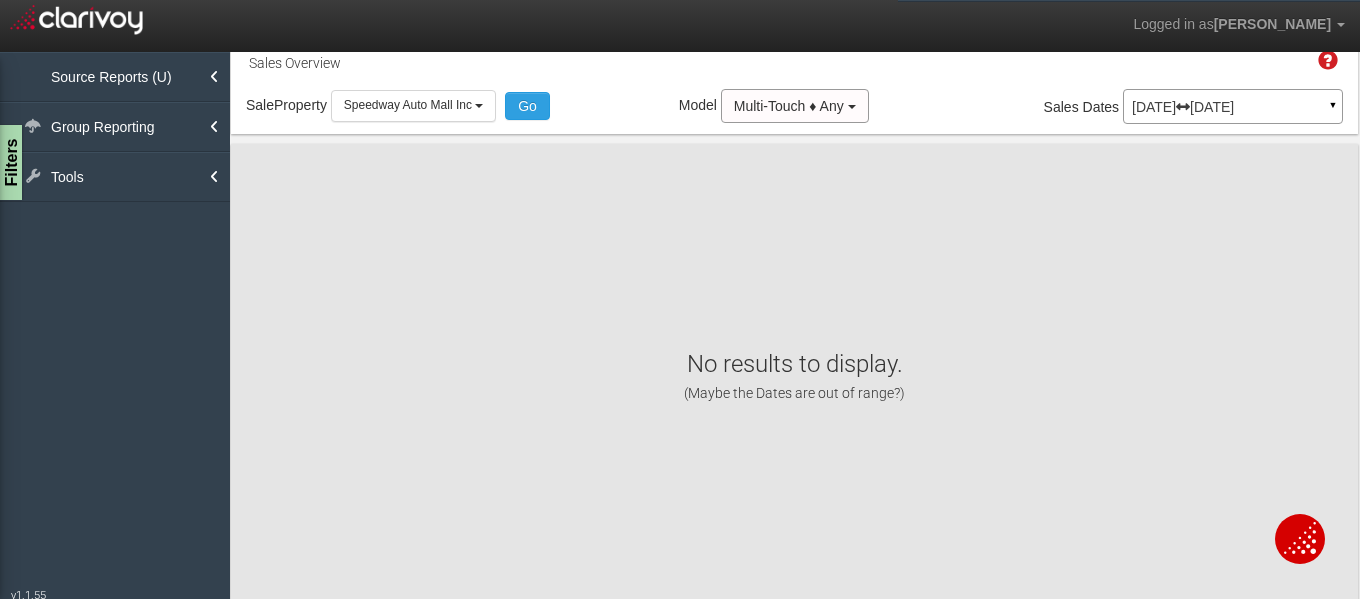 scroll, scrollTop: 0, scrollLeft: 0, axis: both 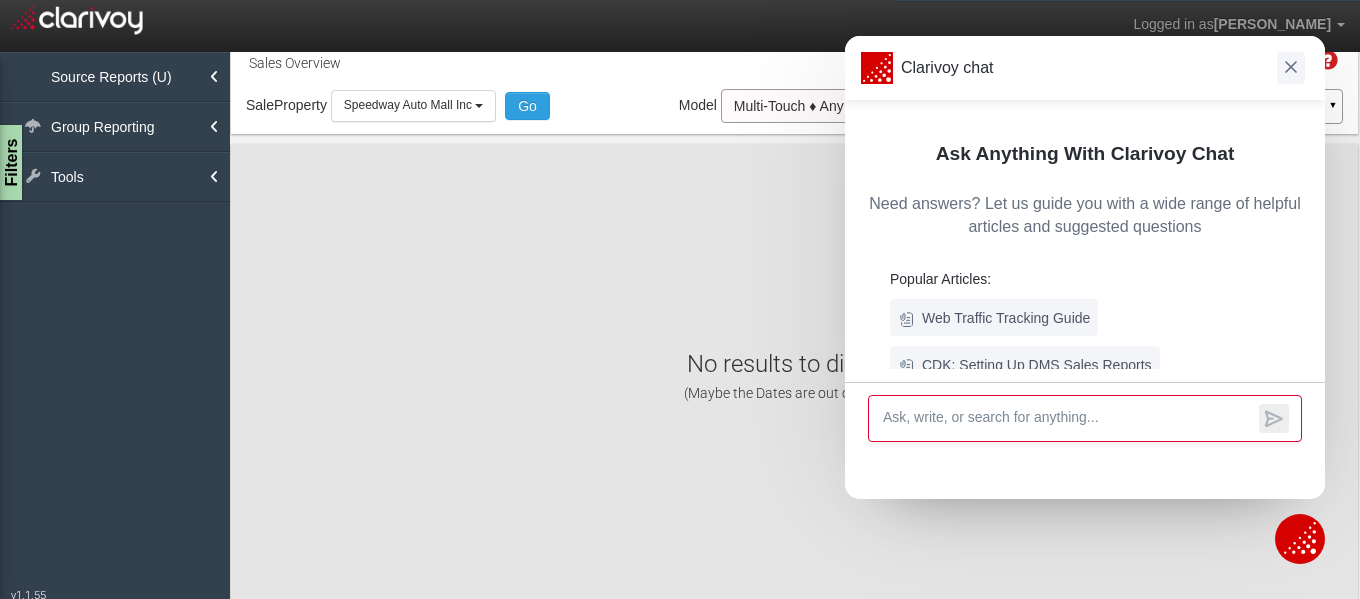 click at bounding box center (1291, 68) 